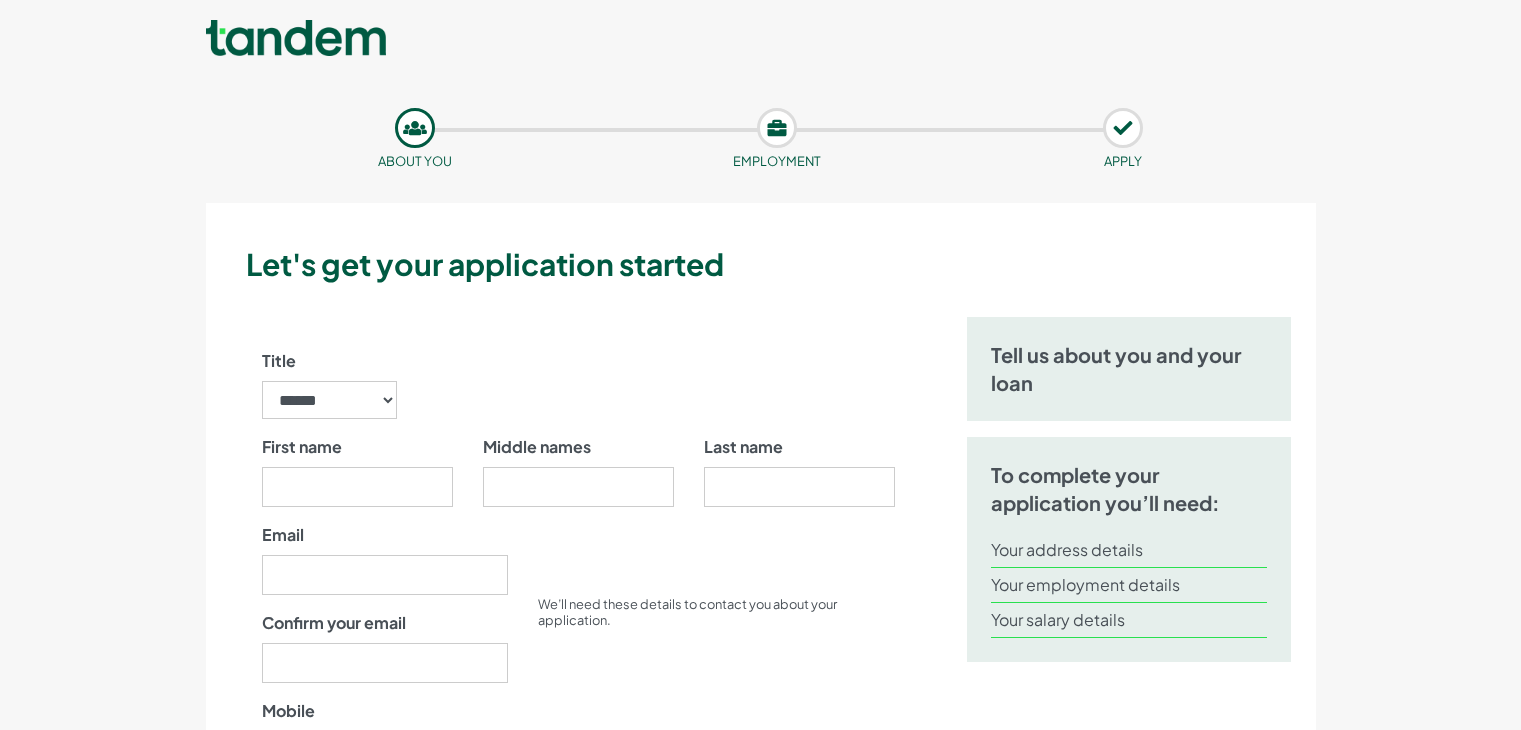 scroll, scrollTop: 0, scrollLeft: 0, axis: both 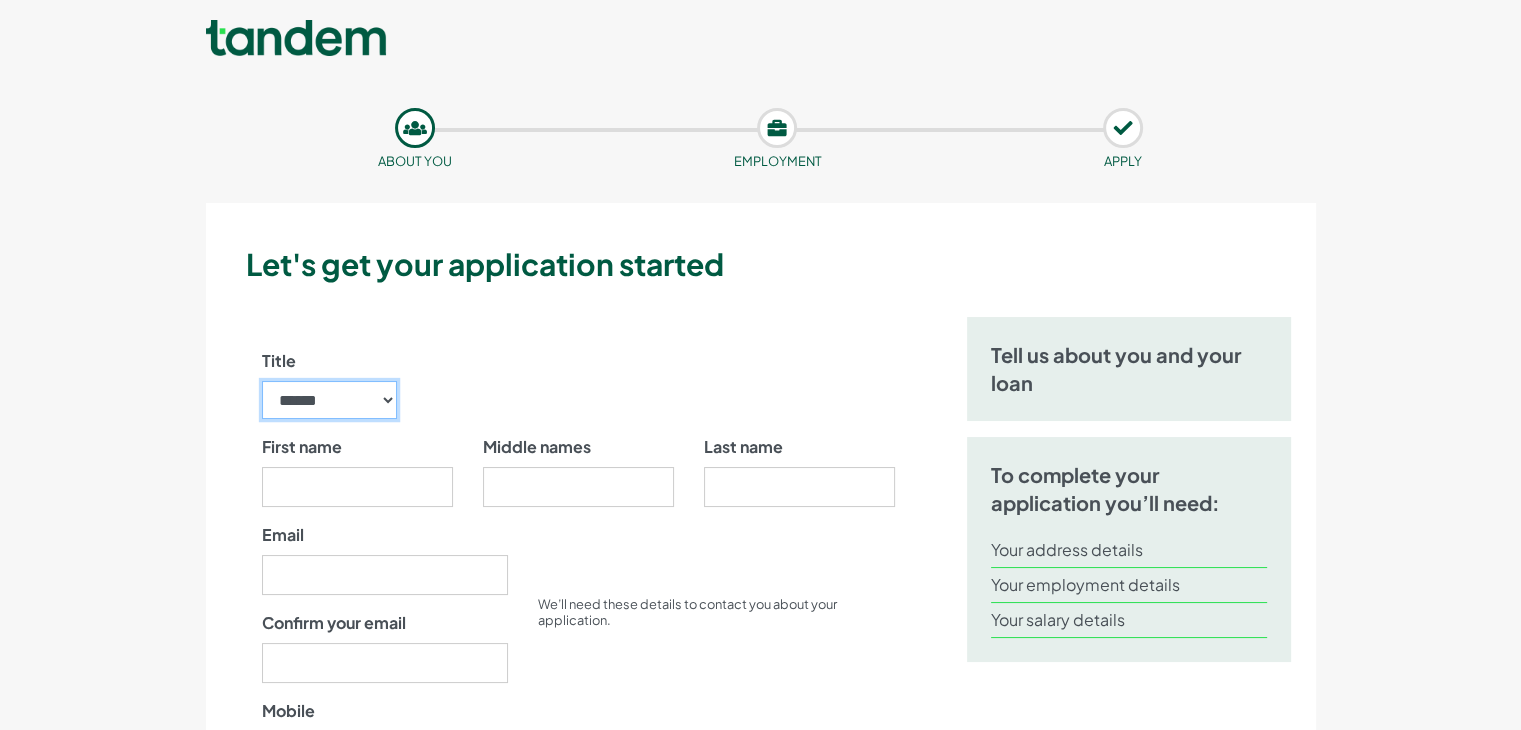 click on "******
**
***
****
**
**
****" at bounding box center (330, 400) 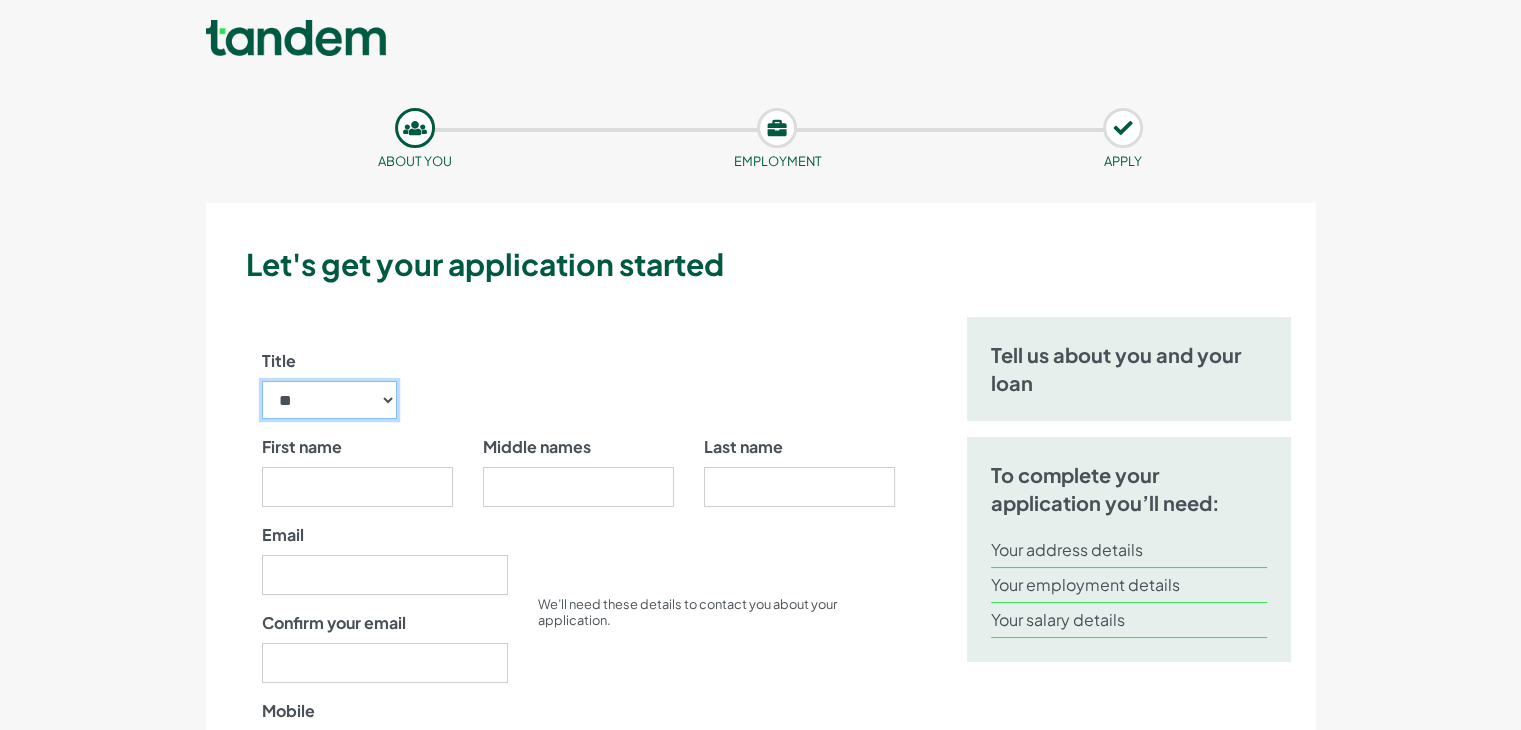 click on "******
**
***
****
**
**
****" at bounding box center [330, 400] 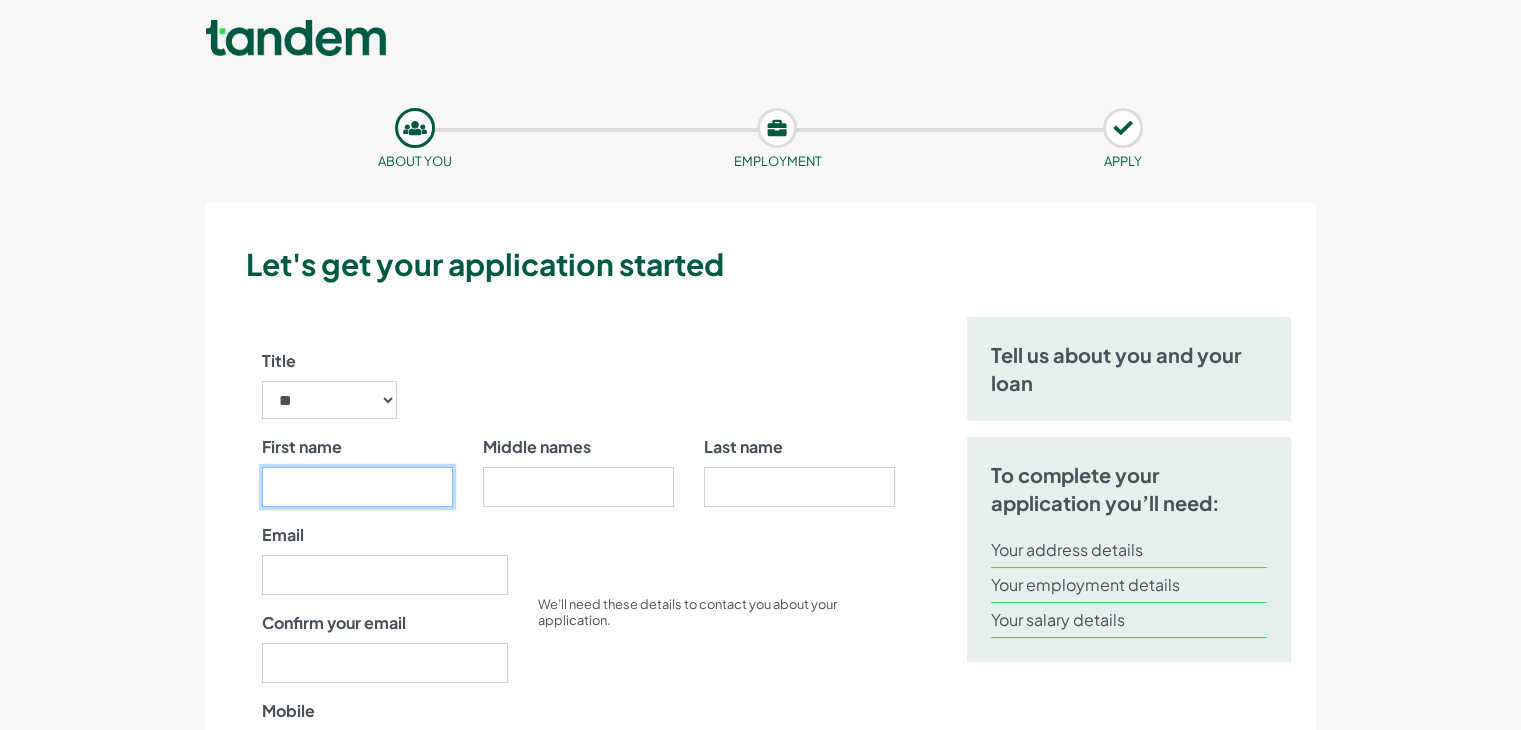 click on "First name" at bounding box center (357, 487) 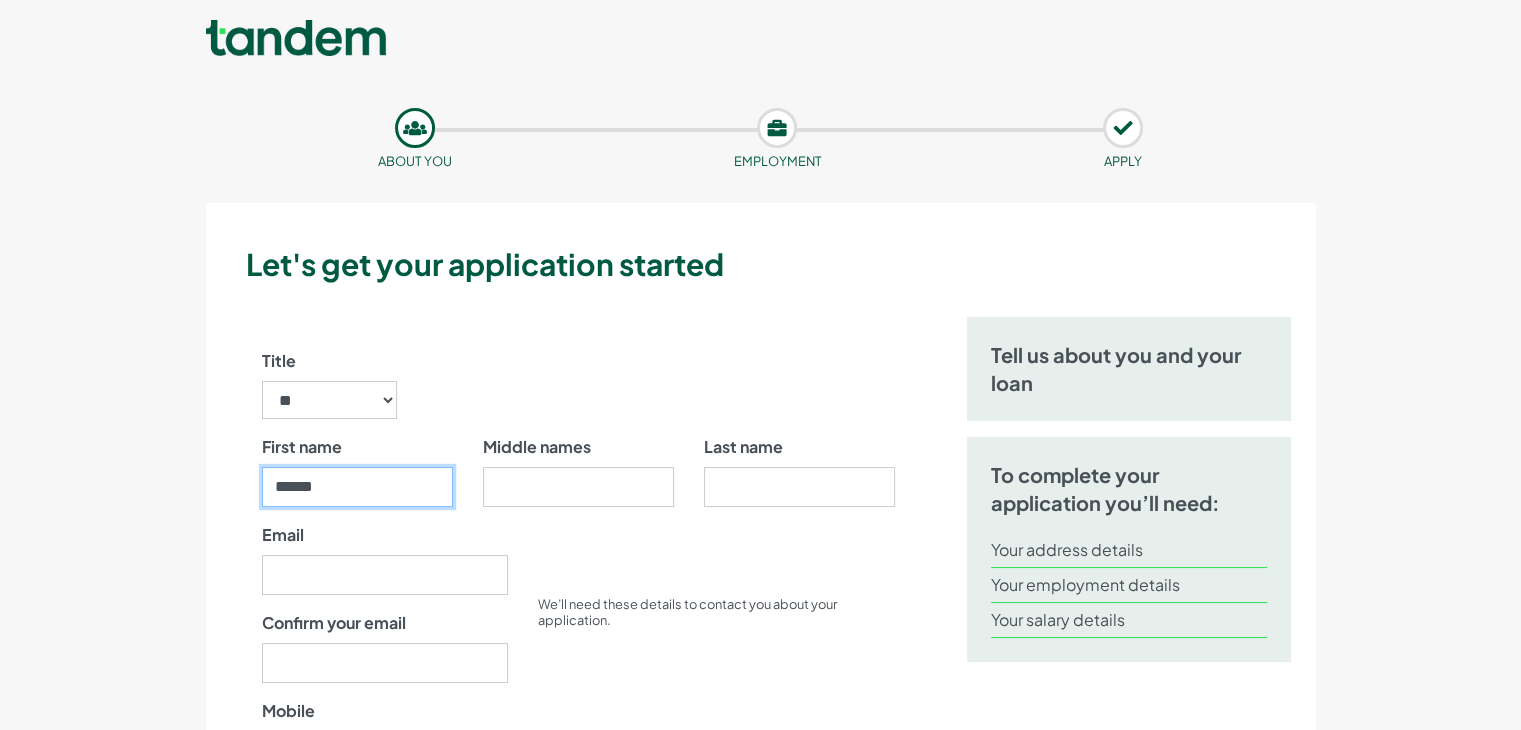 type on "******" 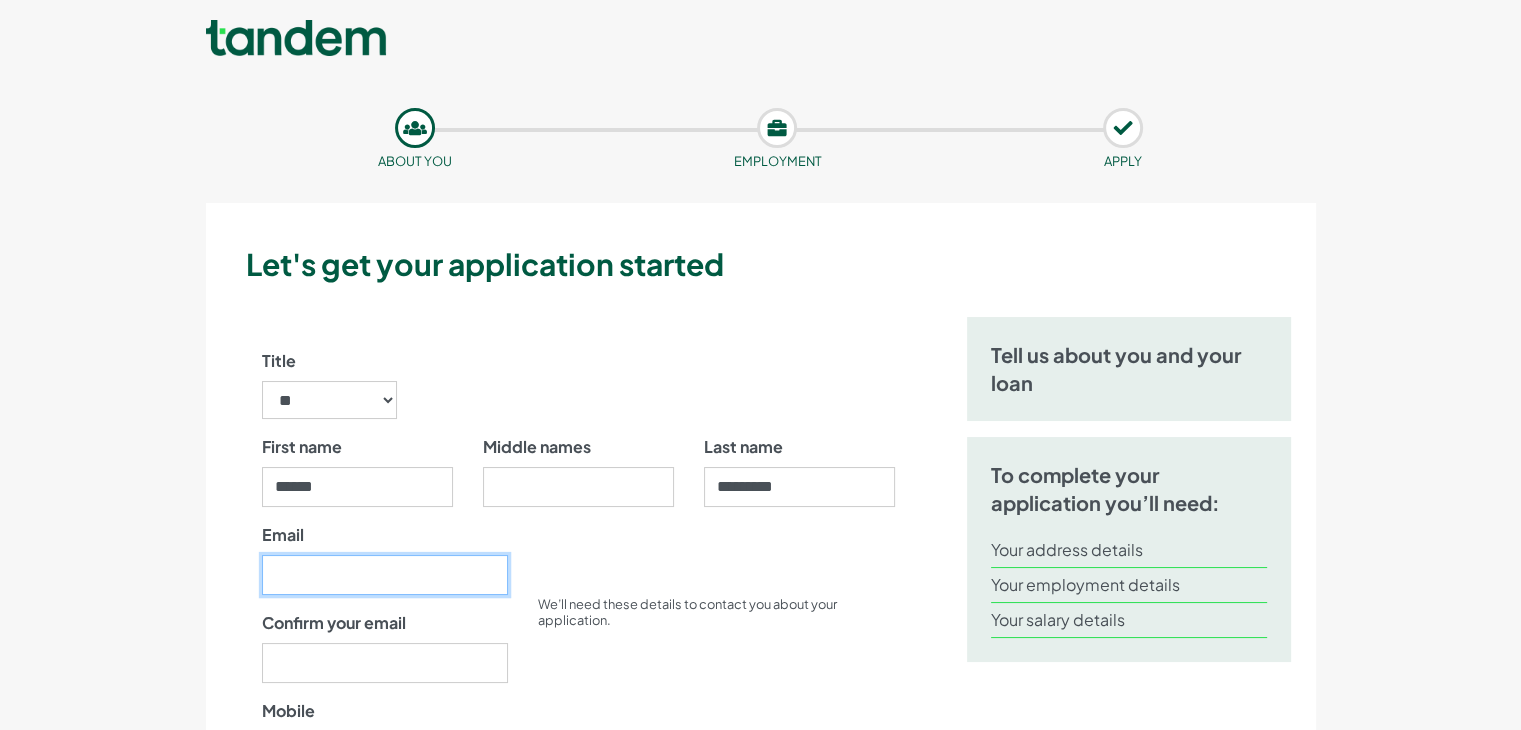 click on "Title
******
**
***
****
**
**
****
First name
******
Middle names
Last name
********
Email ." at bounding box center [578, 1089] 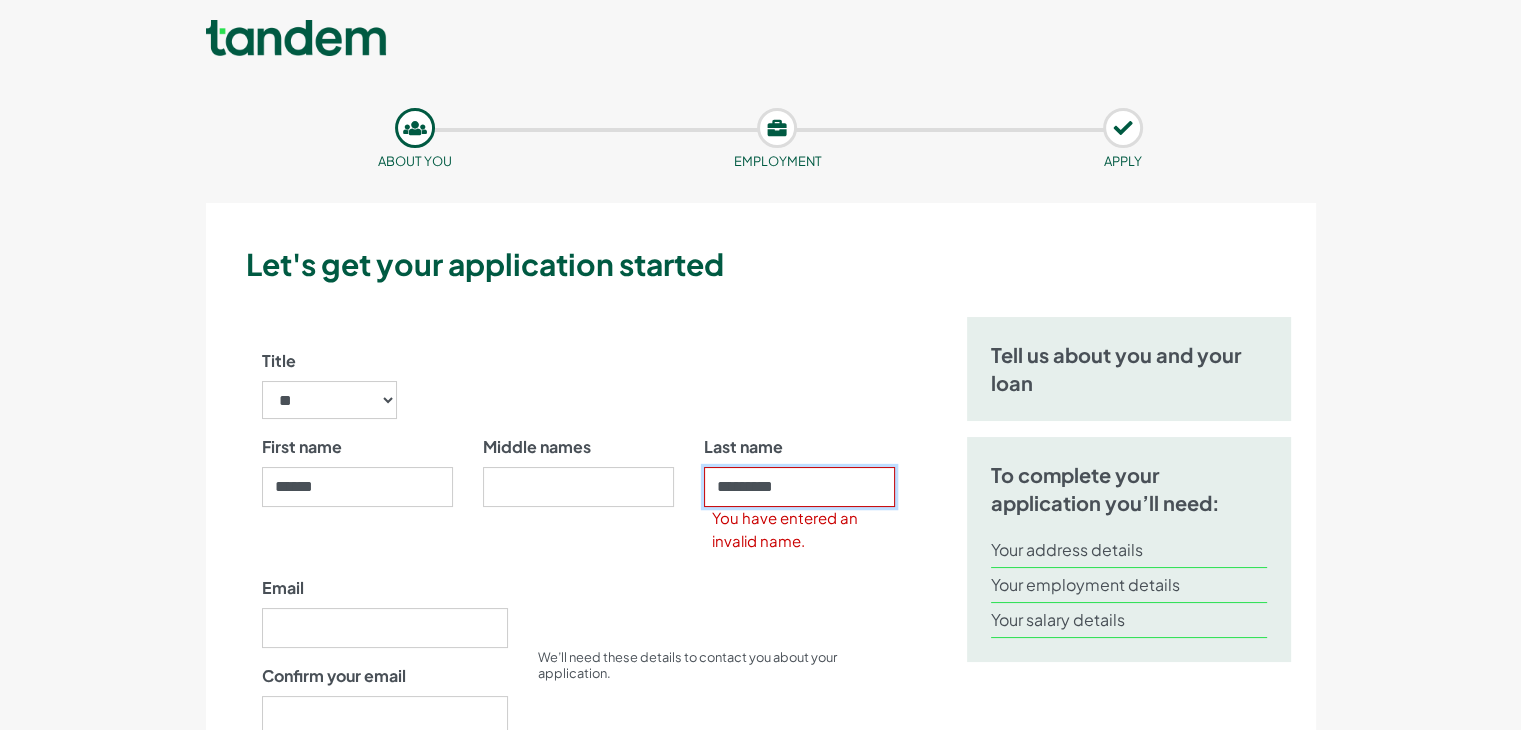 click on "********" at bounding box center [799, 487] 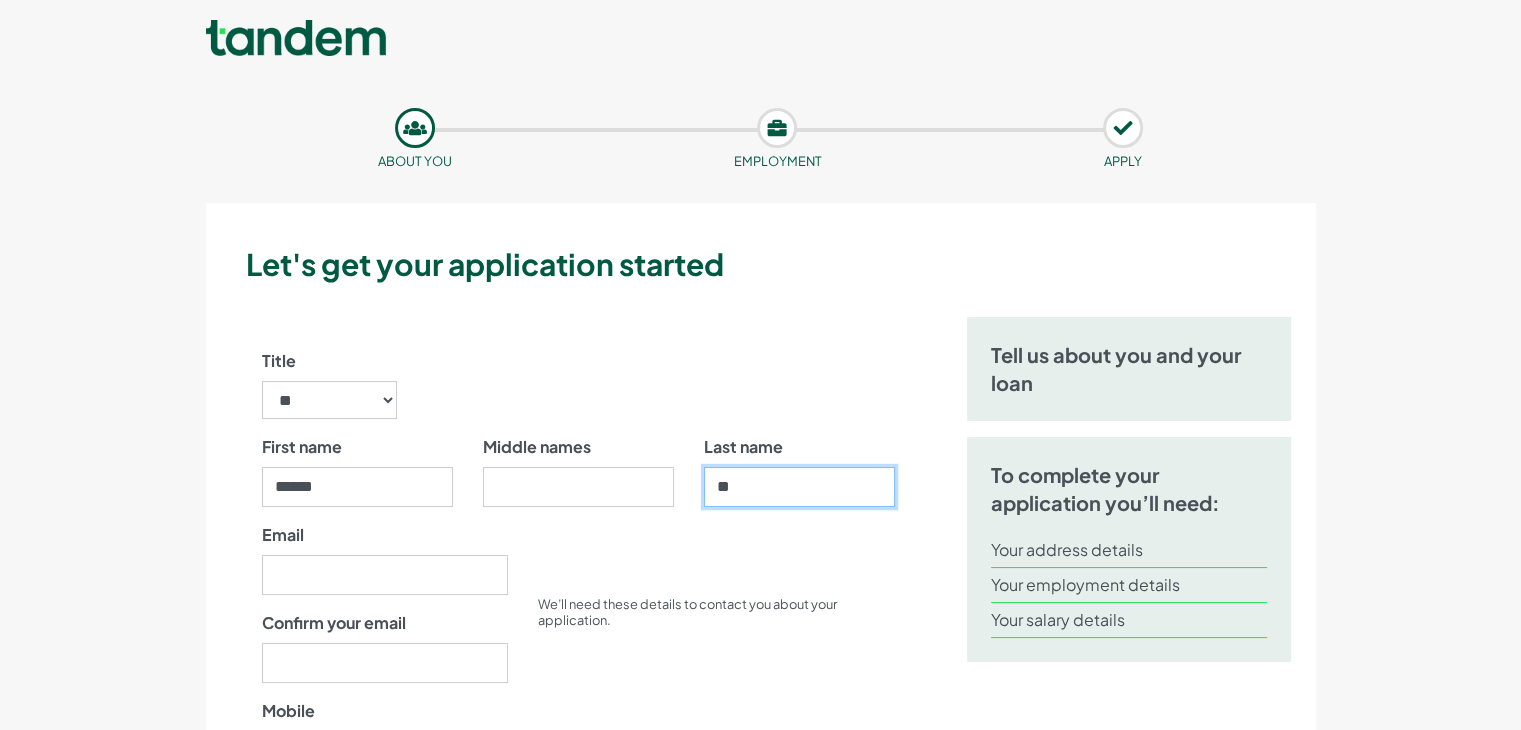 type on "*" 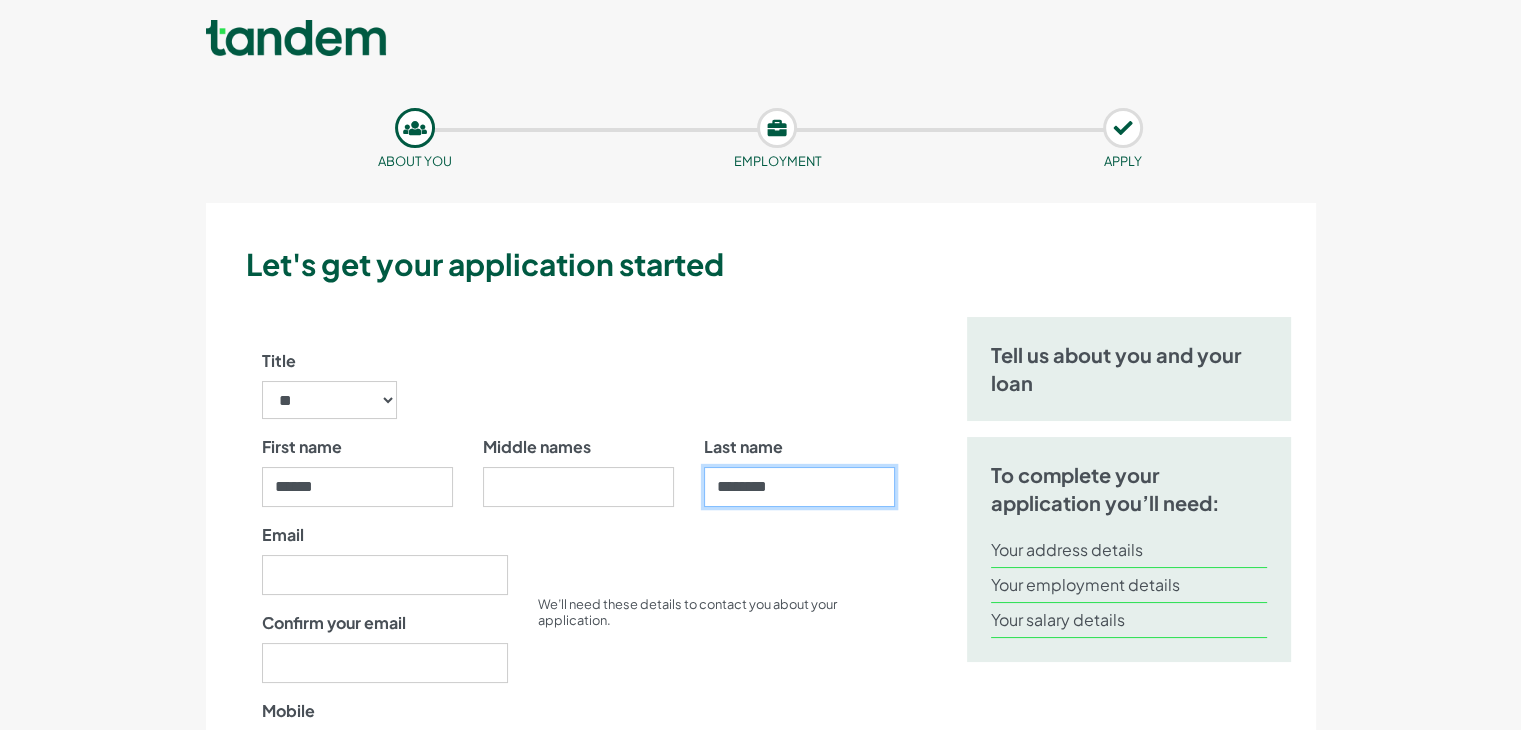 type on "********" 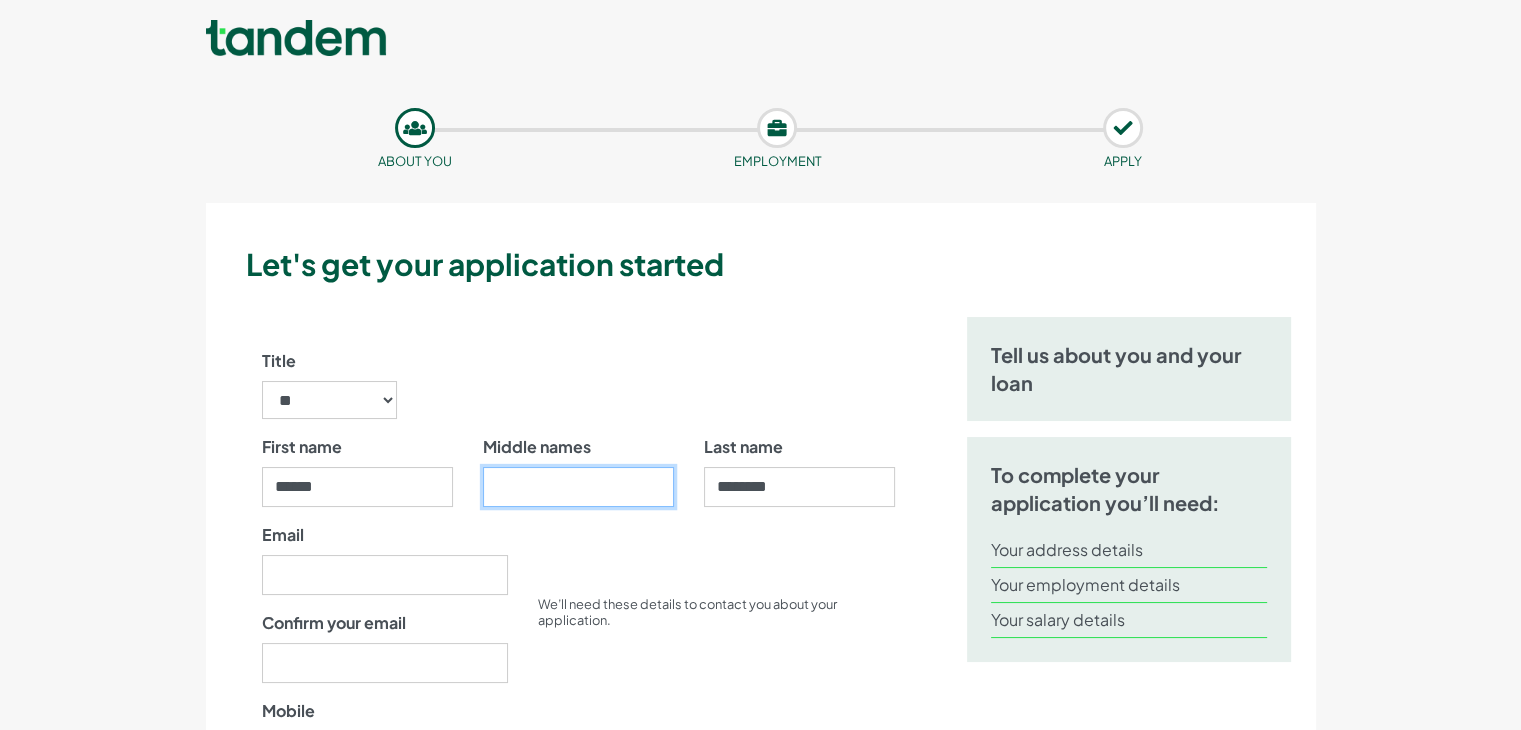 click on "Middle names" at bounding box center [578, 487] 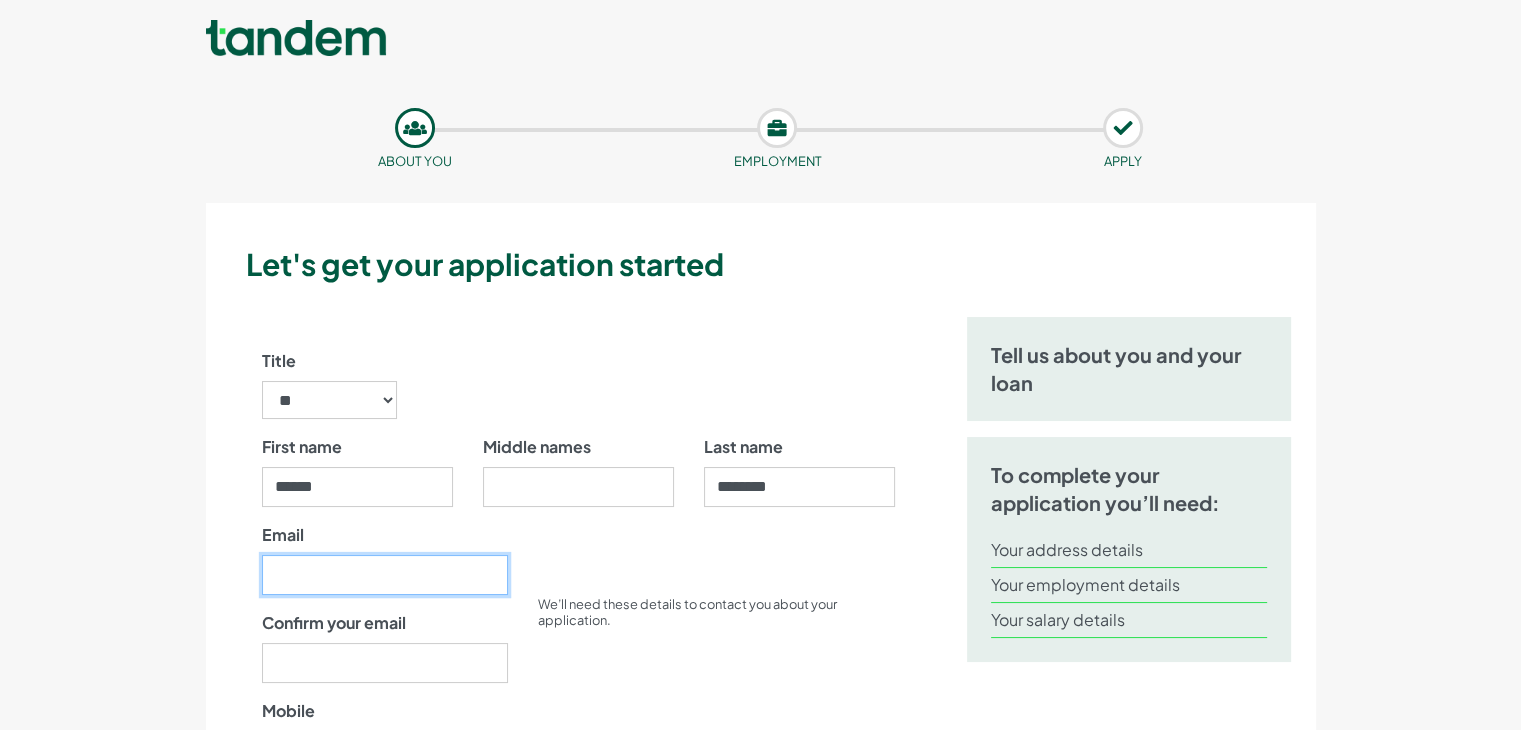 click on "Email" at bounding box center [385, 575] 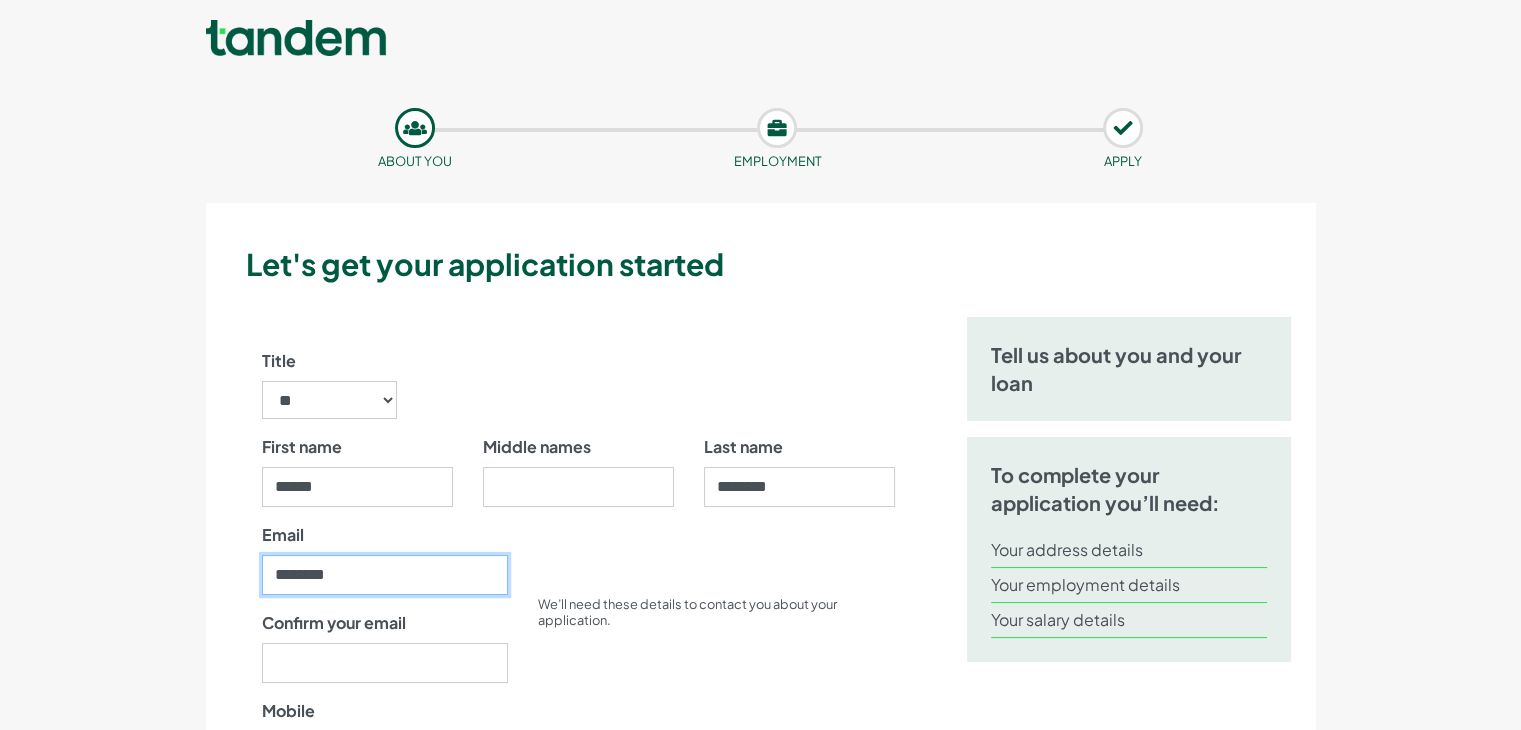 type on "**********" 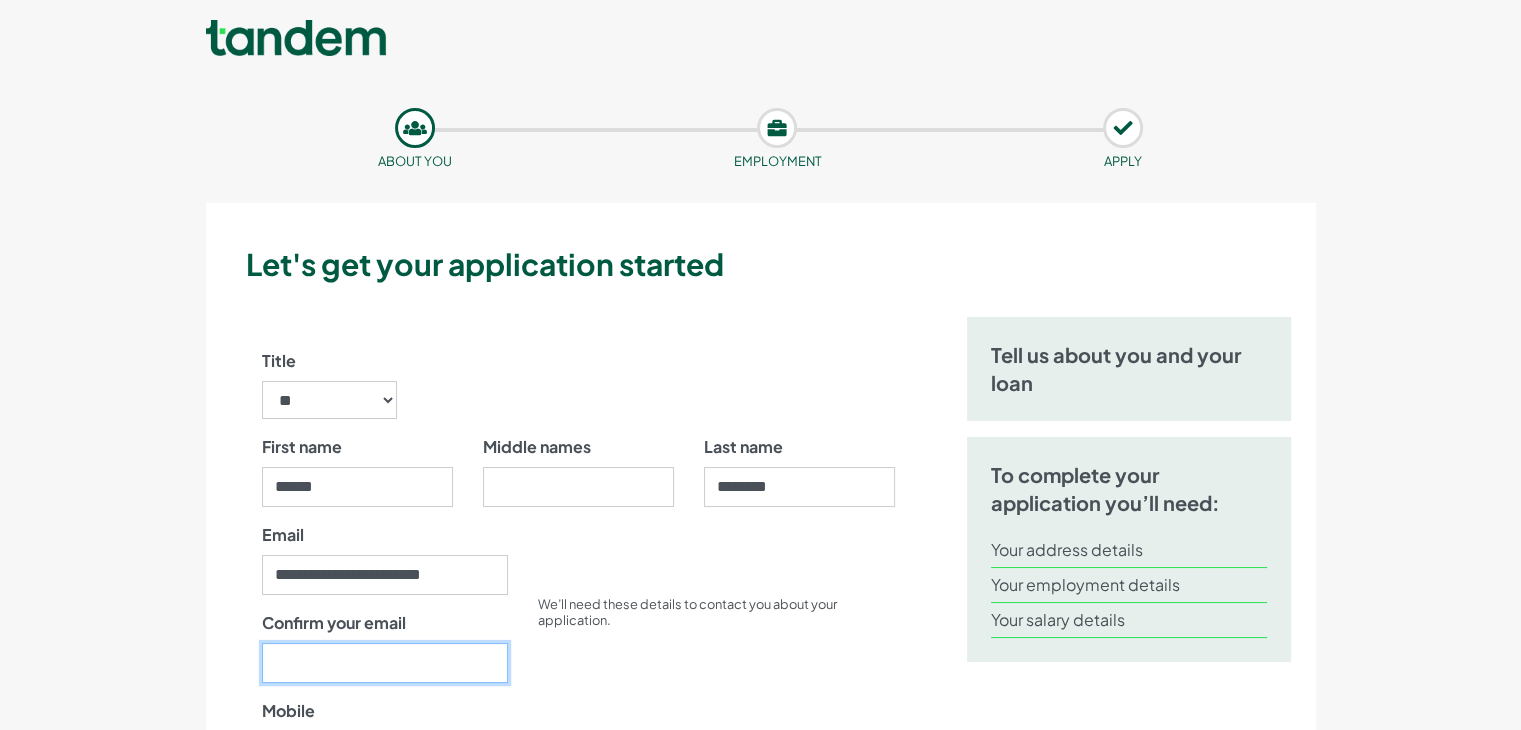 click on "Confirm your email" at bounding box center (385, 663) 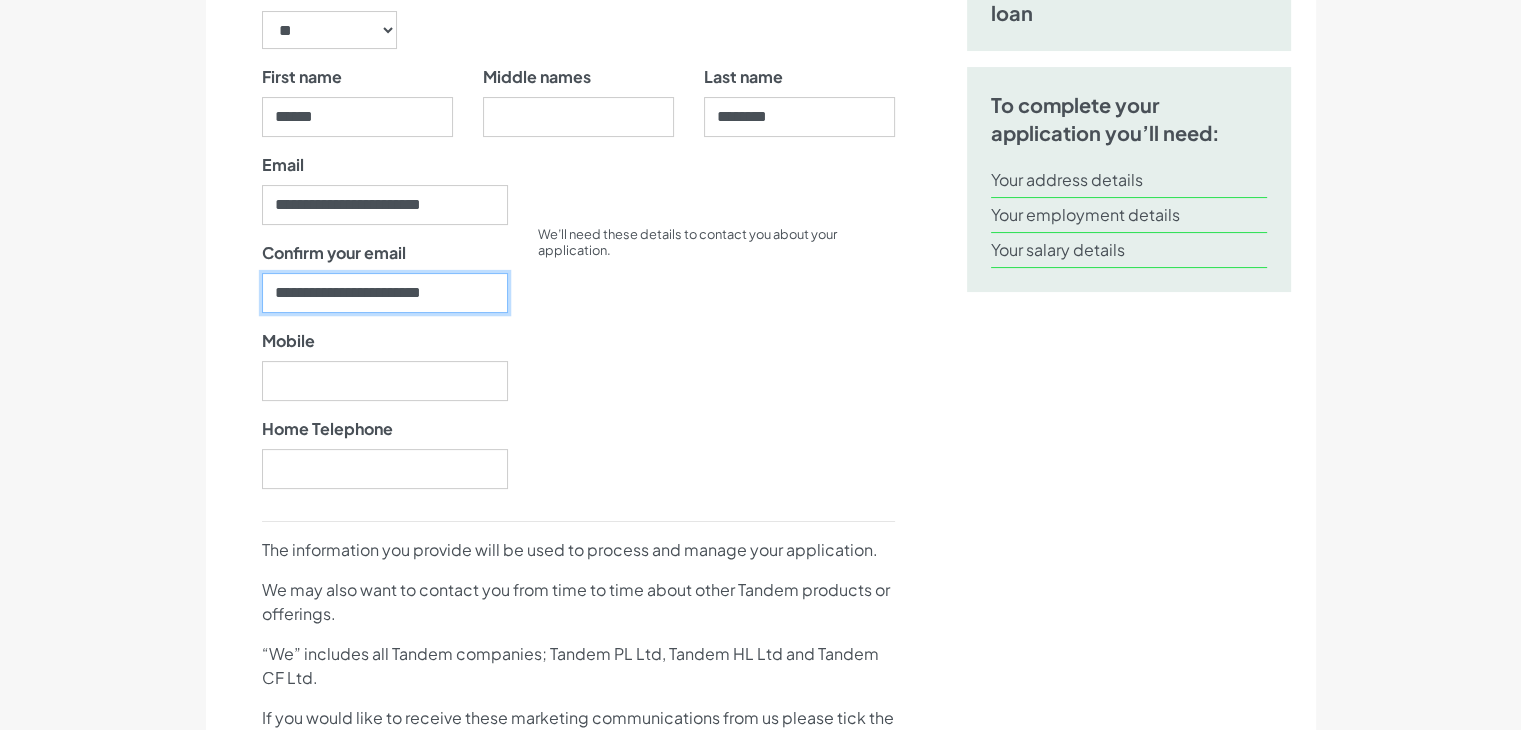 scroll, scrollTop: 364, scrollLeft: 0, axis: vertical 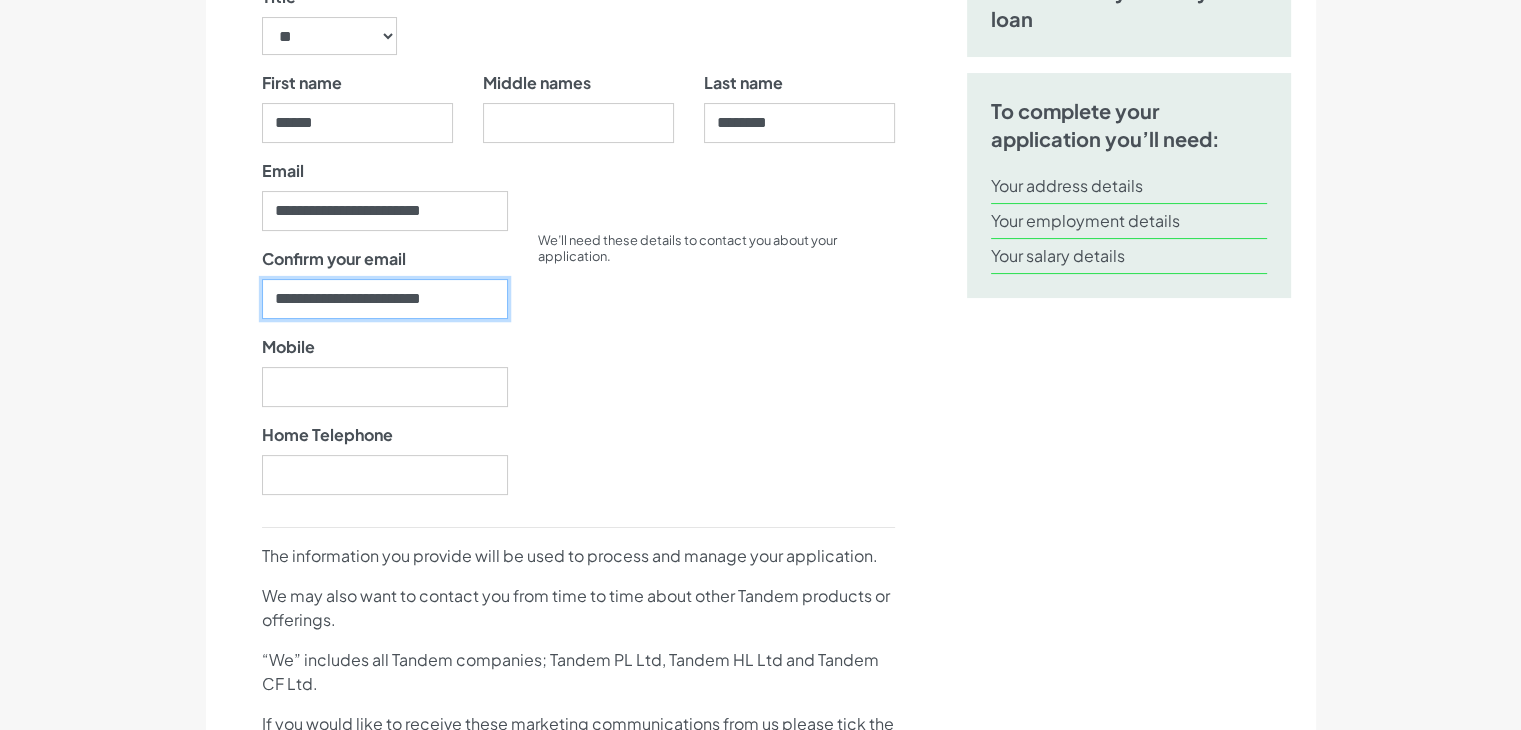 type on "**********" 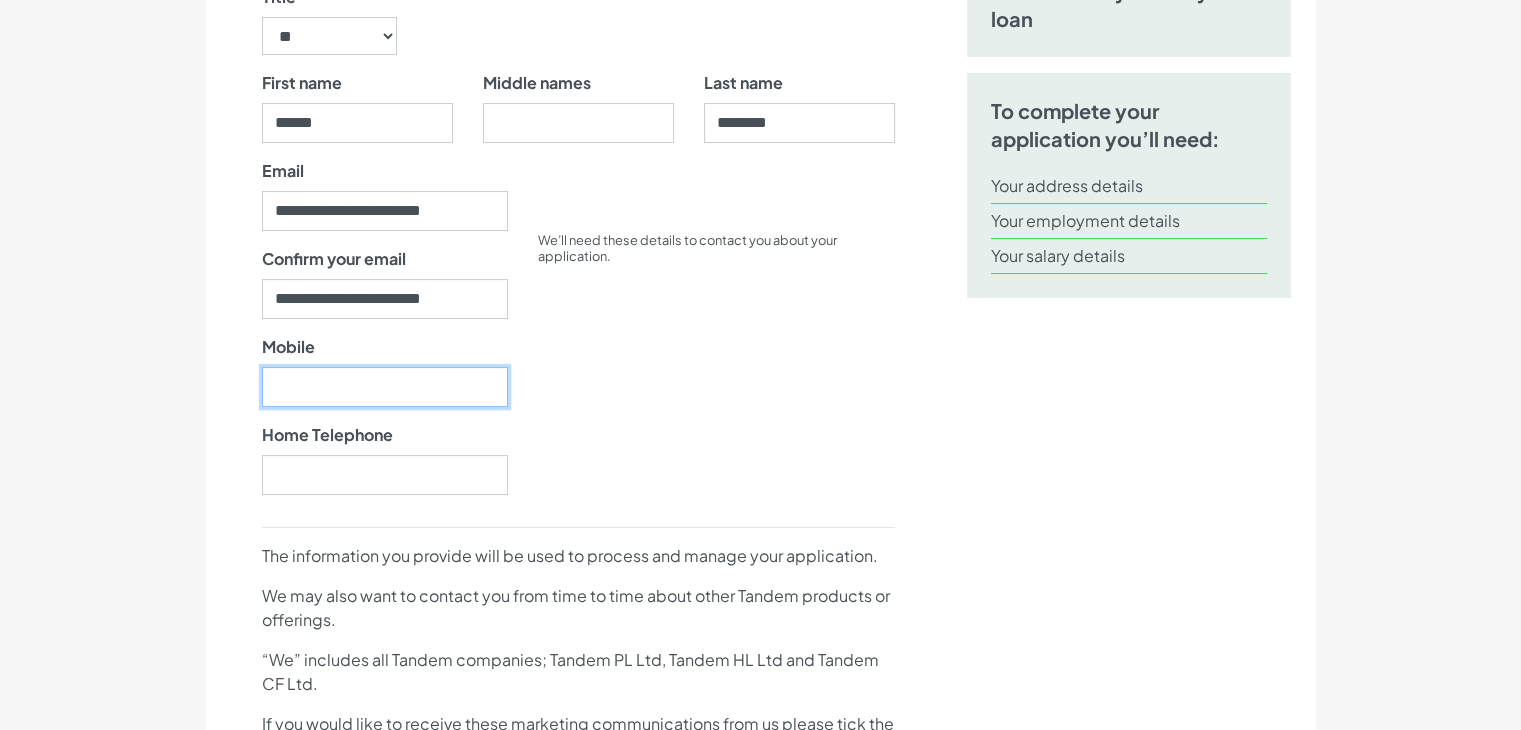 click on "Mobile" at bounding box center (385, 387) 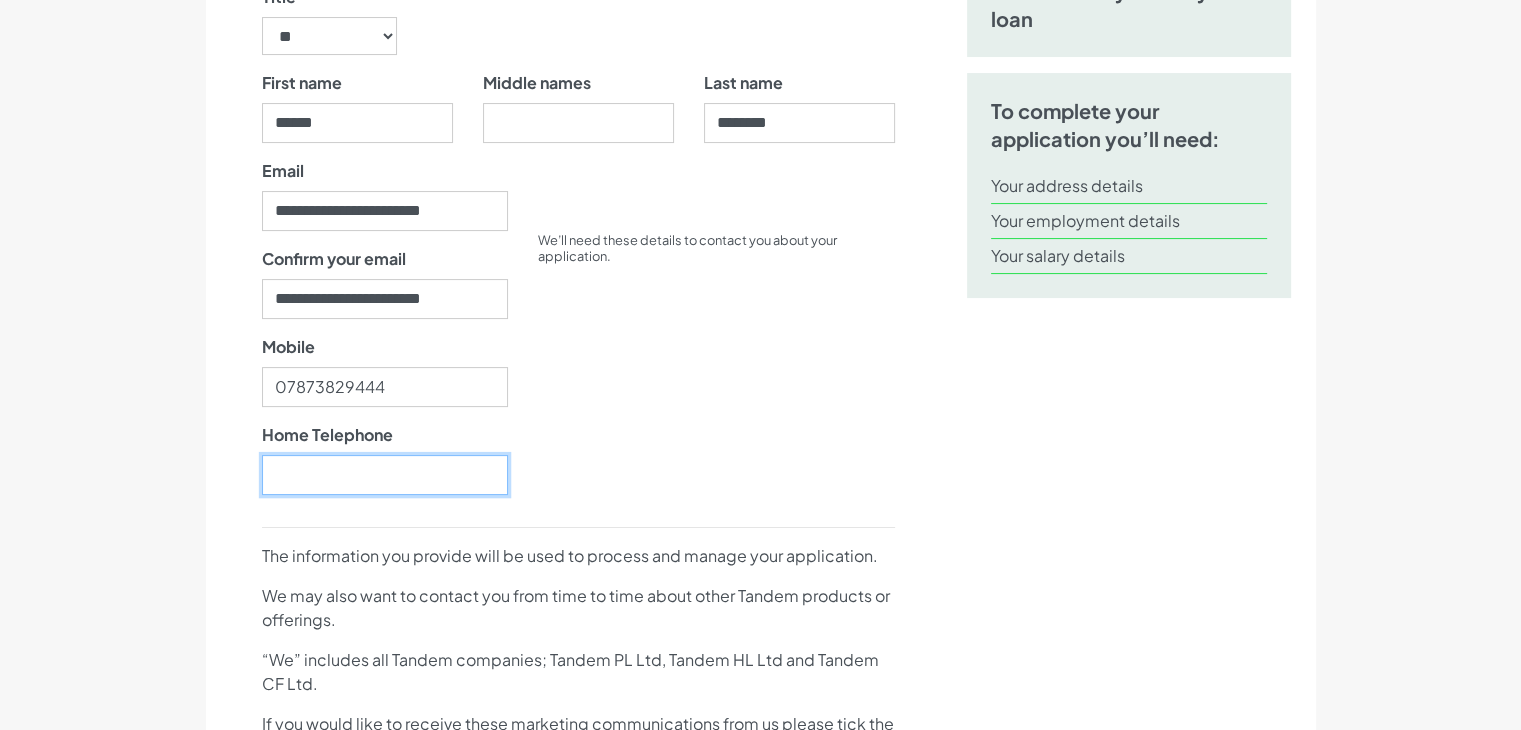 click on "Home Telephone" at bounding box center [385, 475] 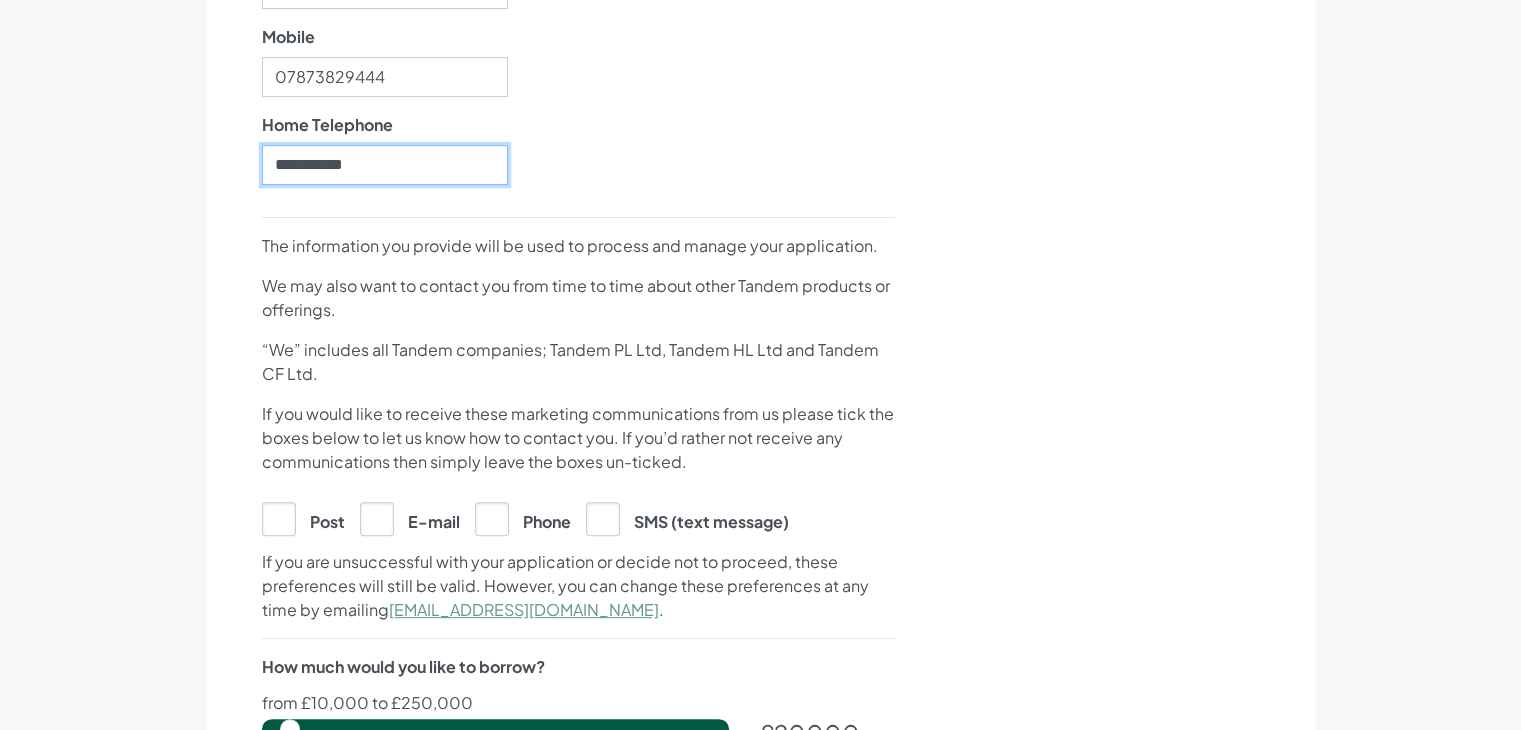 scroll, scrollTop: 854, scrollLeft: 0, axis: vertical 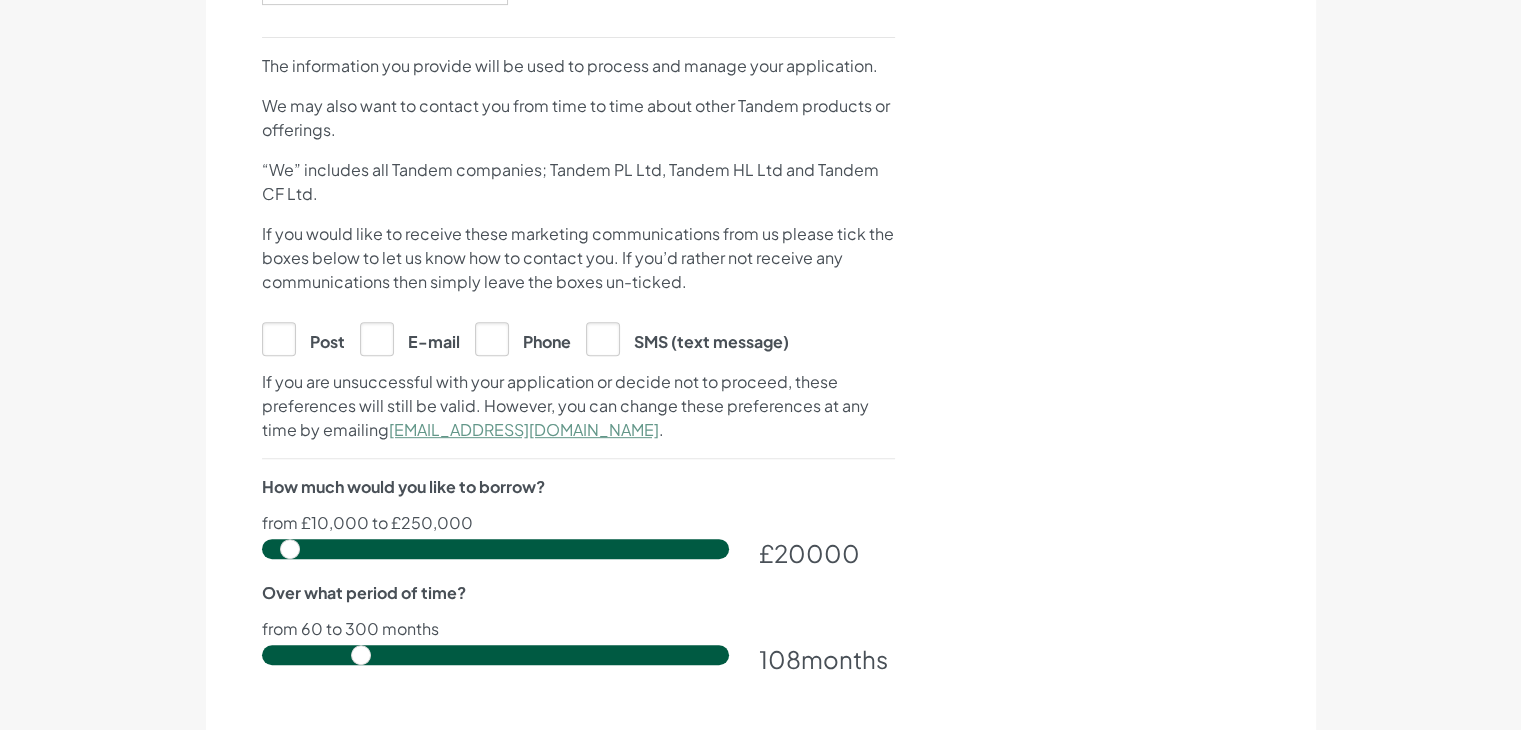 click on "E-mail" at bounding box center [410, 338] 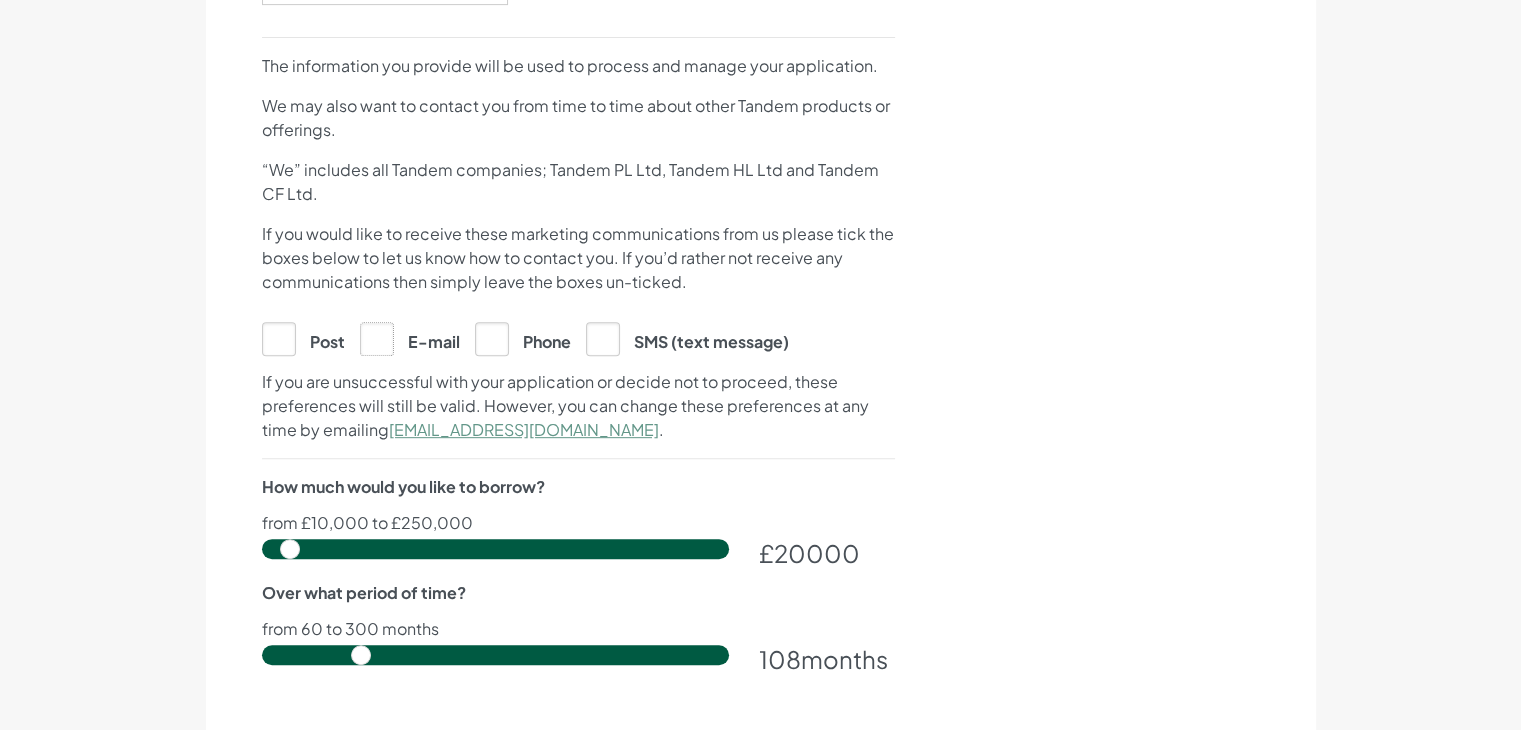 click on "E-mail" at bounding box center (-9633, 338) 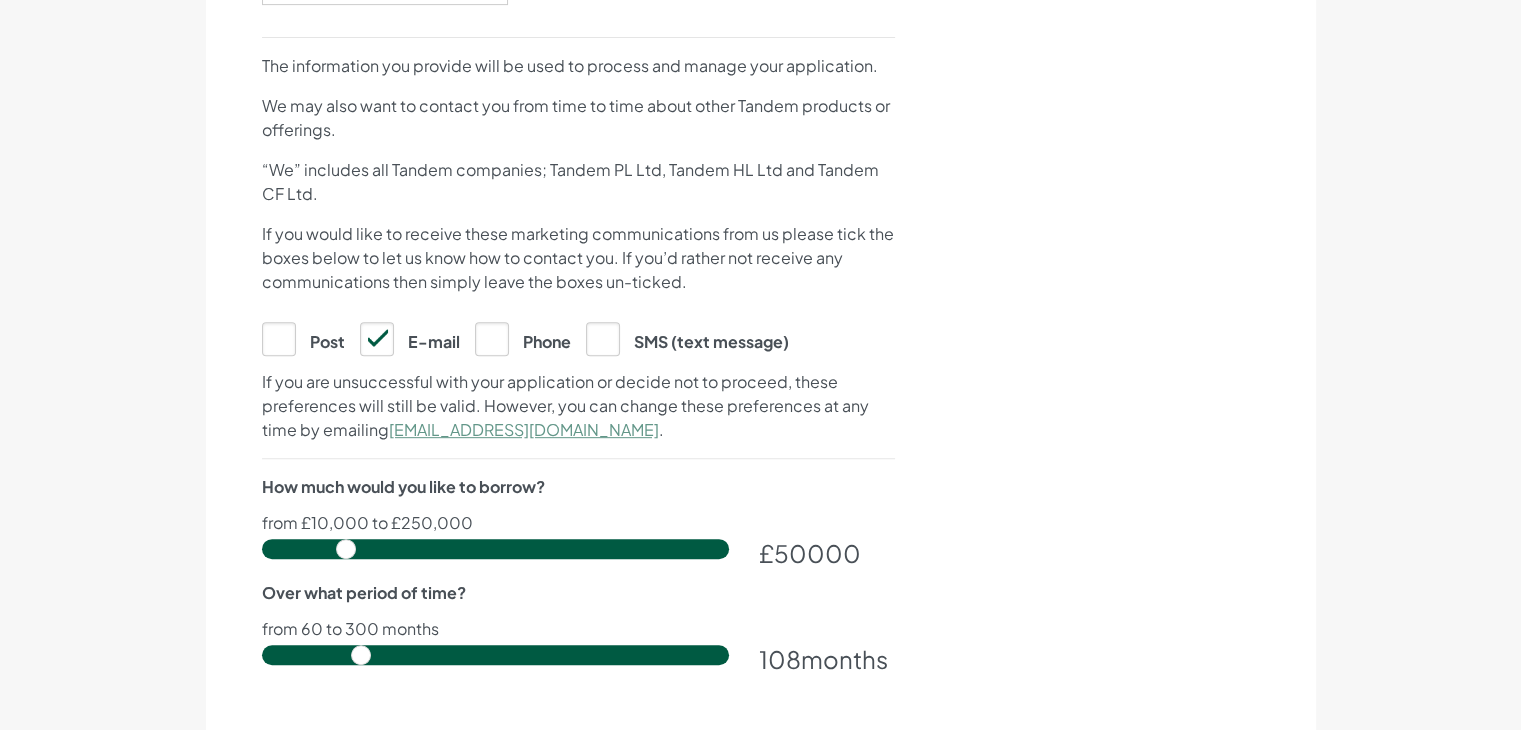 drag, startPoint x: 288, startPoint y: 544, endPoint x: 345, endPoint y: 543, distance: 57.00877 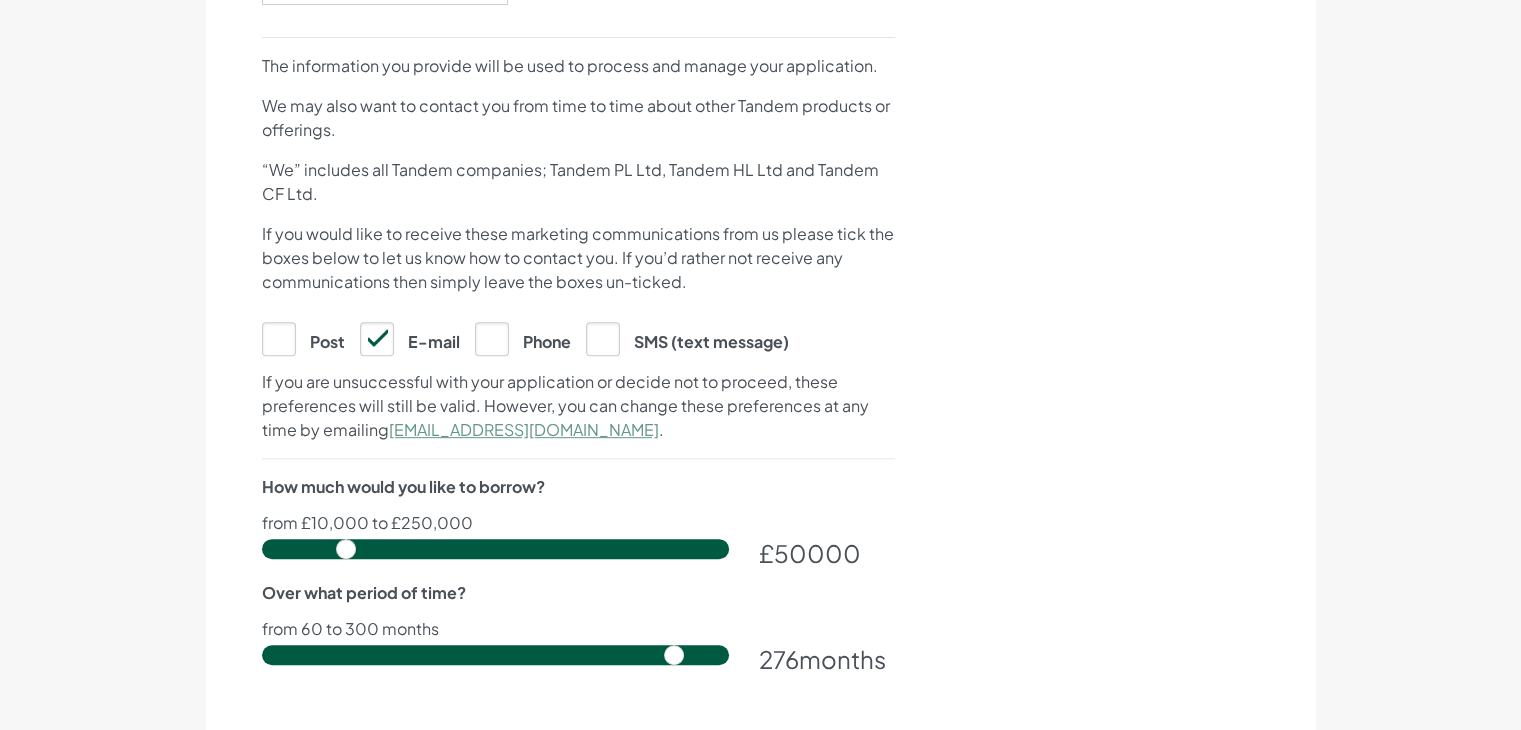 drag, startPoint x: 364, startPoint y: 649, endPoint x: 665, endPoint y: 693, distance: 304.19894 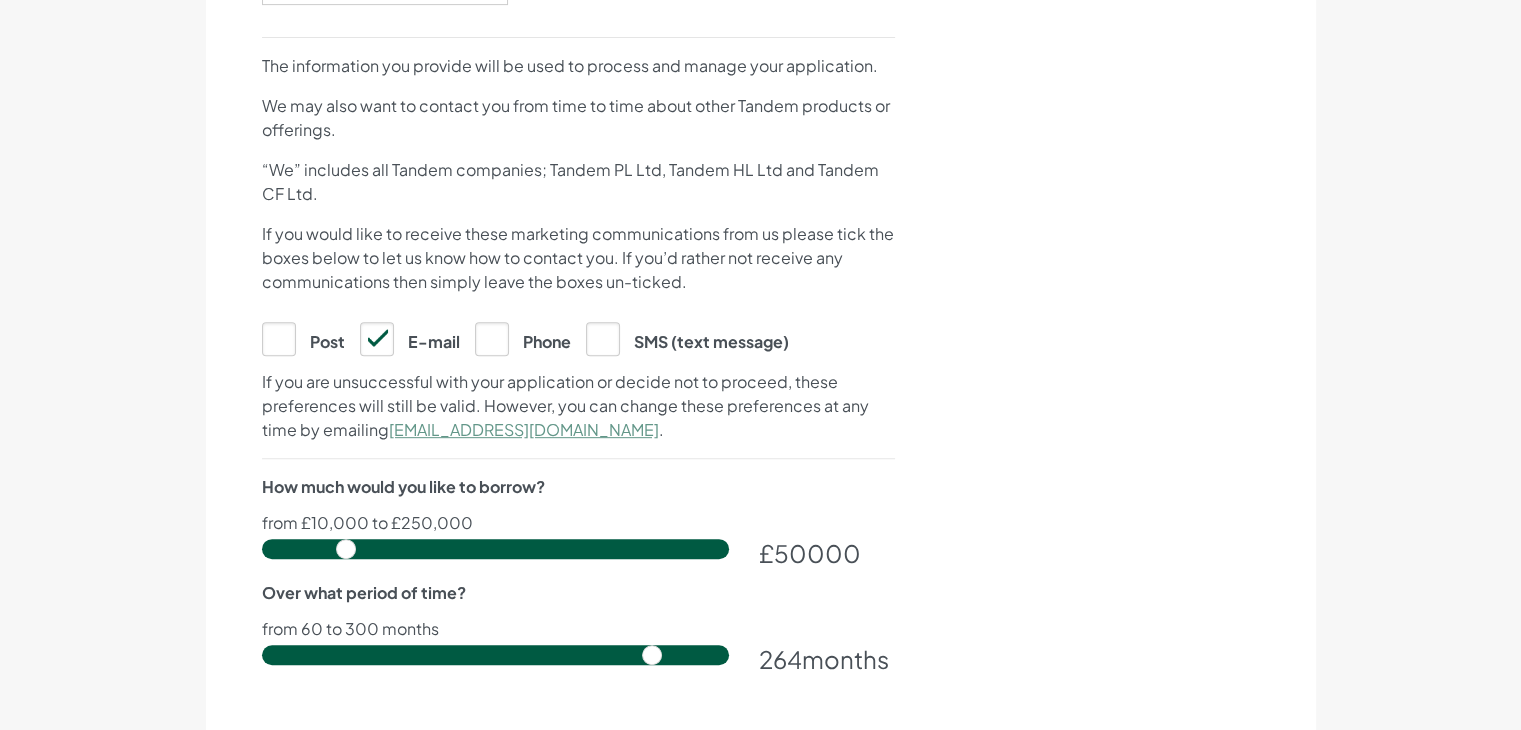 drag, startPoint x: 672, startPoint y: 652, endPoint x: 645, endPoint y: 652, distance: 27 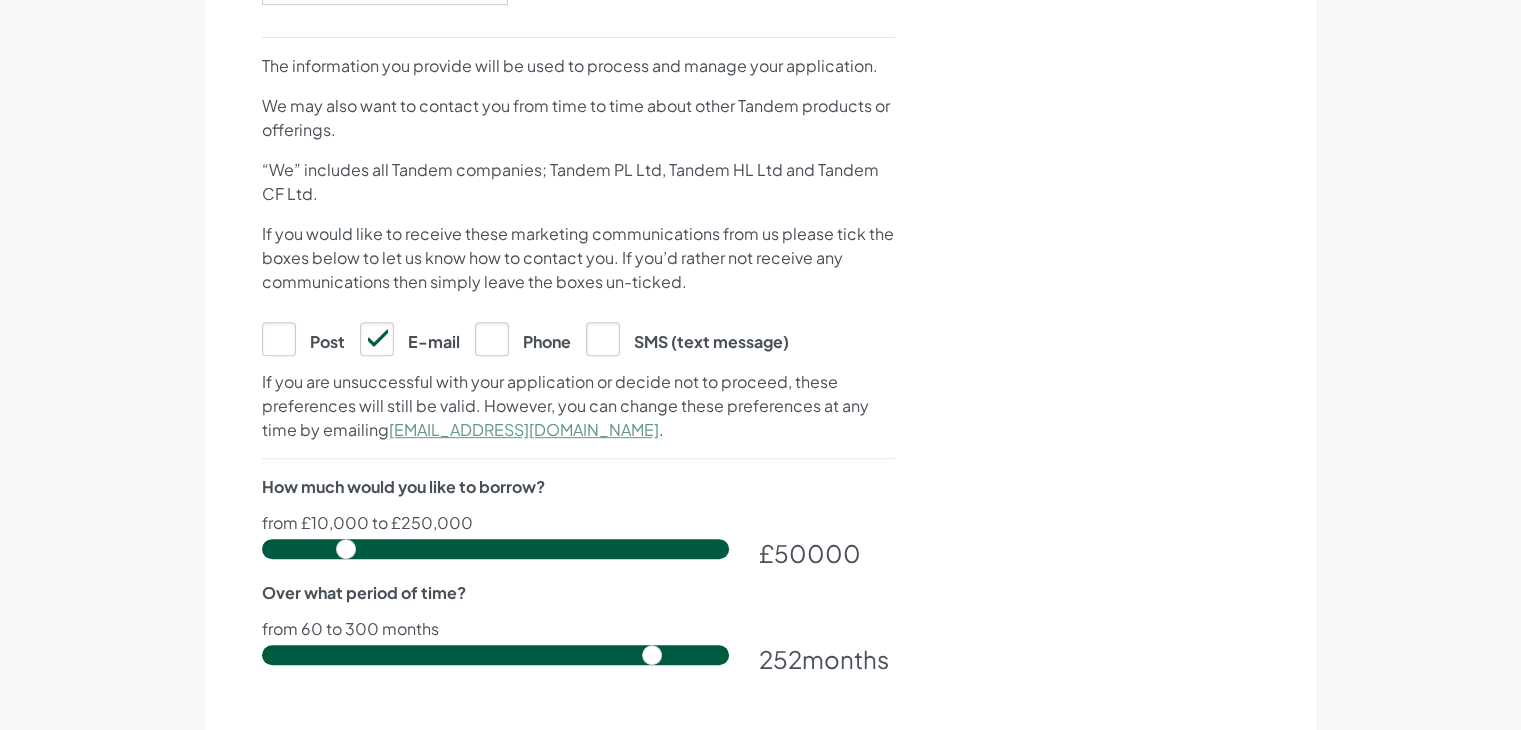 click at bounding box center (495, 655) 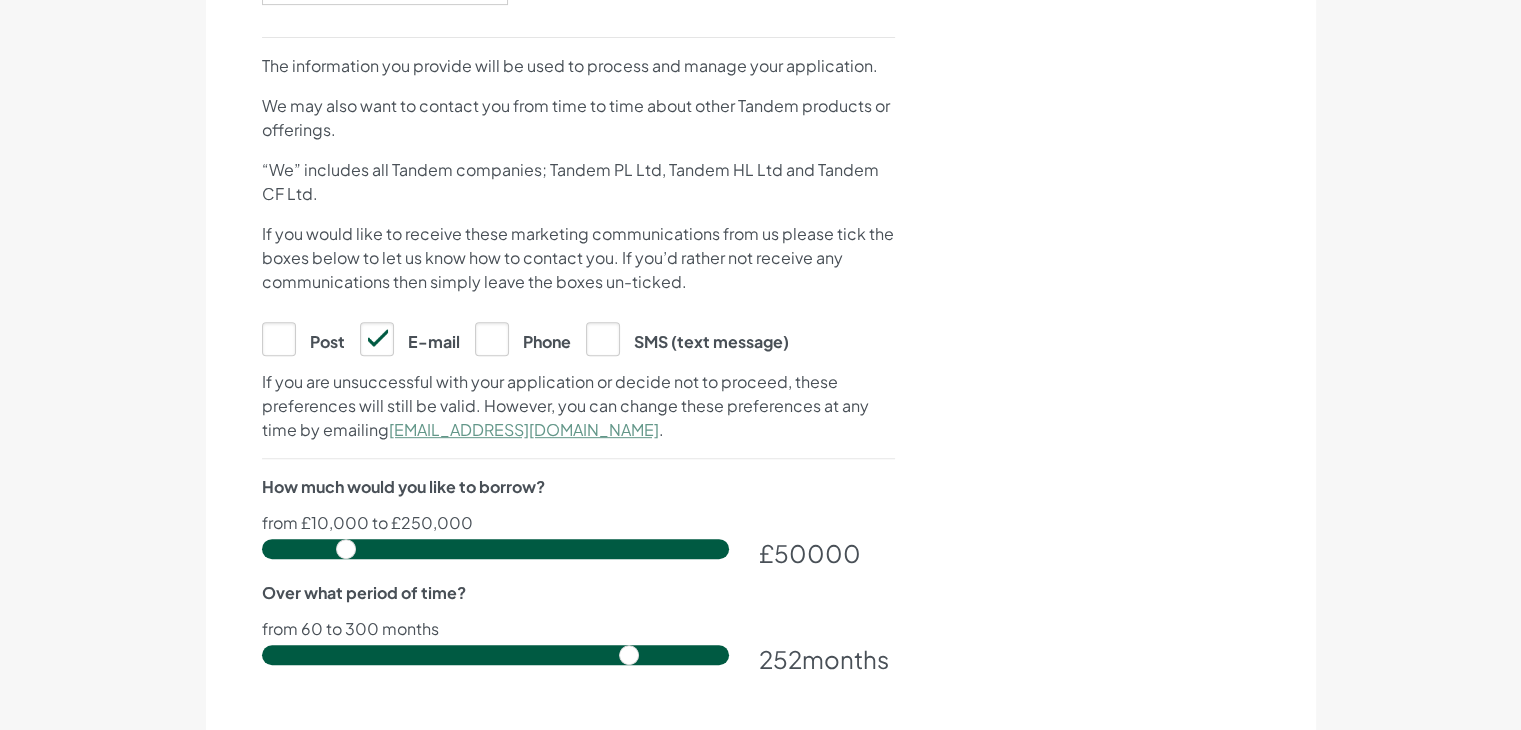drag, startPoint x: 651, startPoint y: 651, endPoint x: 639, endPoint y: 650, distance: 12.0415945 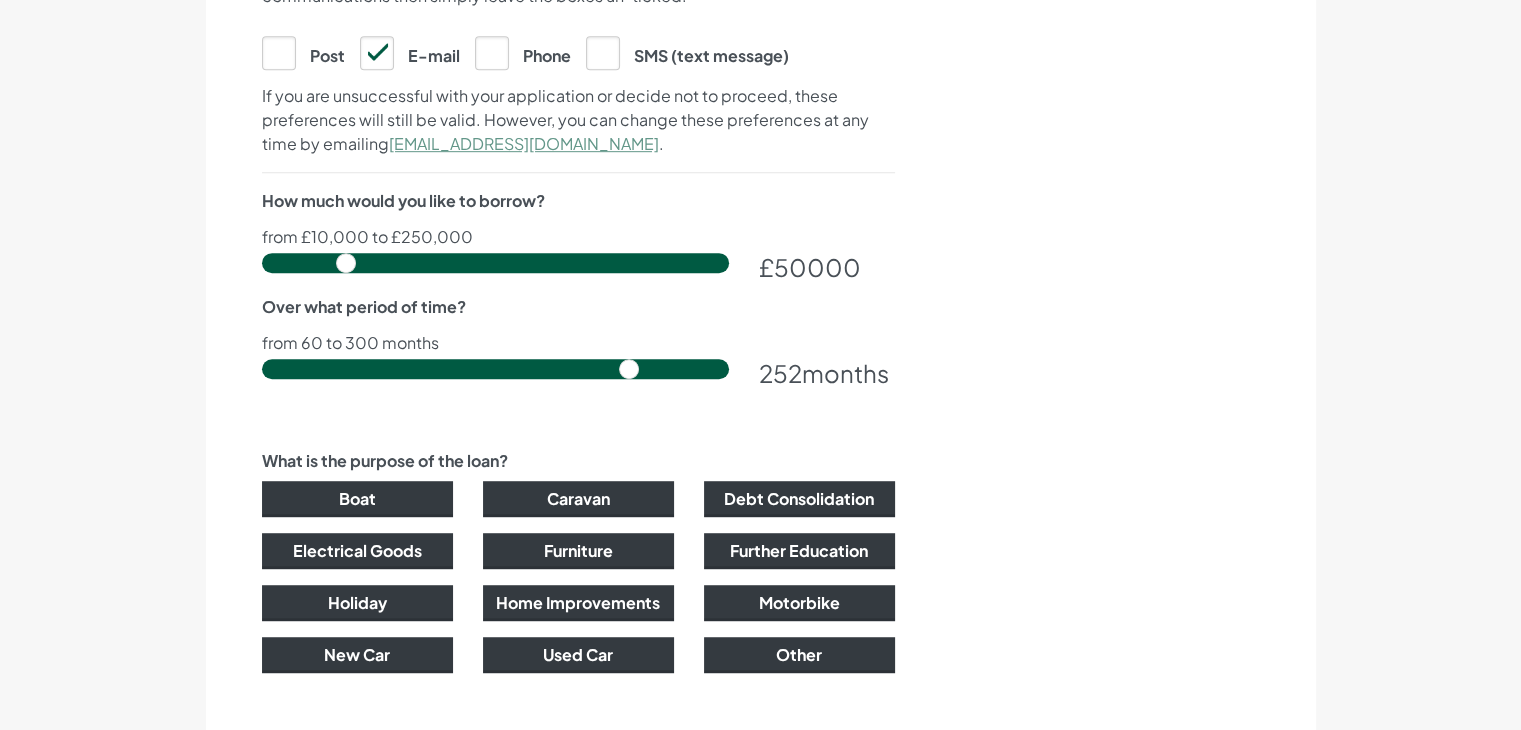 scroll, scrollTop: 1238, scrollLeft: 0, axis: vertical 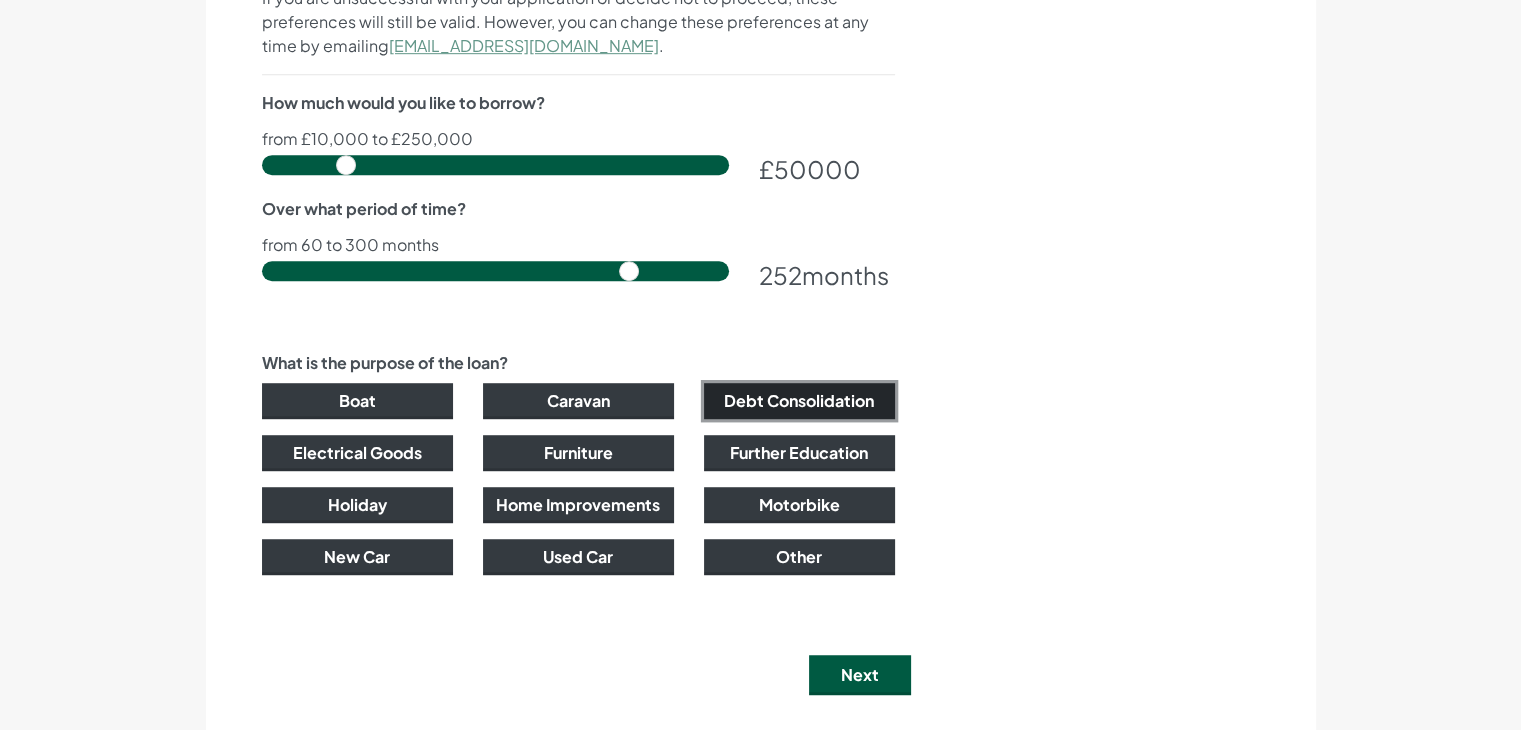click on "Debt Consolidation" at bounding box center (799, 401) 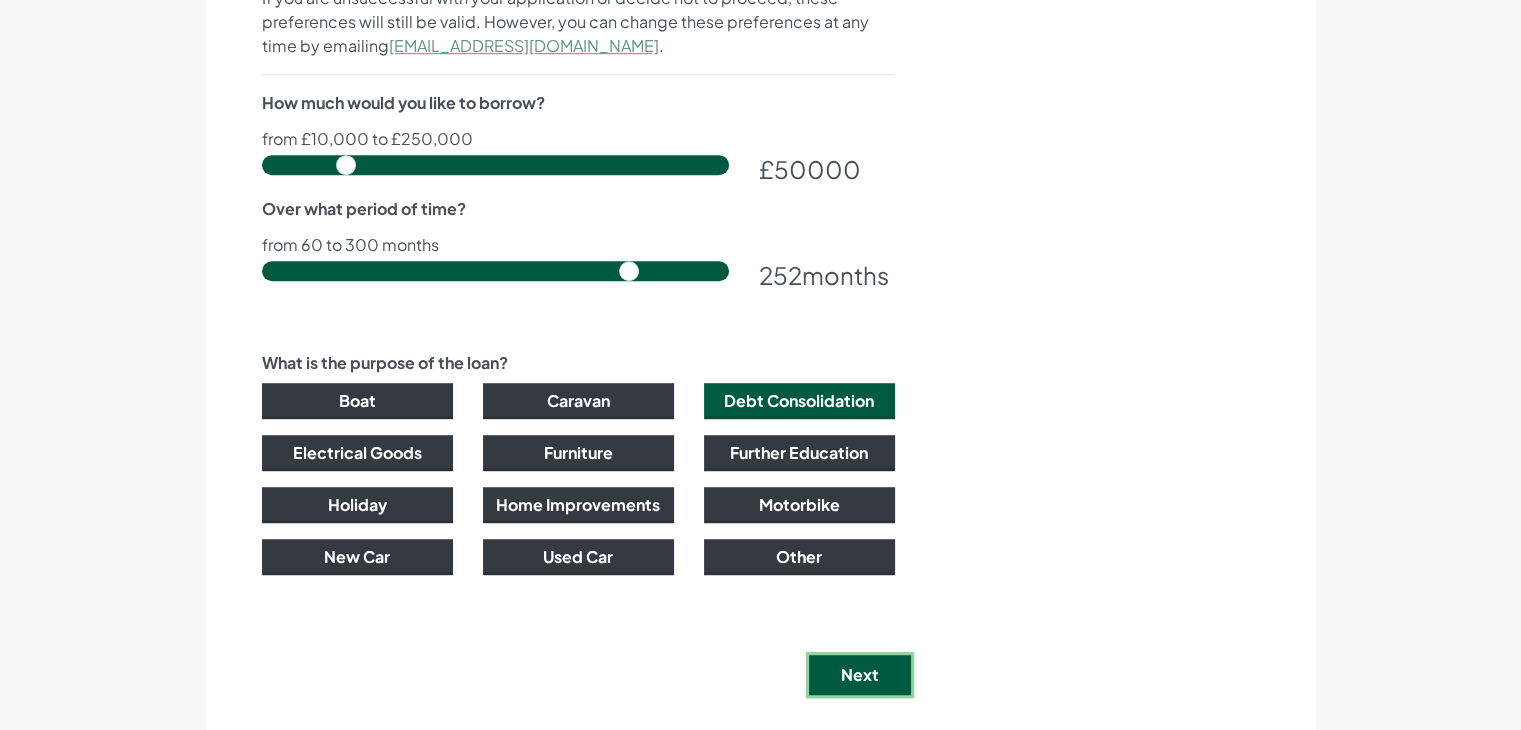 click on "Next" at bounding box center [860, 675] 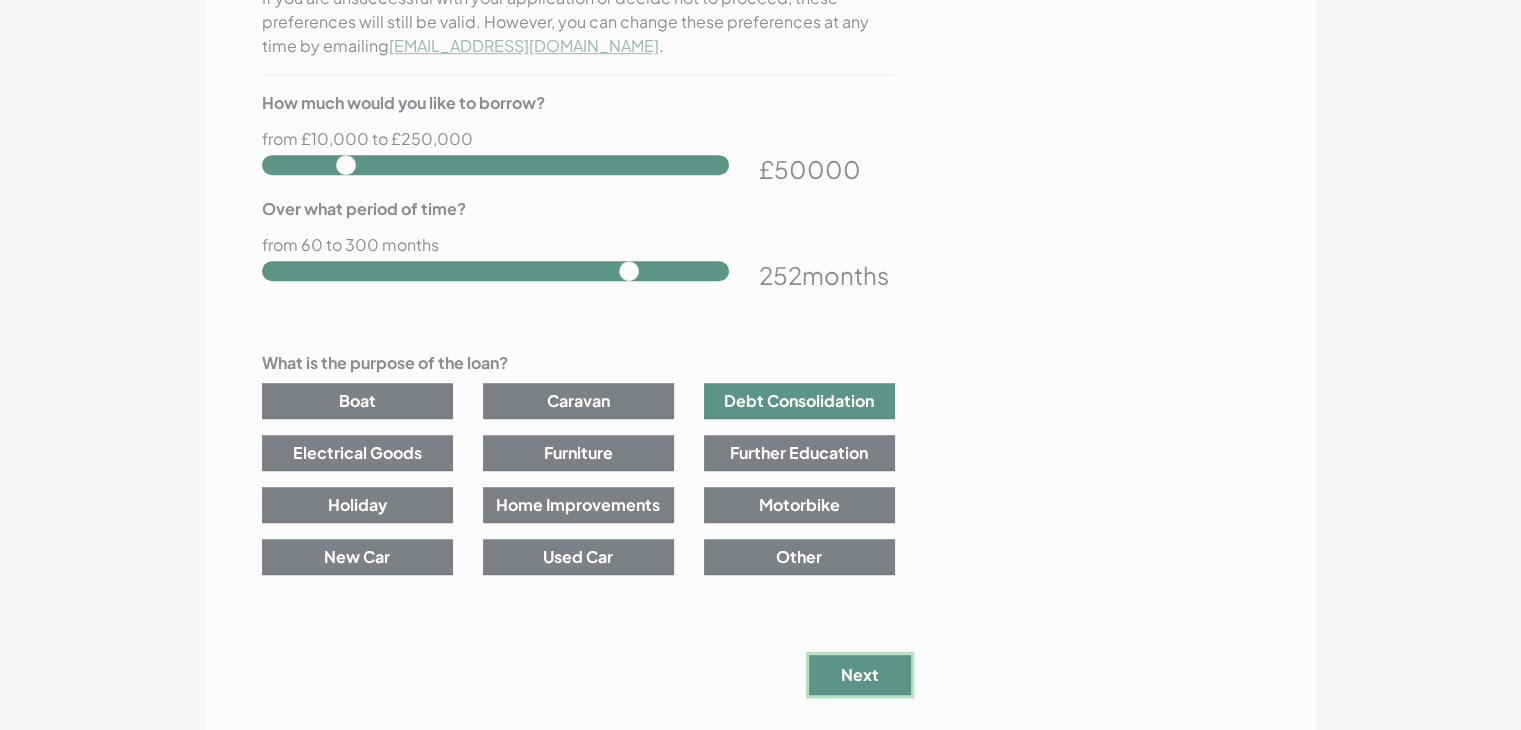 scroll, scrollTop: 0, scrollLeft: 0, axis: both 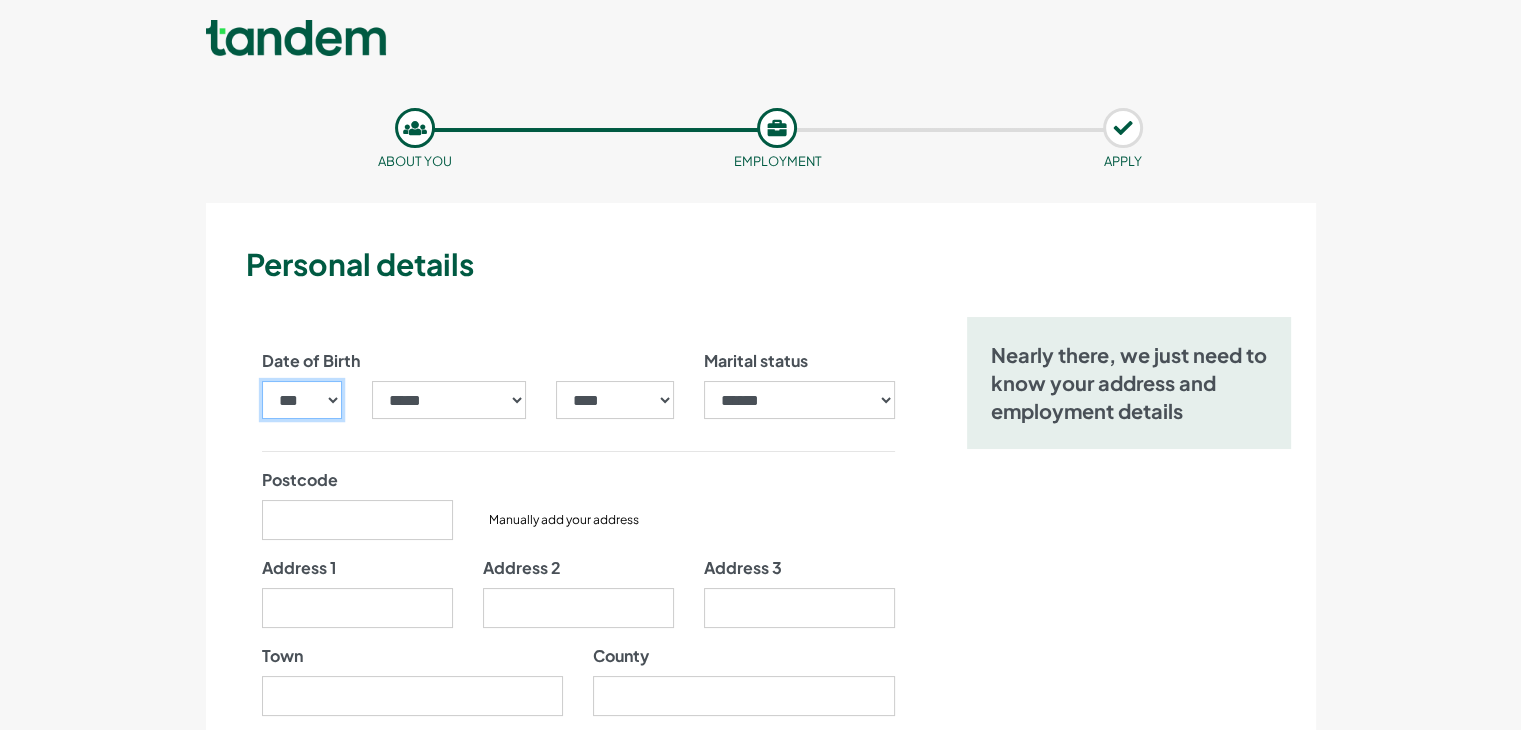 click on "***
* * * * * * * * * ** ** ** ** ** ** ** ** ** ** ** ** ** ** ** ** ** ** ** ** ** **" at bounding box center [302, 400] 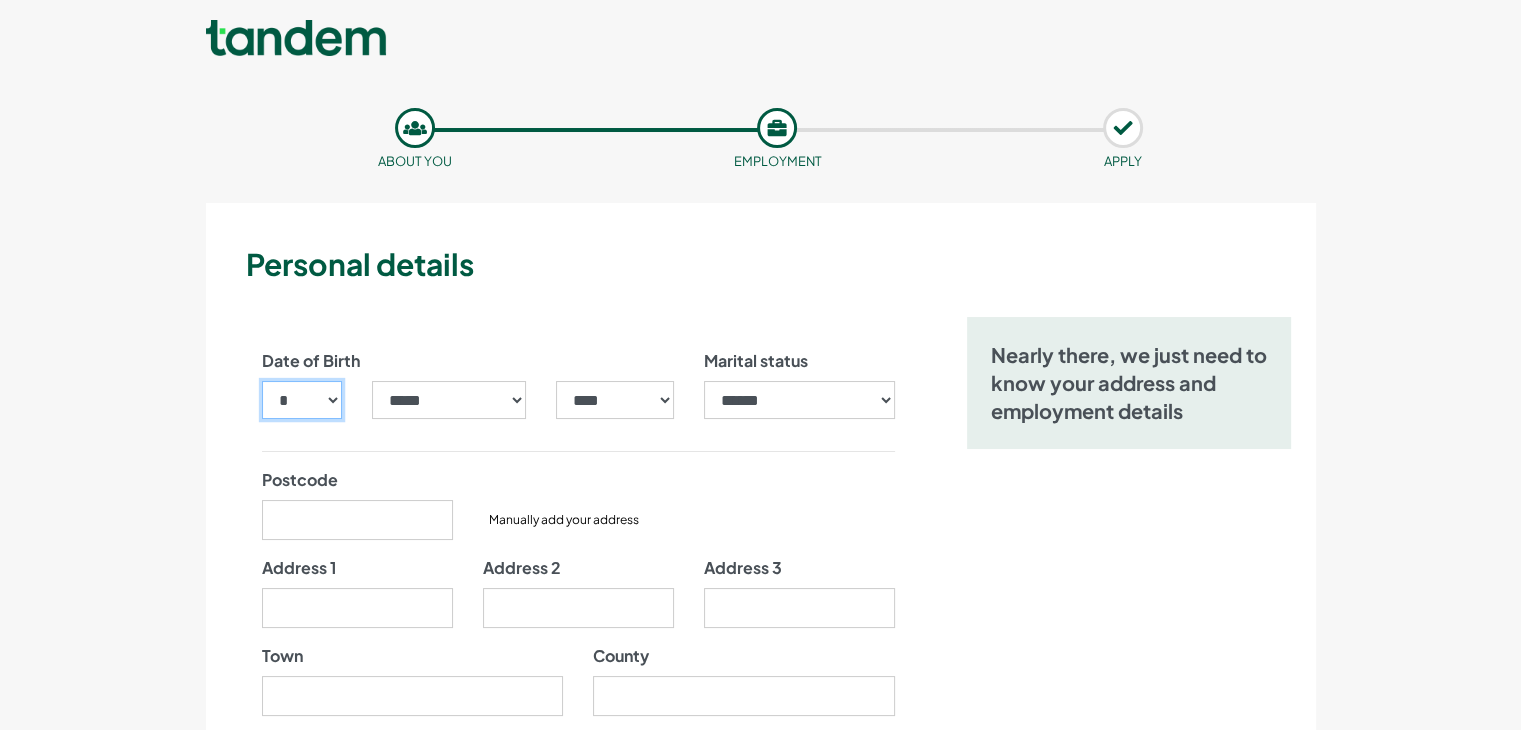 click on "***
* * * * * * * * * ** ** ** ** ** ** ** ** ** ** ** ** ** ** ** ** ** ** ** ** ** **" at bounding box center (302, 400) 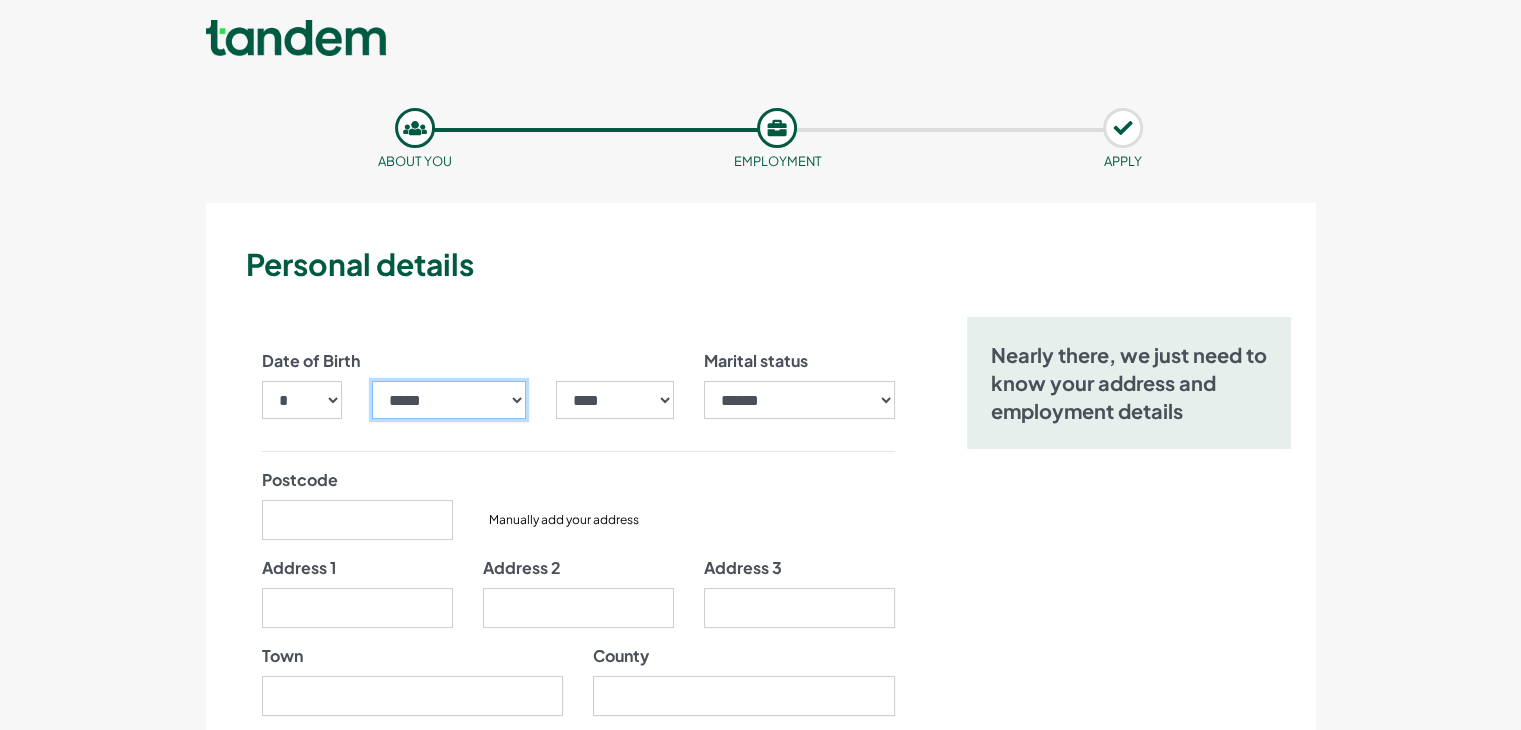 click on "*****
*******
********
*****
*****
***
****
****
******
*********
*******
********
********" at bounding box center [449, 400] 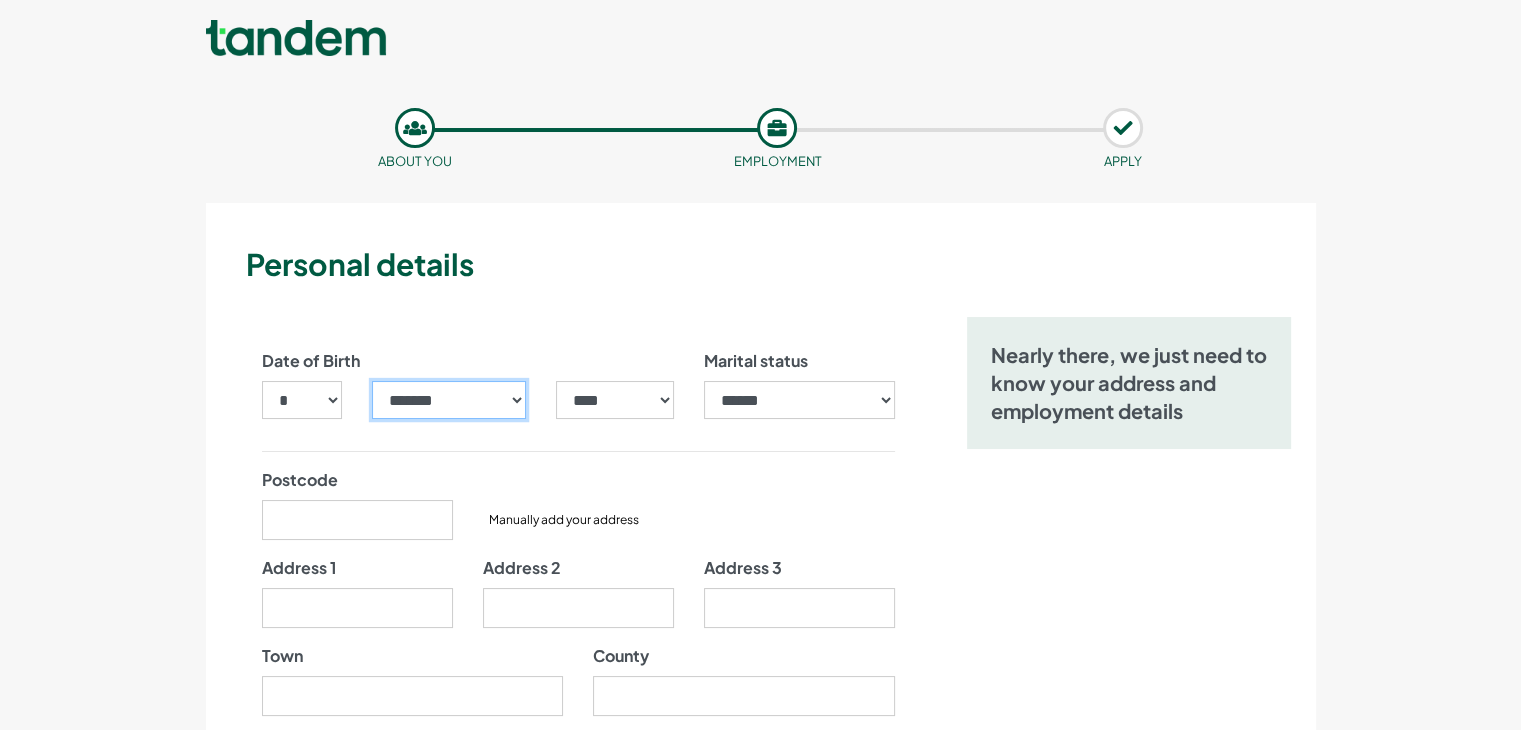 click on "*****
*******
********
*****
*****
***
****
****
******
*********
*******
********
********" at bounding box center (449, 400) 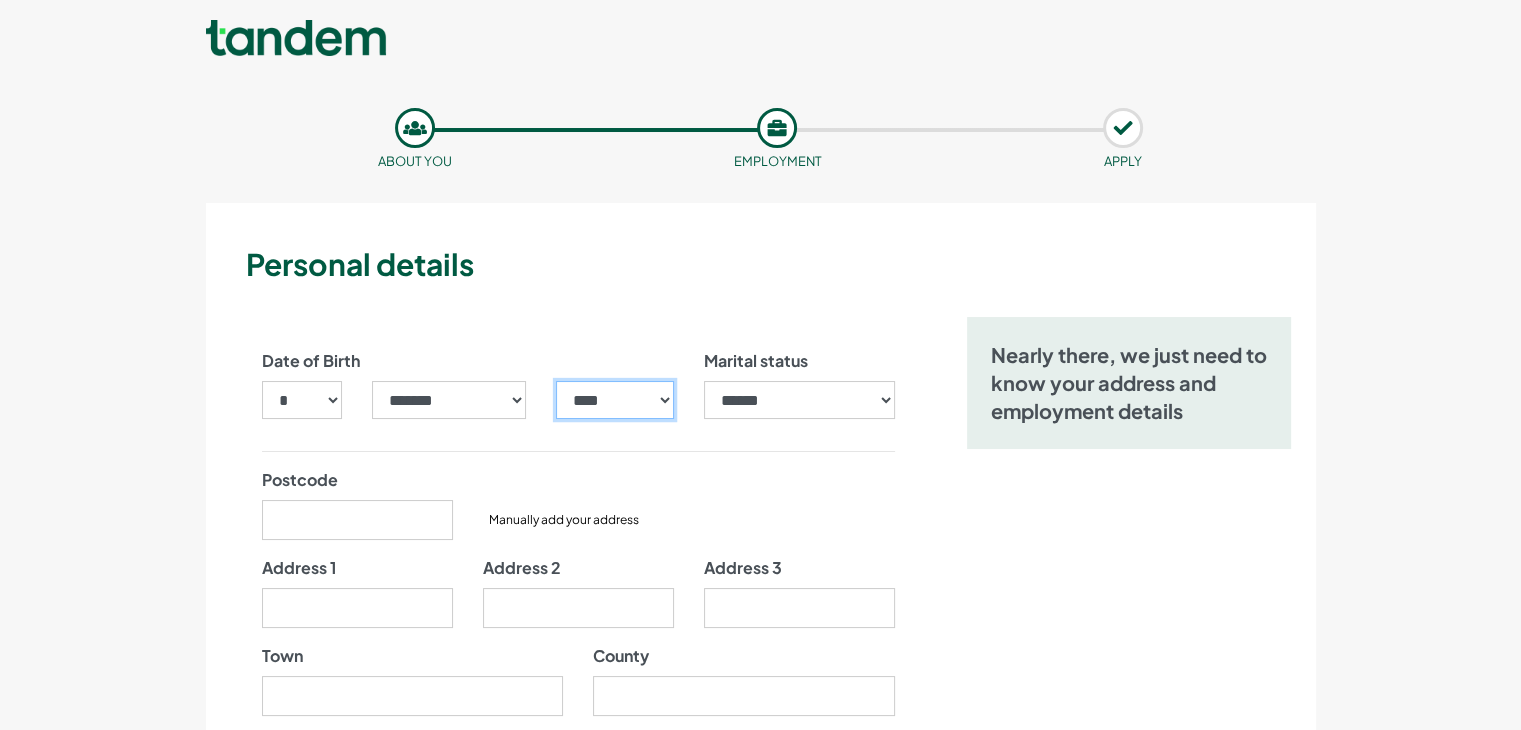 click on "****
**** **** **** **** **** **** **** **** **** **** **** **** **** **** **** **** **** **** **** **** **** **** **** **** **** **** **** **** **** **** **** **** **** **** **** **** **** **** **** **** **** **** **** **** **** **** **** **** **** **** **** **** **** **** **** **** **** **** **** **** **** **** **** **** **** **** **** **** **** **** **** **** **** **** **** **** **** **** **** **** **** **** **** **** **** **** **** **** **** **** **** **** **** **** **** **** **** **** **** **** **** **** **** **** **** **** **** **** **** **** **** **** **** **** **** **** **** **** **** **** **** **** **** **** **** ****" at bounding box center (614, 400) 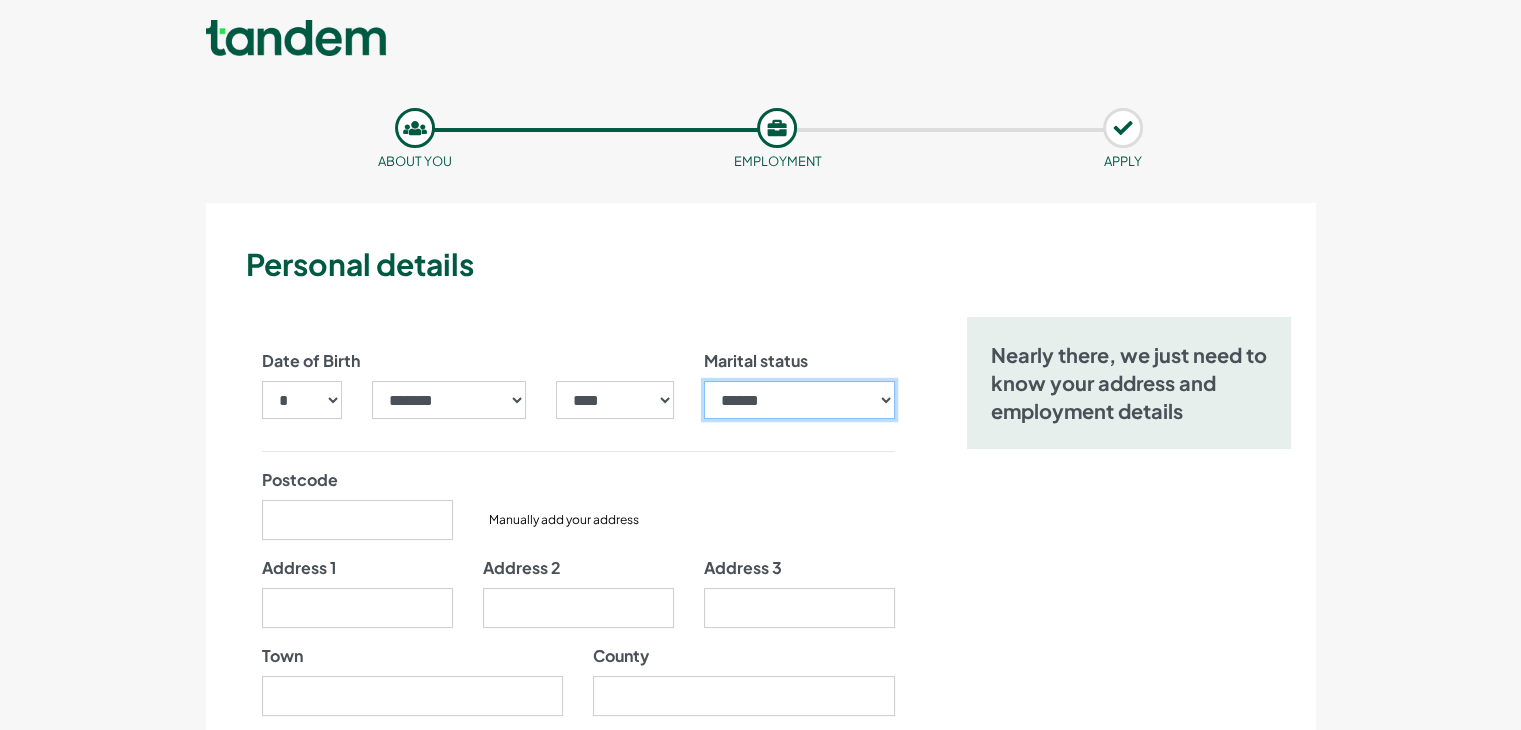 click on "**********" at bounding box center [799, 400] 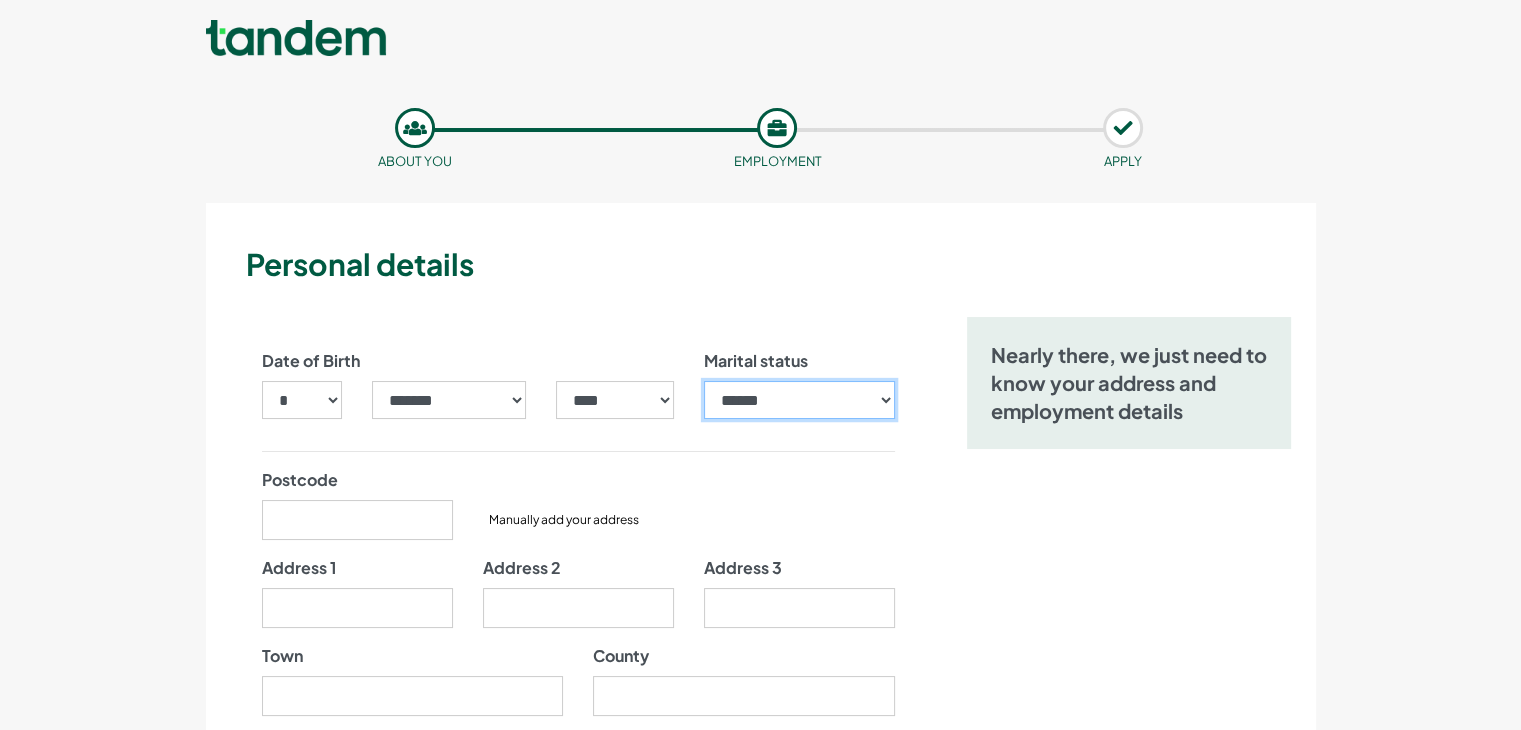 select on "*******" 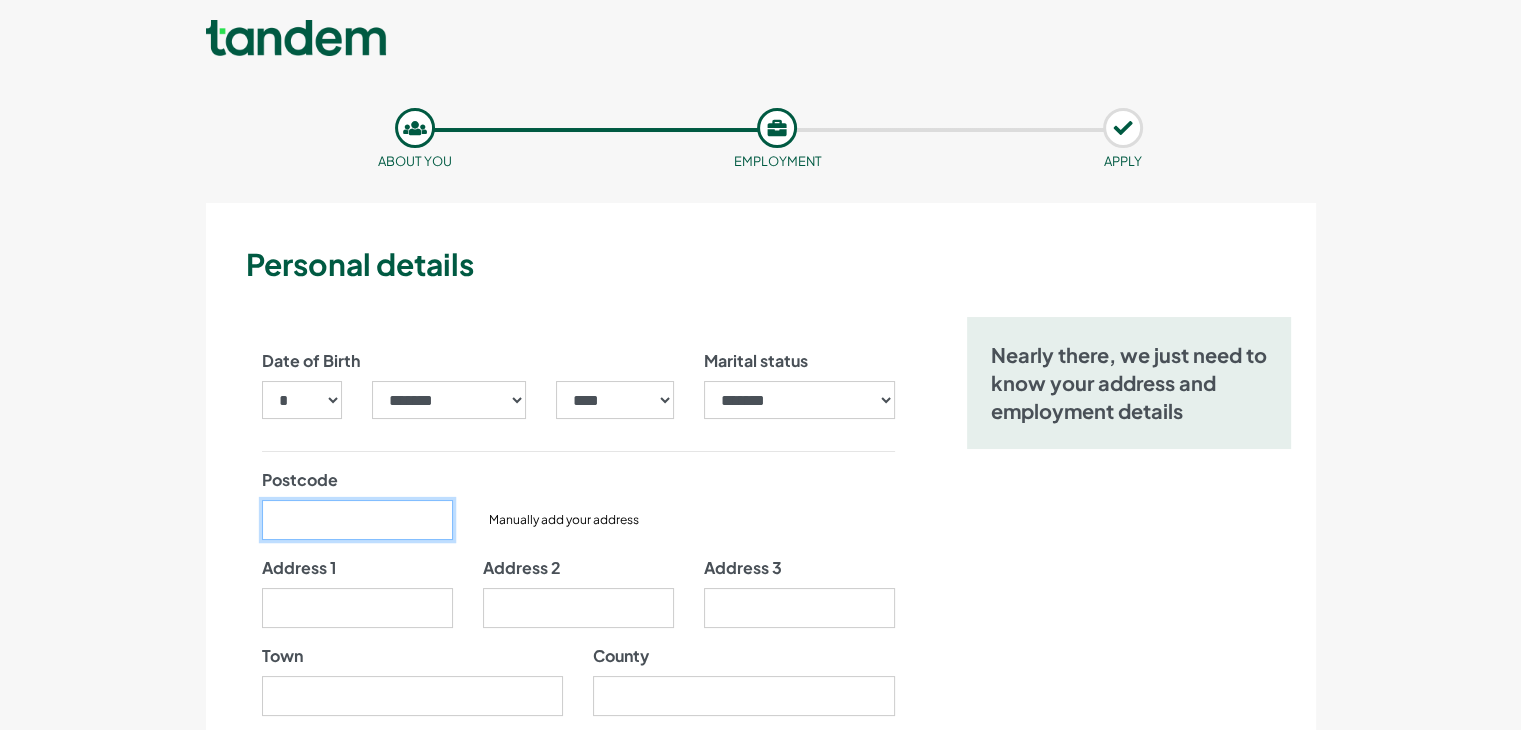click on "Postcode" at bounding box center [357, 520] 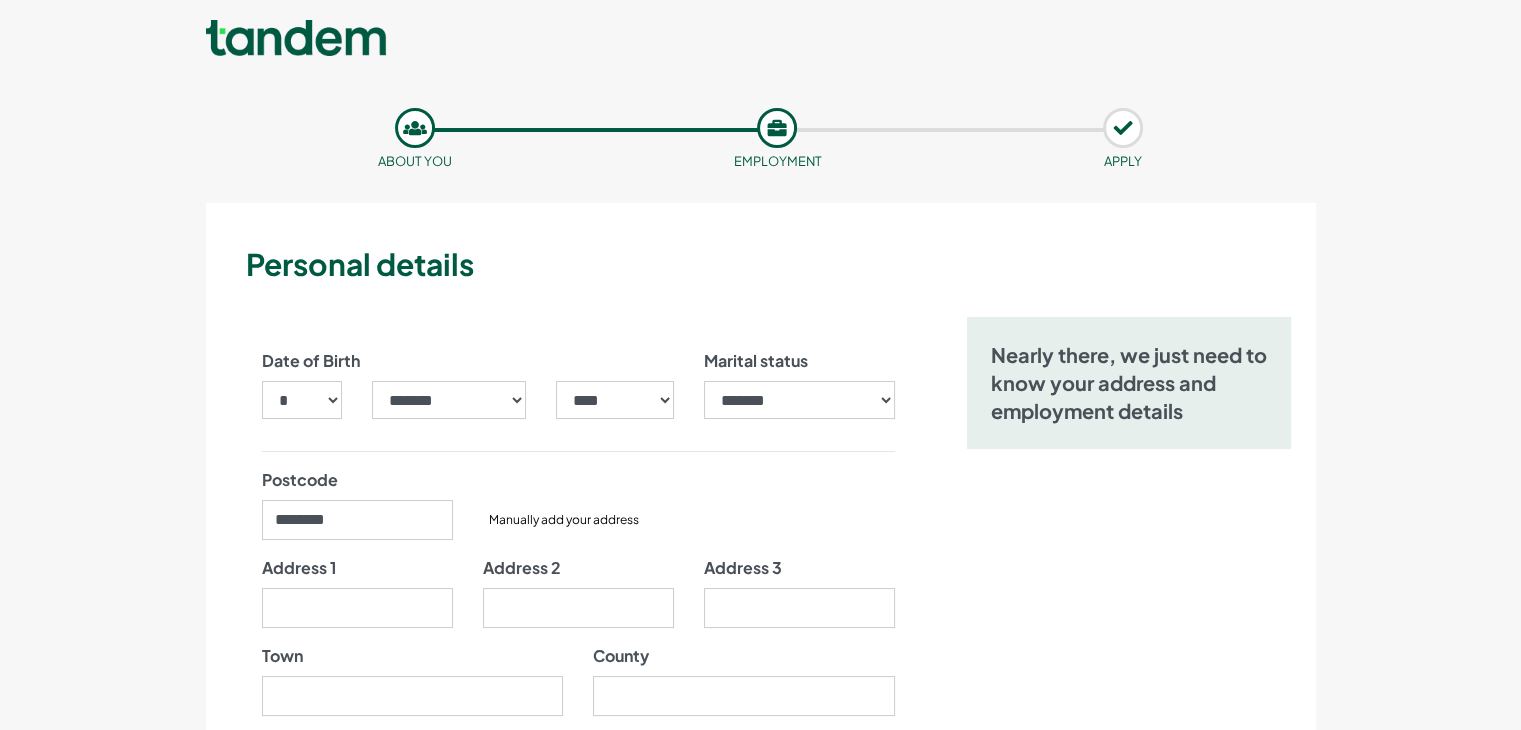 type on "**********" 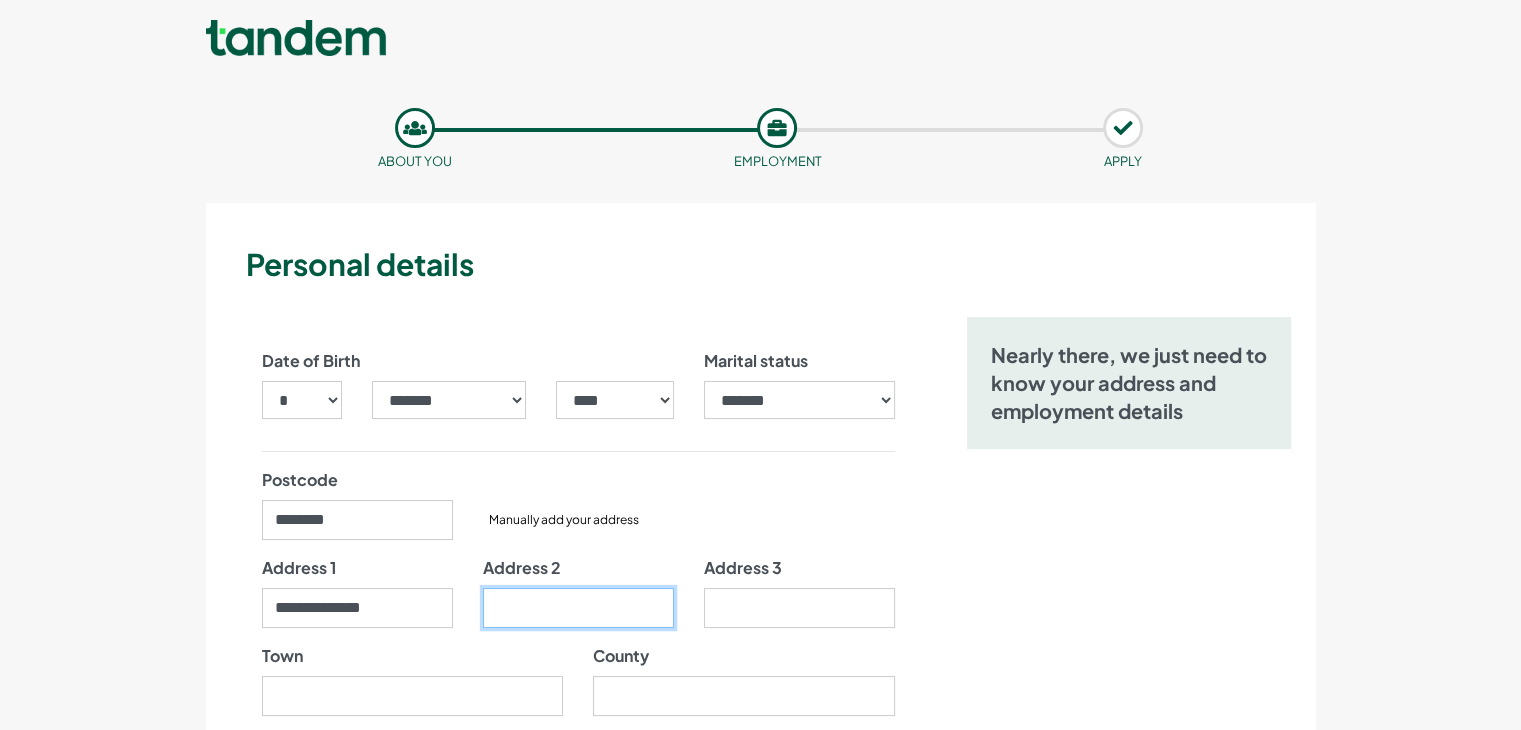 type on "**********" 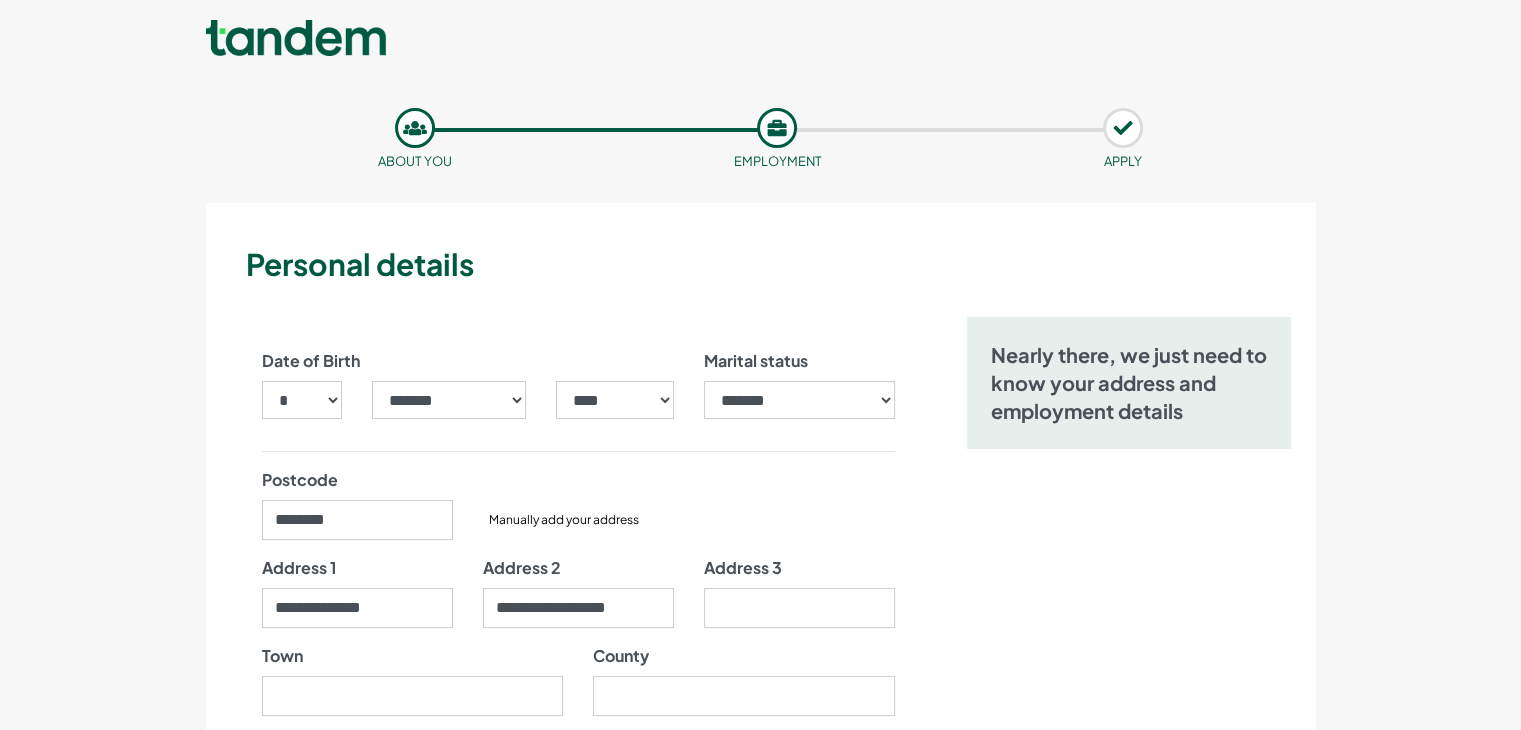 type on "**********" 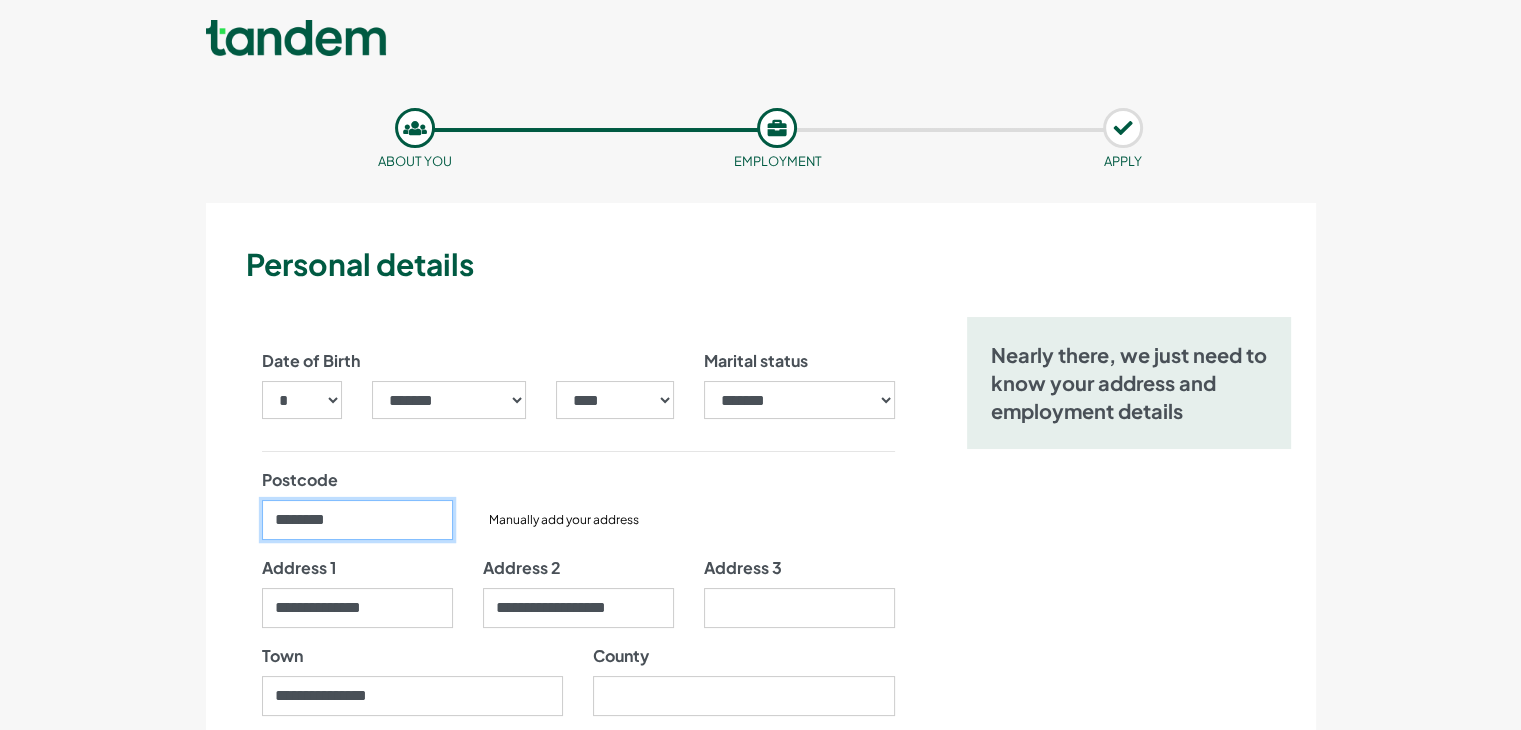 scroll, scrollTop: 182, scrollLeft: 0, axis: vertical 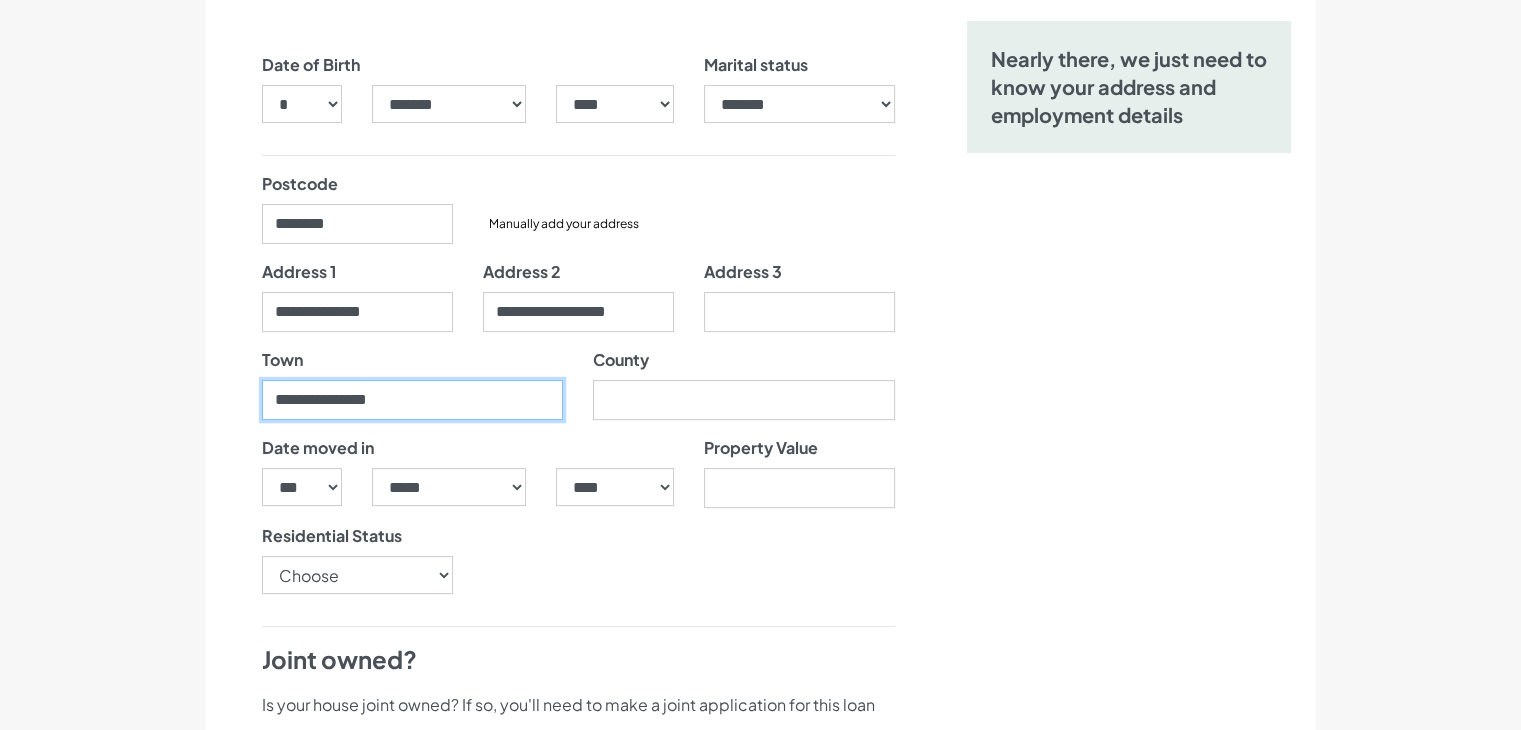 drag, startPoint x: 411, startPoint y: 396, endPoint x: 260, endPoint y: 402, distance: 151.11916 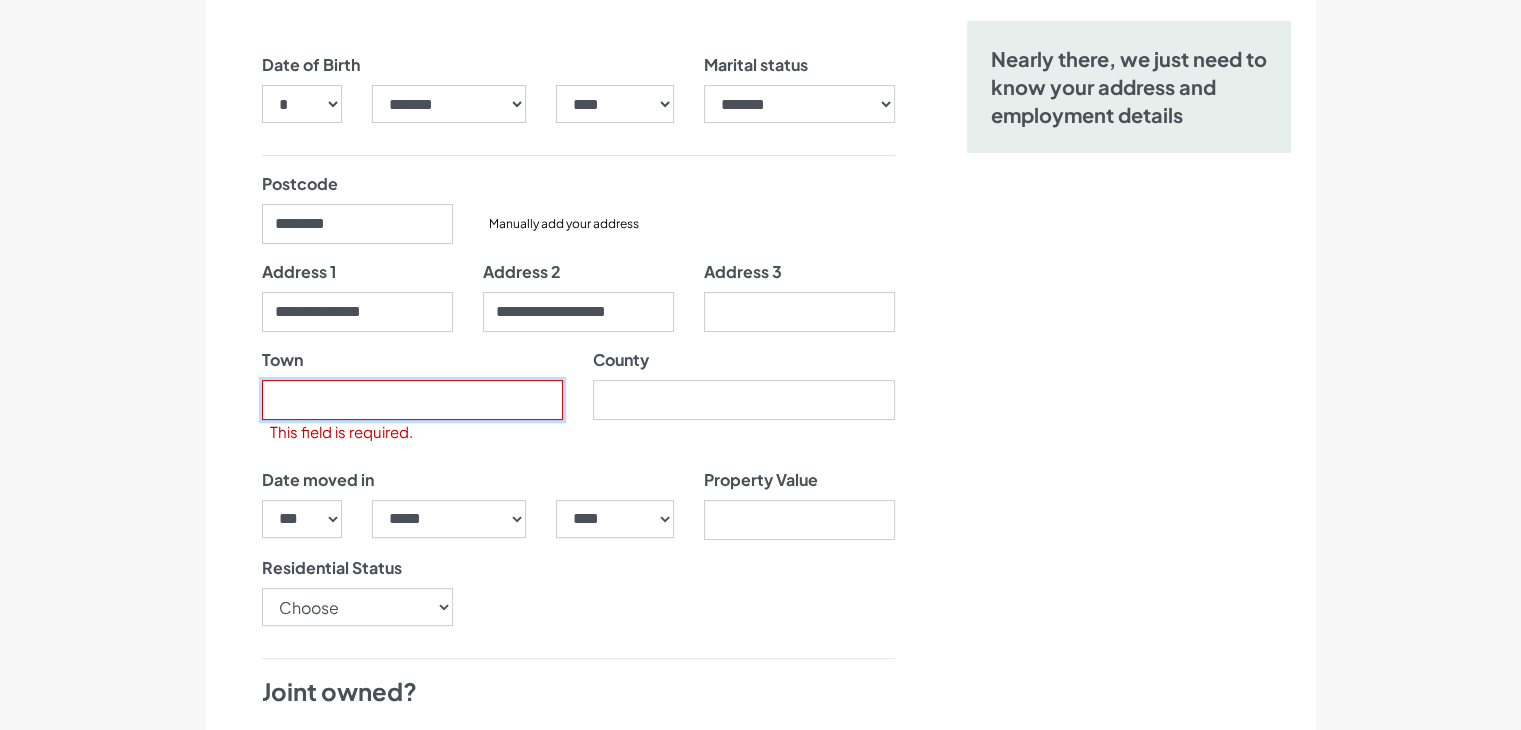 type 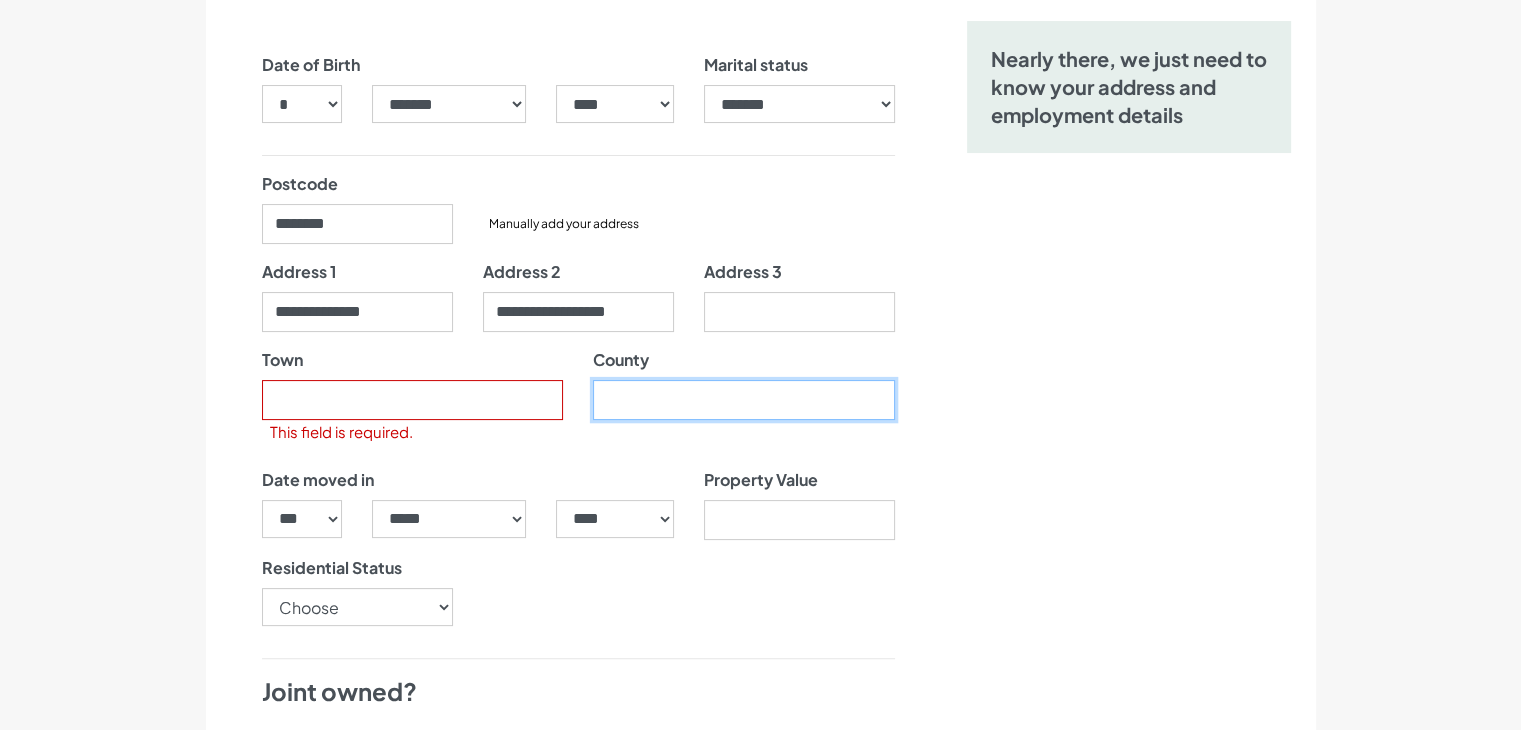 click on "County" at bounding box center [744, 400] 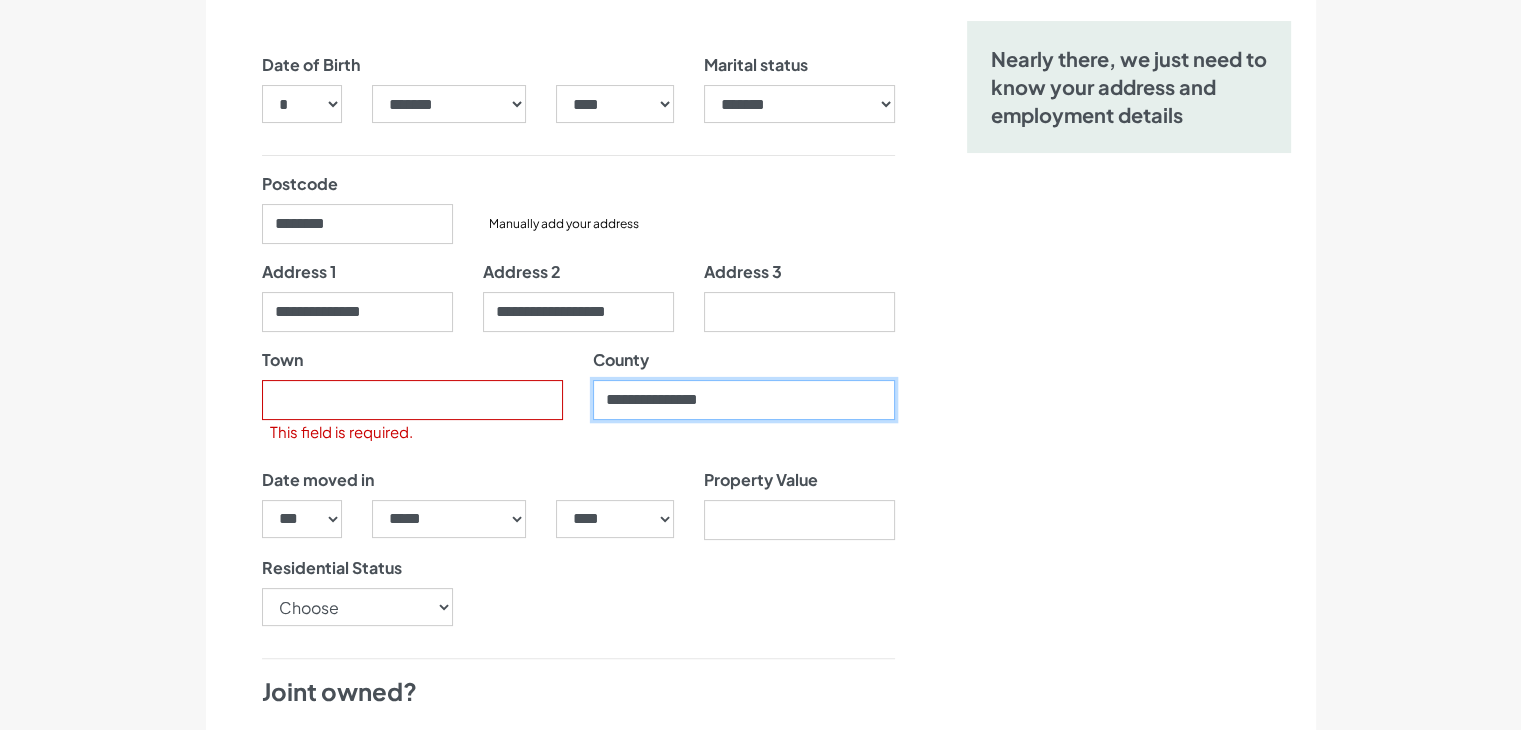 type on "**********" 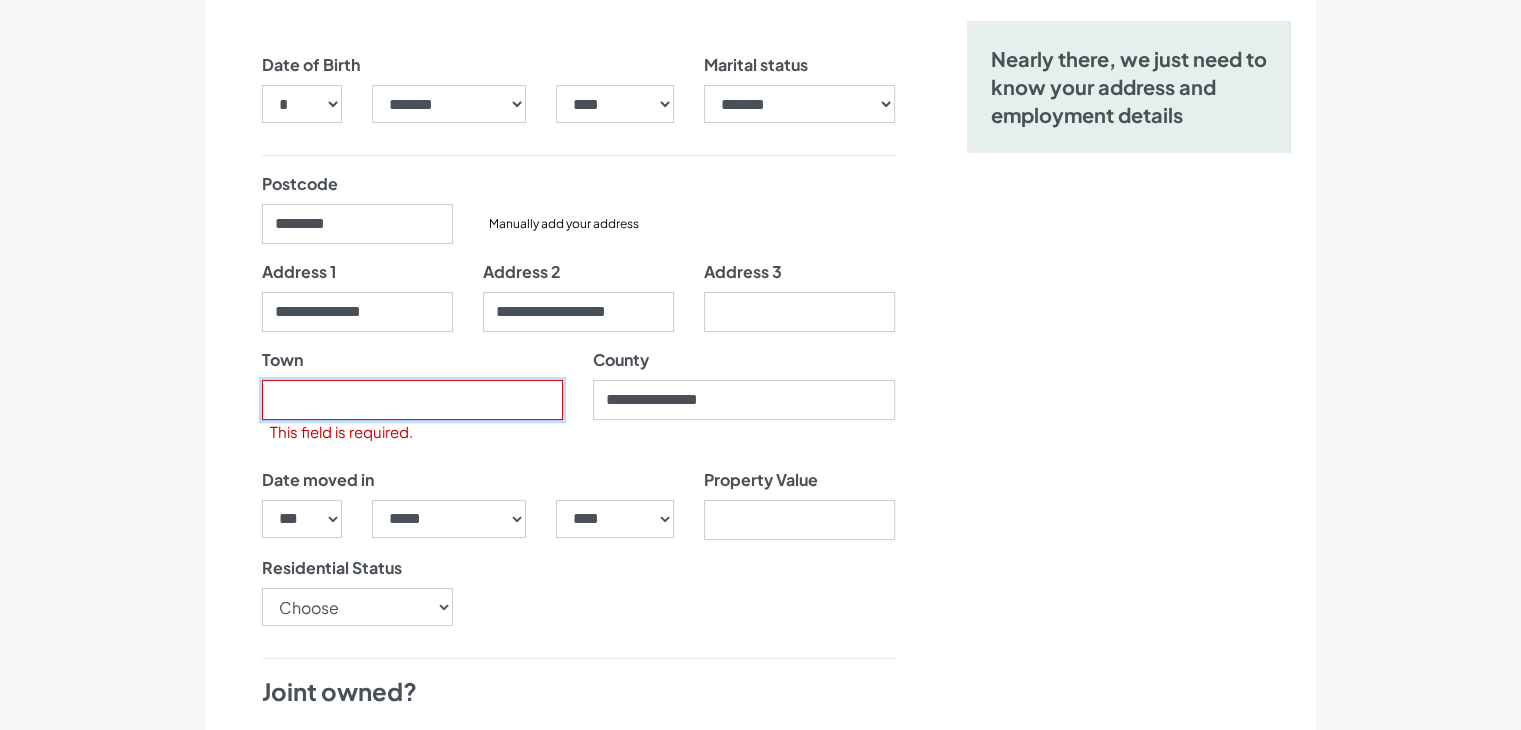 click on "Town" at bounding box center (413, 400) 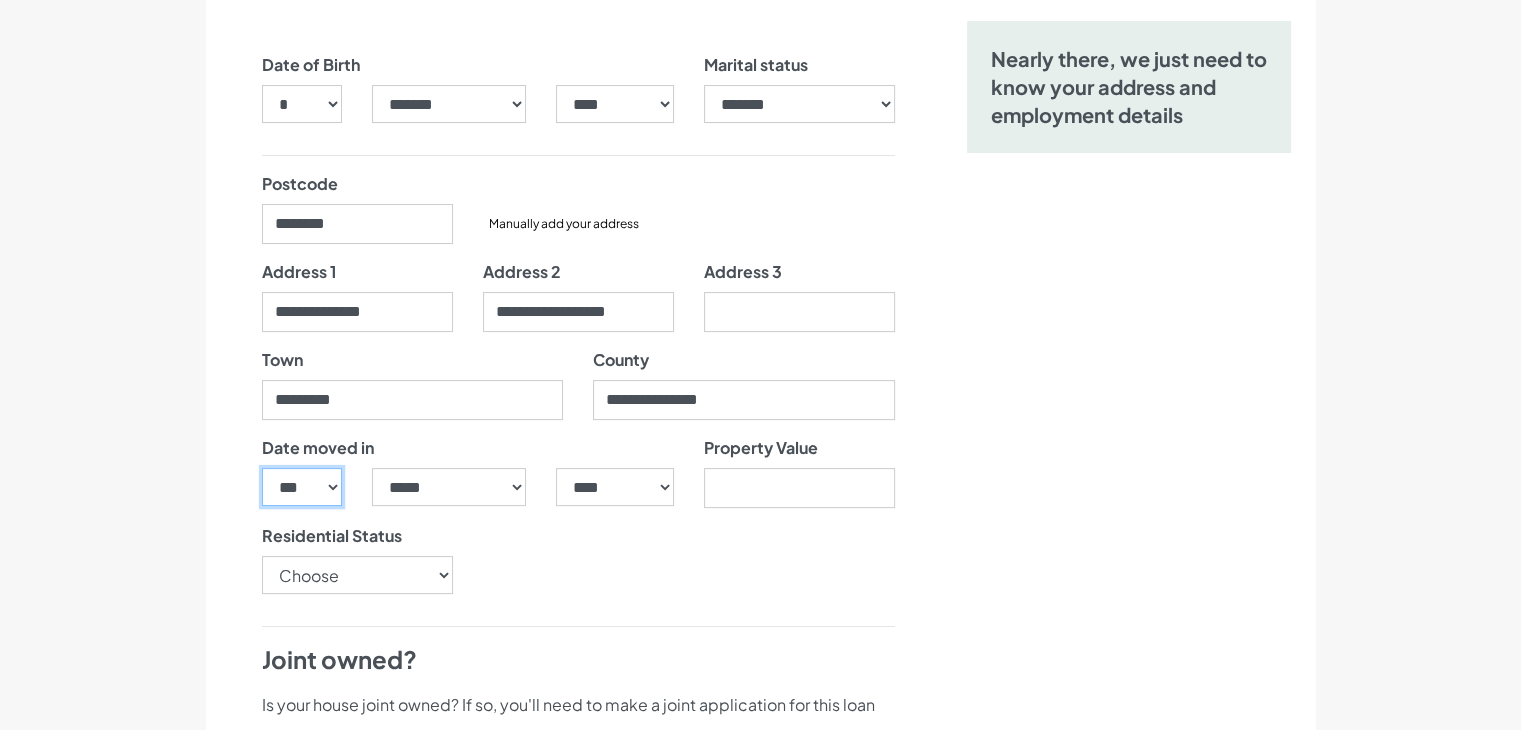 click on "***
* * * * * * * * * ** ** ** ** ** ** ** ** ** ** ** ** ** ** ** ** ** ** ** ** ** **" at bounding box center [302, 487] 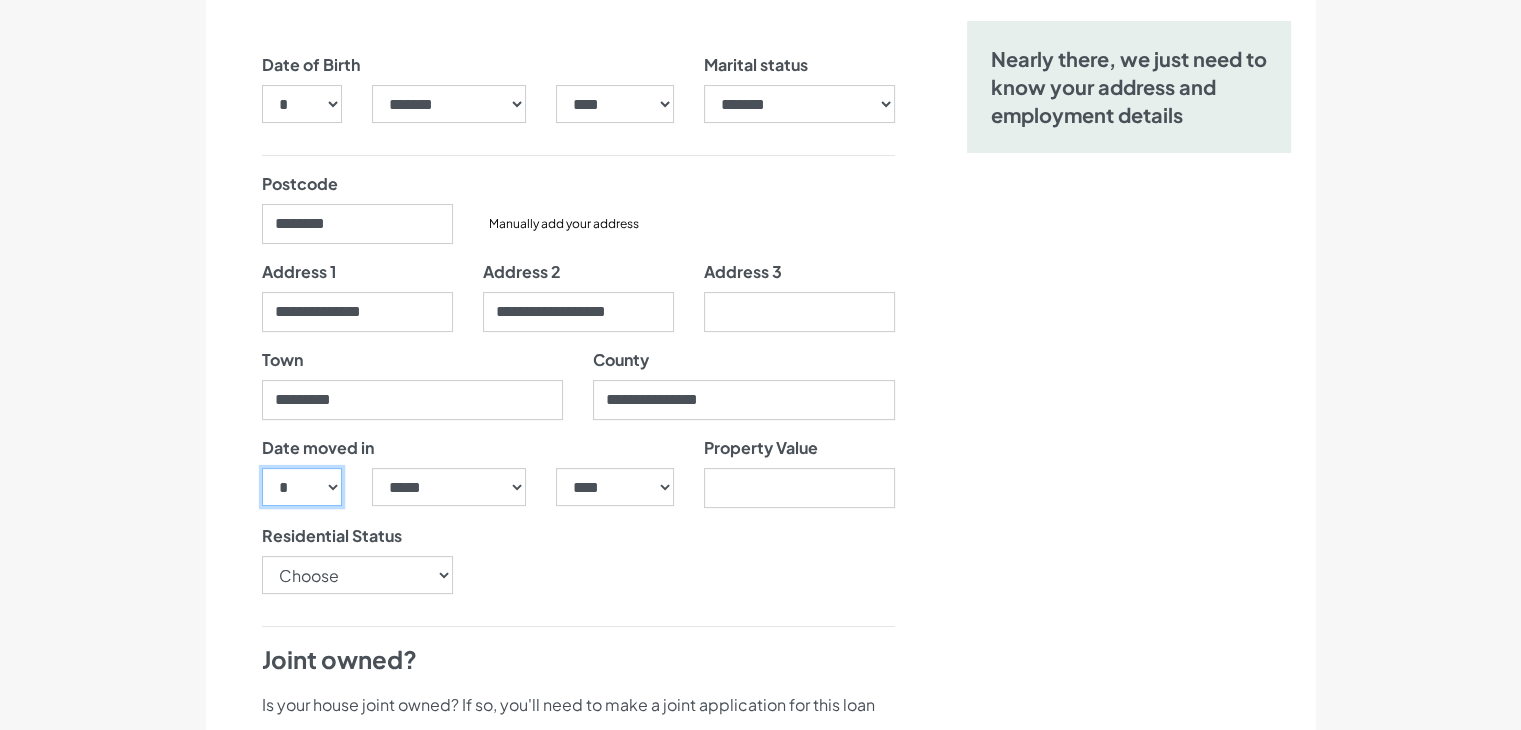 click on "***
* * * * * * * * * ** ** ** ** ** ** ** ** ** ** ** ** ** ** ** ** ** ** ** ** ** **" at bounding box center (302, 487) 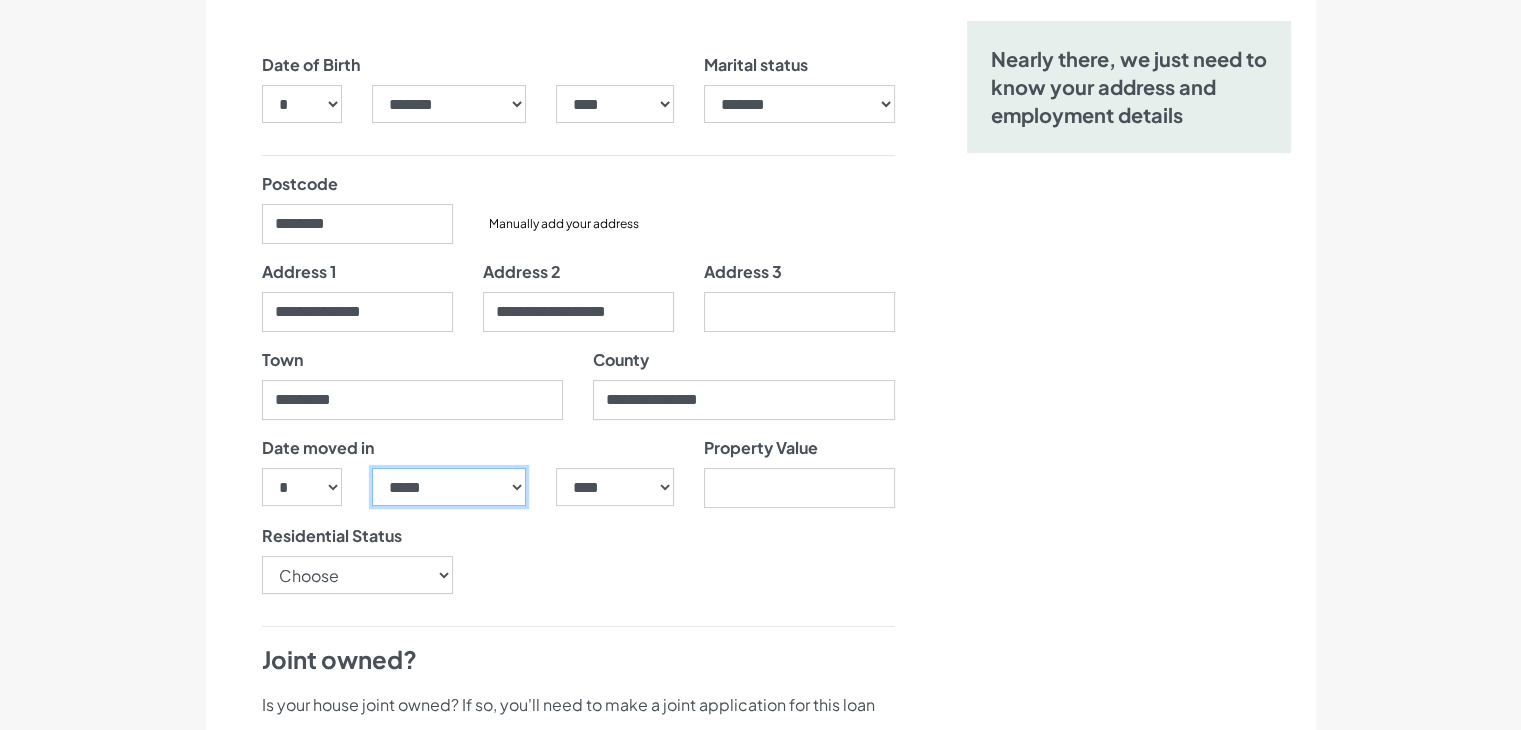 click on "*****
*******
********
*****
*****
***
****
****
******
*********
*******
********
********" at bounding box center (449, 487) 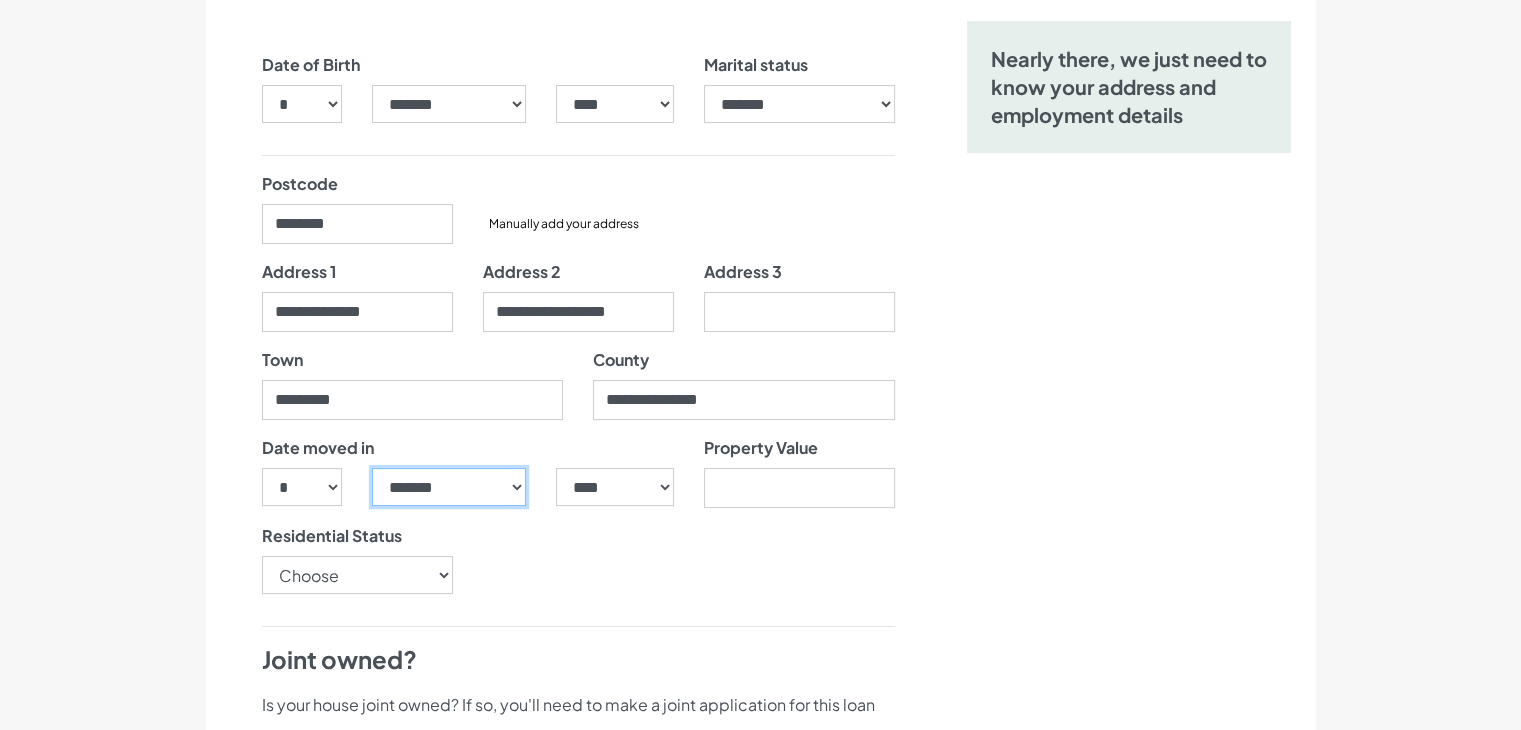 click on "*****
*******
********
*****
*****
***
****
****
******
*********
*******
********
********" at bounding box center (449, 487) 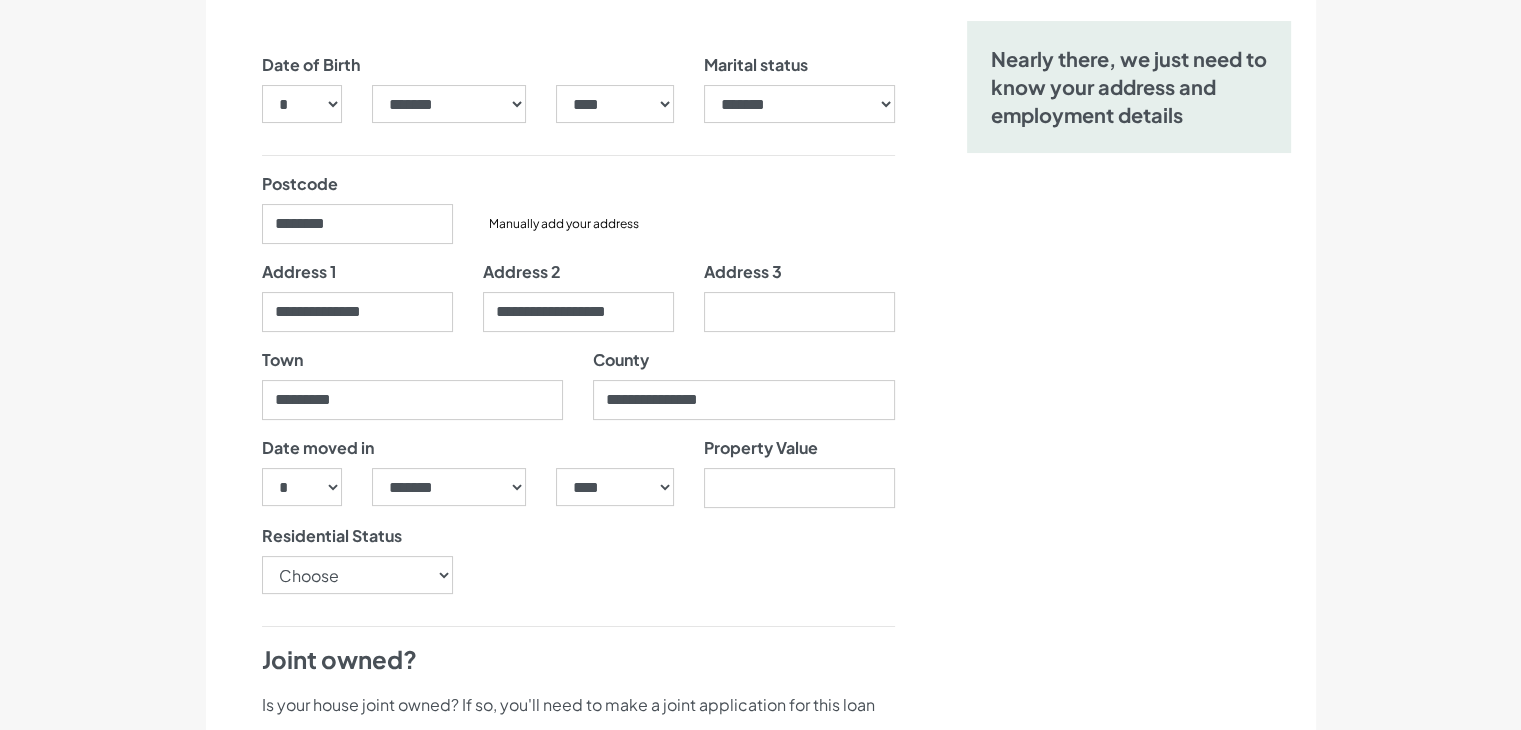click on "****
**** **** **** **** **** **** **** **** **** **** **** **** **** **** **** **** **** **** **** **** **** **** **** **** **** **** **** **** **** **** **** **** **** **** **** **** **** **** **** **** **** **** **** **** **** **** **** **** **** **** **** **** **** **** **** **** **** **** **** **** **** **** **** **** **** **** **** **** **** **** **** **** **** **** **** **** **** **** **** **** **** **** **** **** **** **** **** **** **** **** **** **** **** **** **** **** **** **** **** **** **** **** **** **** **** **** **** **** **** **** **** **** **** **** **** **** **** **** **** **** **** **** **** **** **** ****" at bounding box center (614, 495) 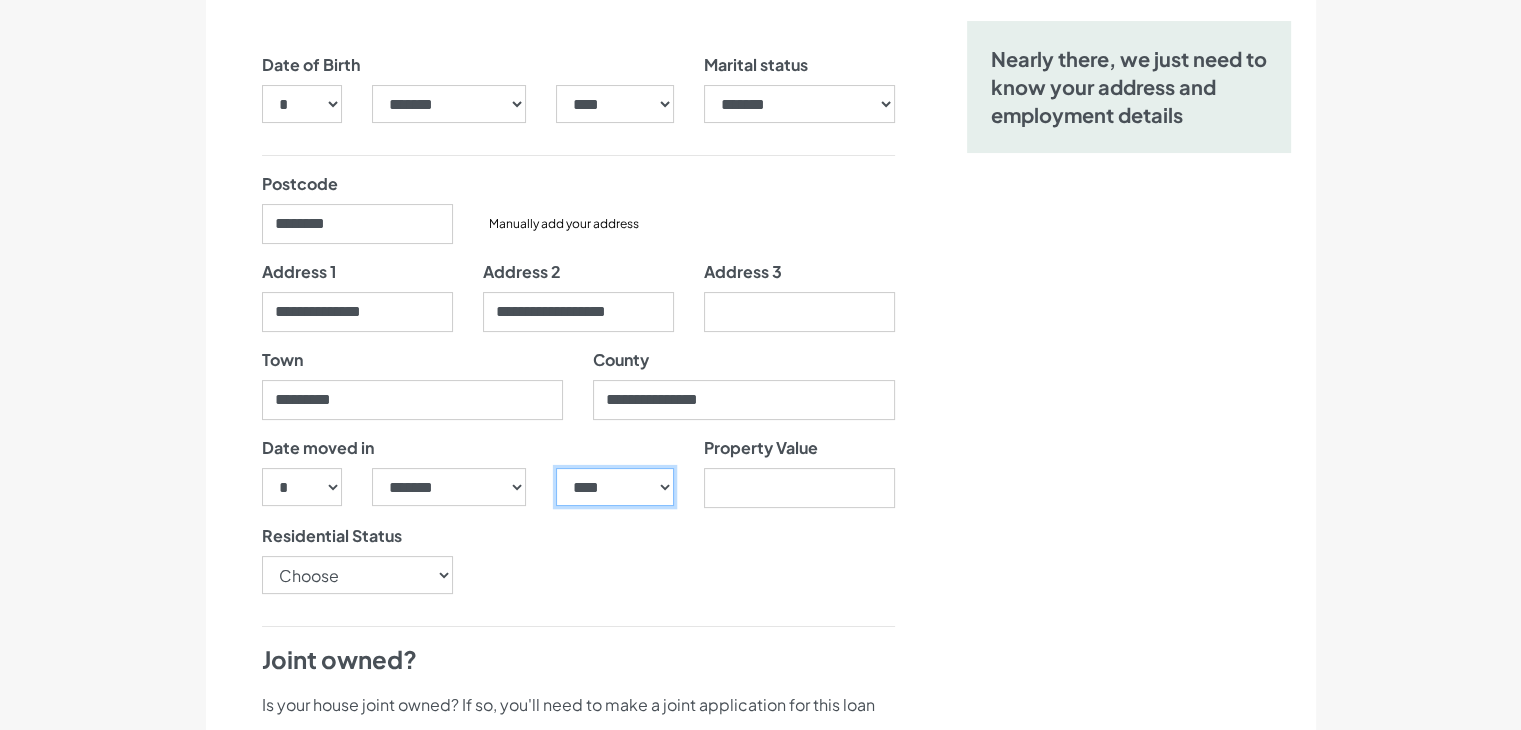 click on "****
**** **** **** **** **** **** **** **** **** **** **** **** **** **** **** **** **** **** **** **** **** **** **** **** **** **** **** **** **** **** **** **** **** **** **** **** **** **** **** **** **** **** **** **** **** **** **** **** **** **** **** **** **** **** **** **** **** **** **** **** **** **** **** **** **** **** **** **** **** **** **** **** **** **** **** **** **** **** **** **** **** **** **** **** **** **** **** **** **** **** **** **** **** **** **** **** **** **** **** **** **** **** **** **** **** **** **** **** **** **** **** **** **** **** **** **** **** **** **** **** **** **** **** **** **** ****" at bounding box center [614, 487] 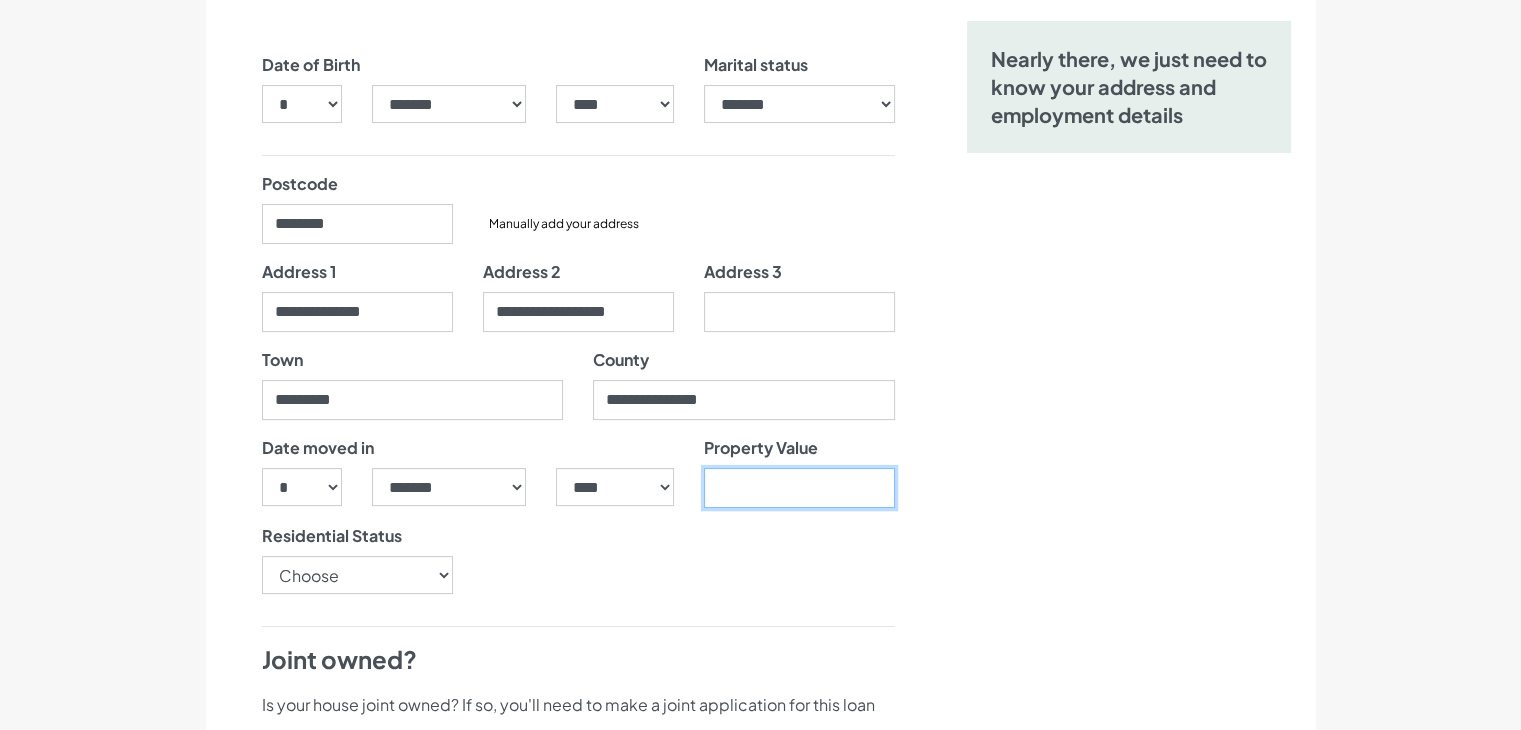 click on "Property Value" at bounding box center [799, 488] 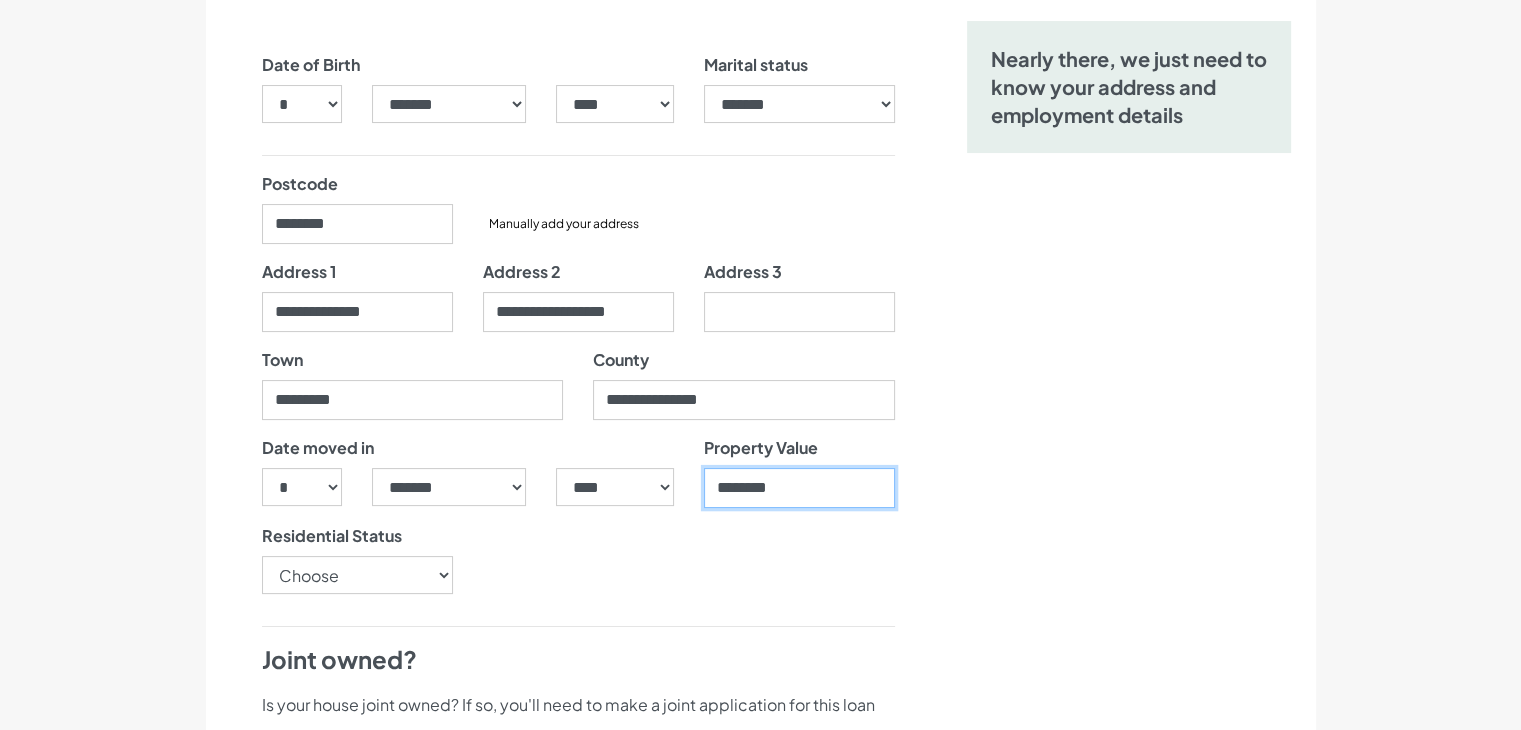 type on "********" 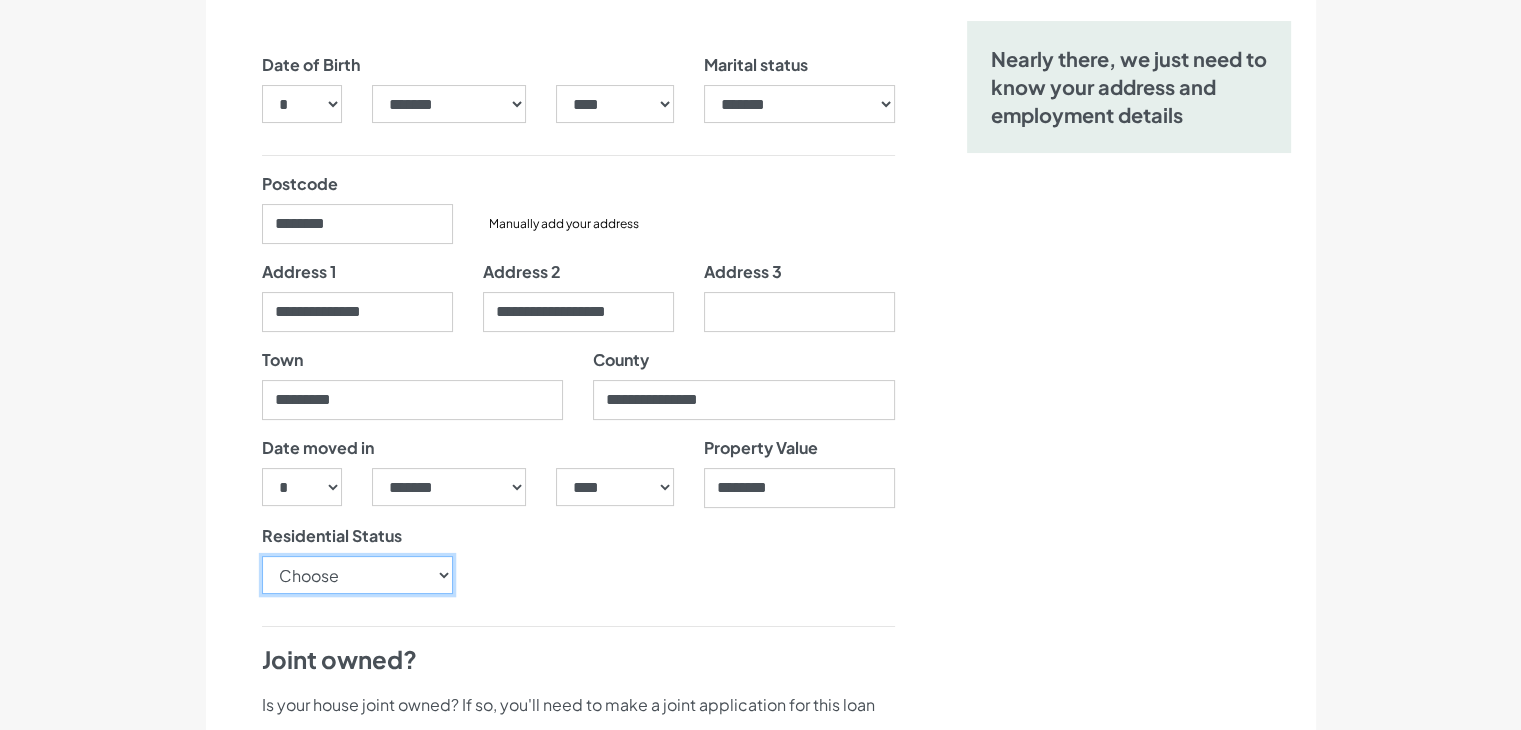 click on "Choose
Owner Occupier
Owner Non Occupier
Living With Parents
Property Owned By Partner
Tenant - Council
Tenant - Housing Association
Tenant - Lodger
Tenant - Private
Living with Friends
Military Accommodation
Works Accommodation" at bounding box center [357, 575] 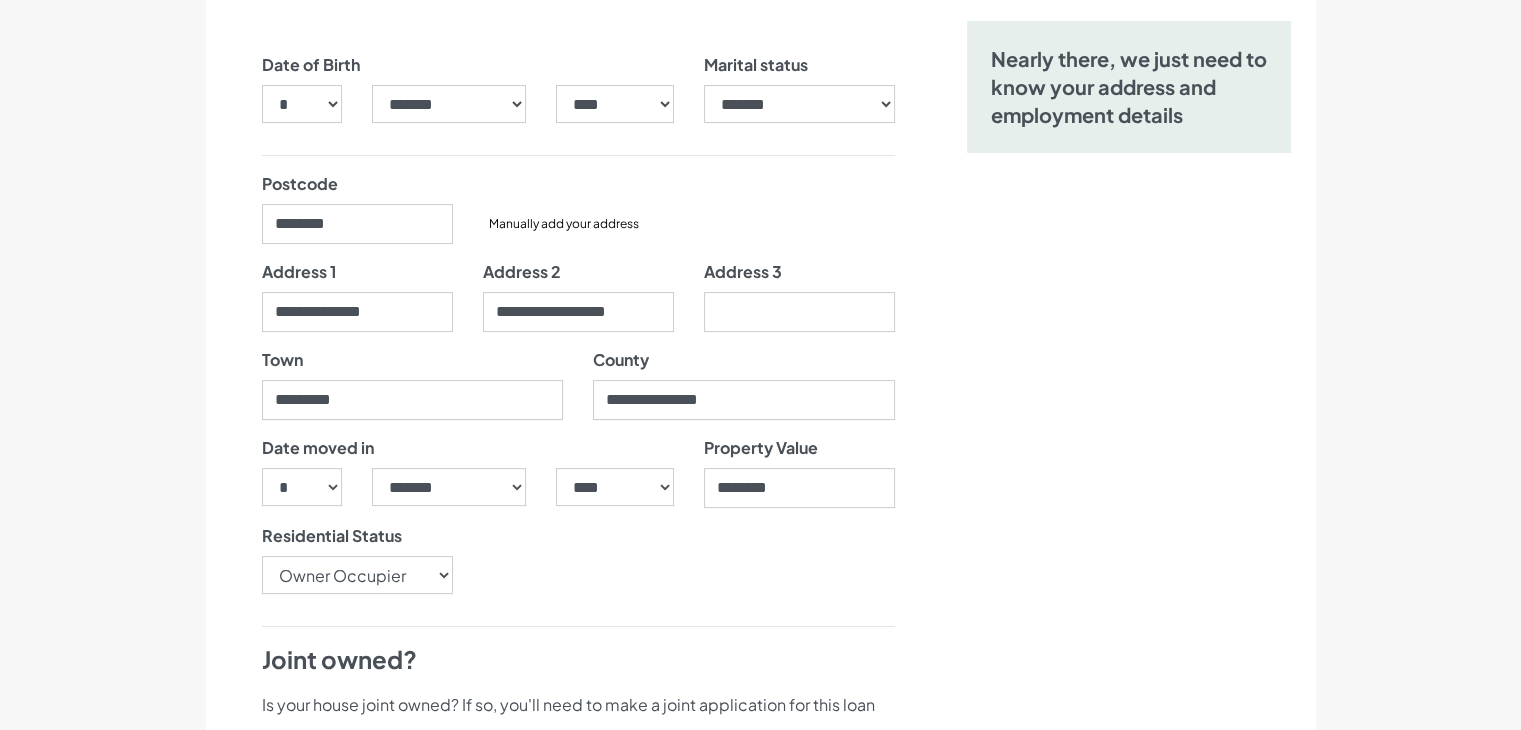 click on "Date of Birth
***
* * * * * * * * * ** ** ** ** ** ** ** ** ** ** ** ** ** ** ** ** ** ** ** ** ** **
*****
*******
********
*****
*****
***
****
****
******
********* *" at bounding box center [578, 1021] 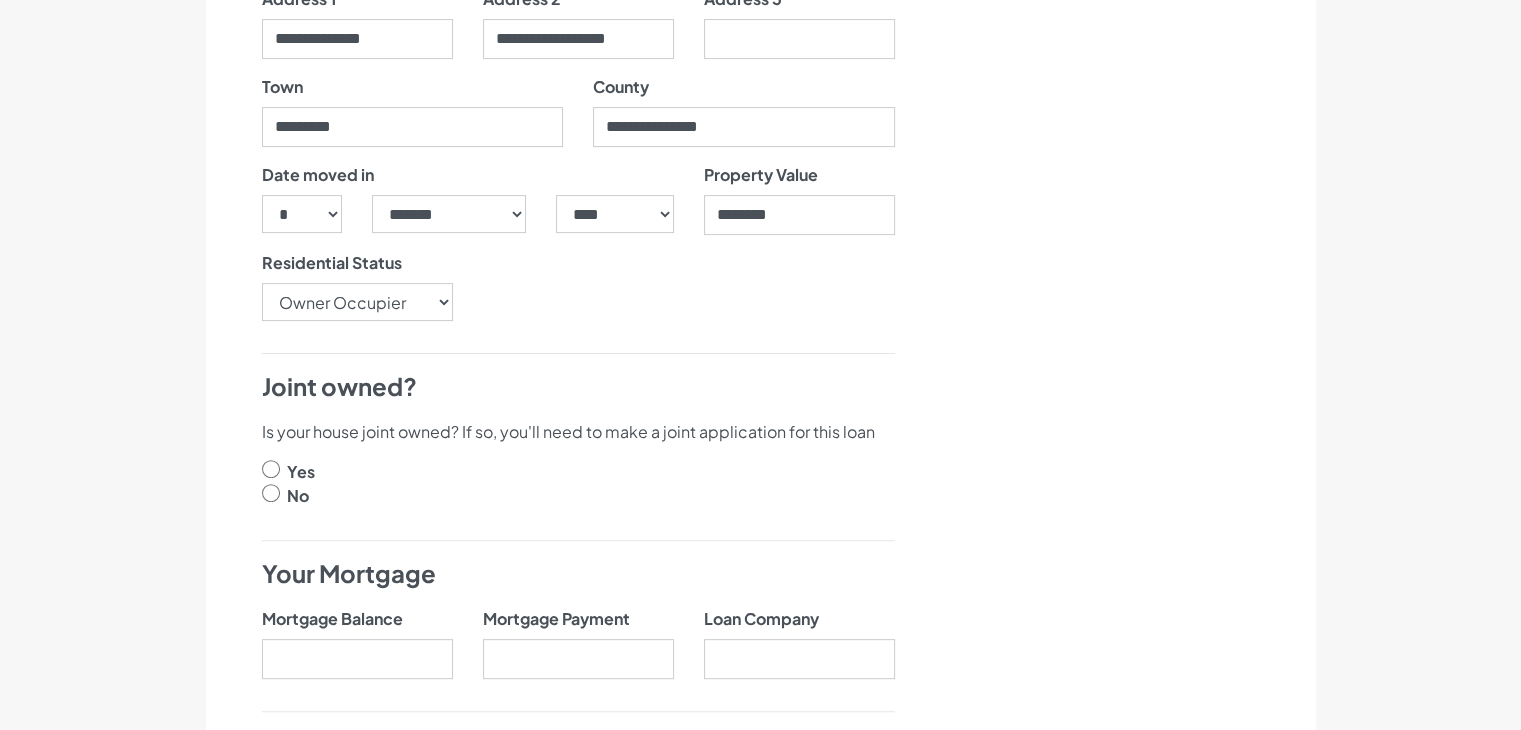 scroll, scrollTop: 572, scrollLeft: 0, axis: vertical 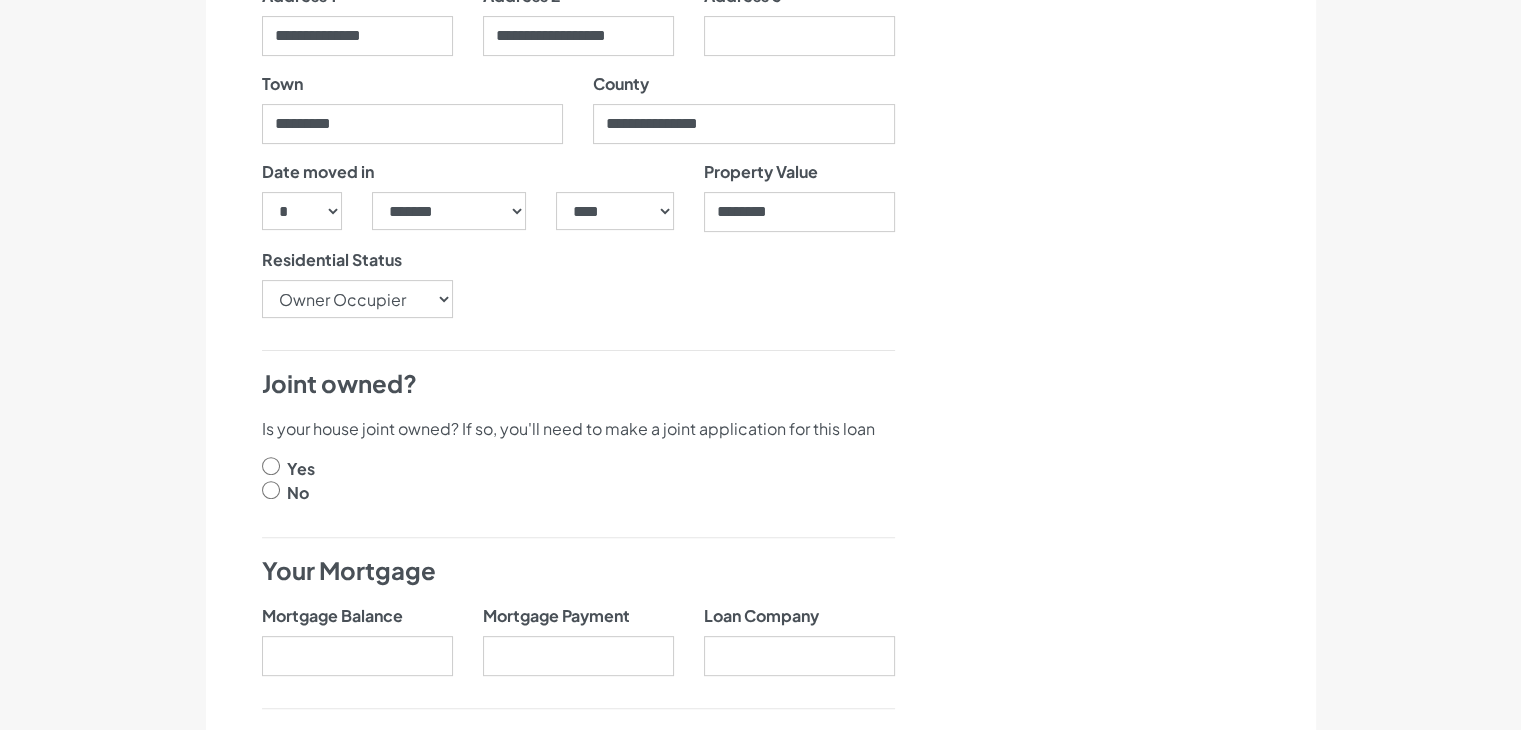 click on "Yes" at bounding box center (578, 469) 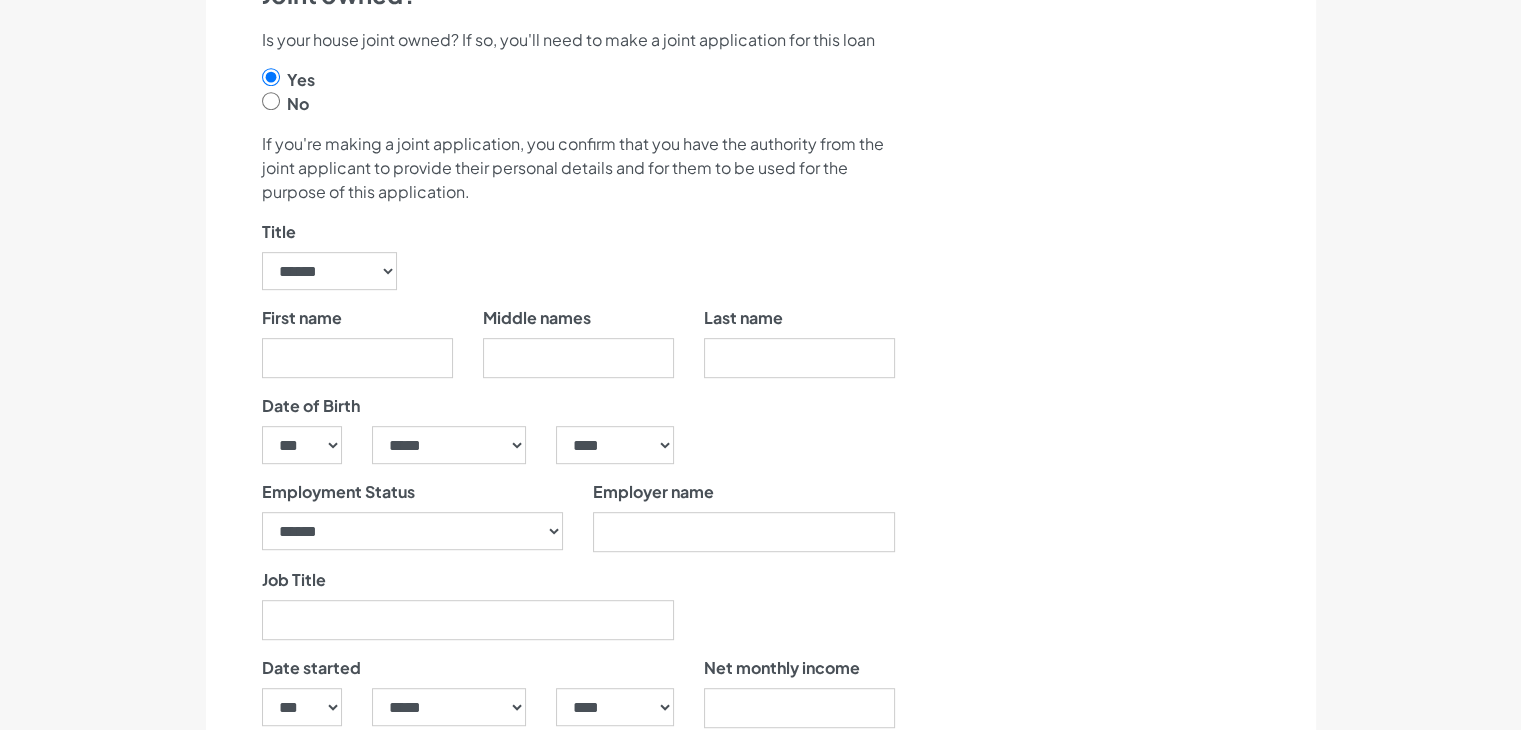 scroll, scrollTop: 961, scrollLeft: 0, axis: vertical 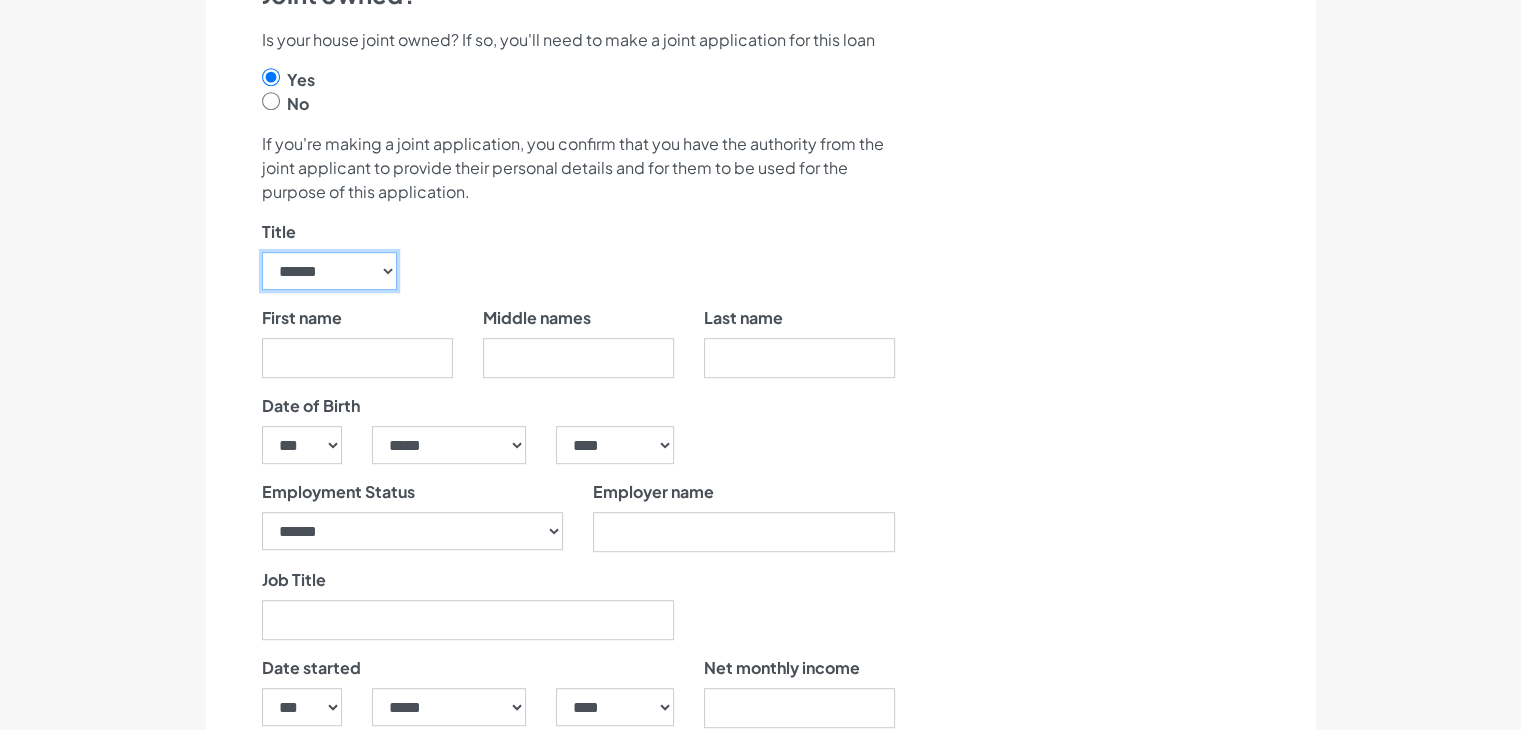click on "******
**
***
****
**
**
****" at bounding box center [330, 271] 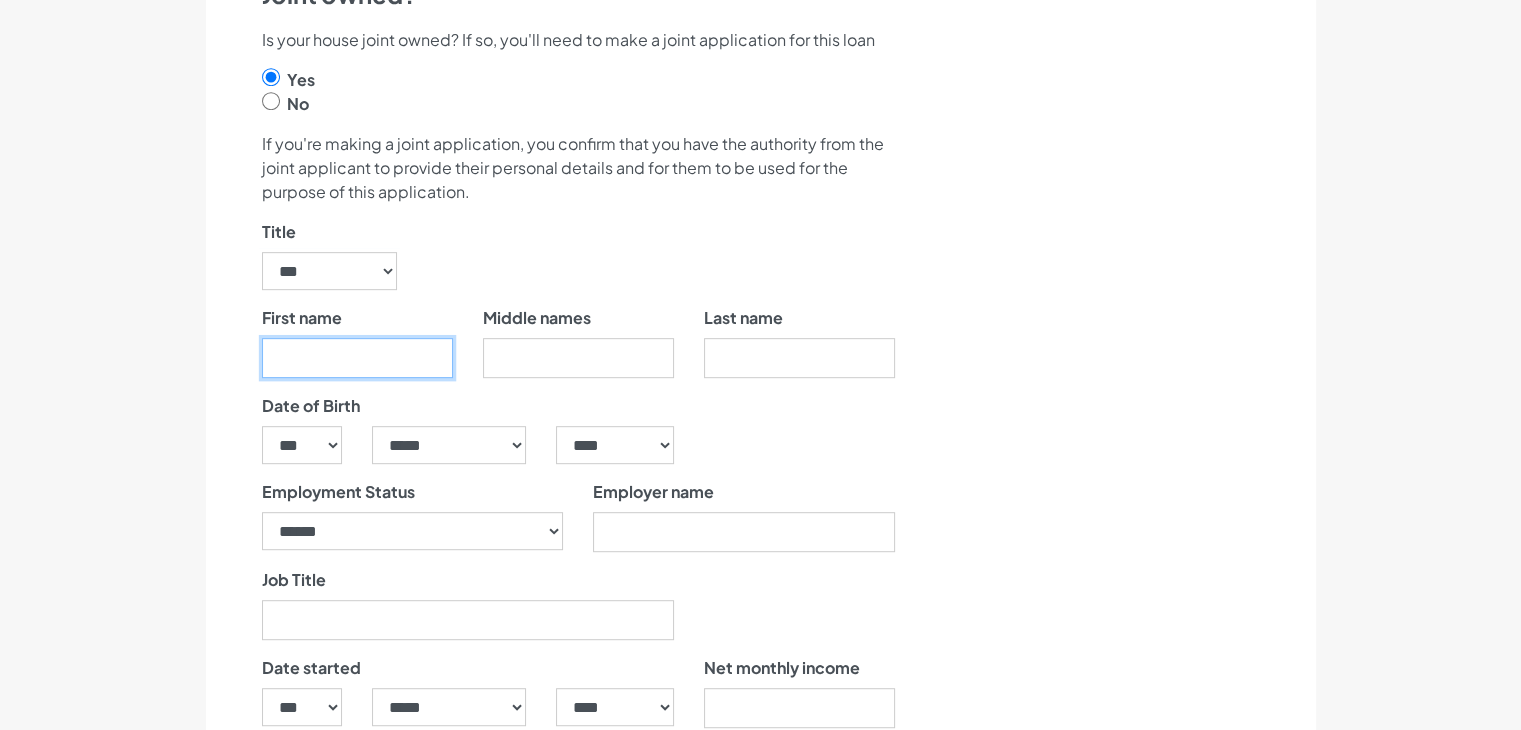 click on "First name" at bounding box center (357, 358) 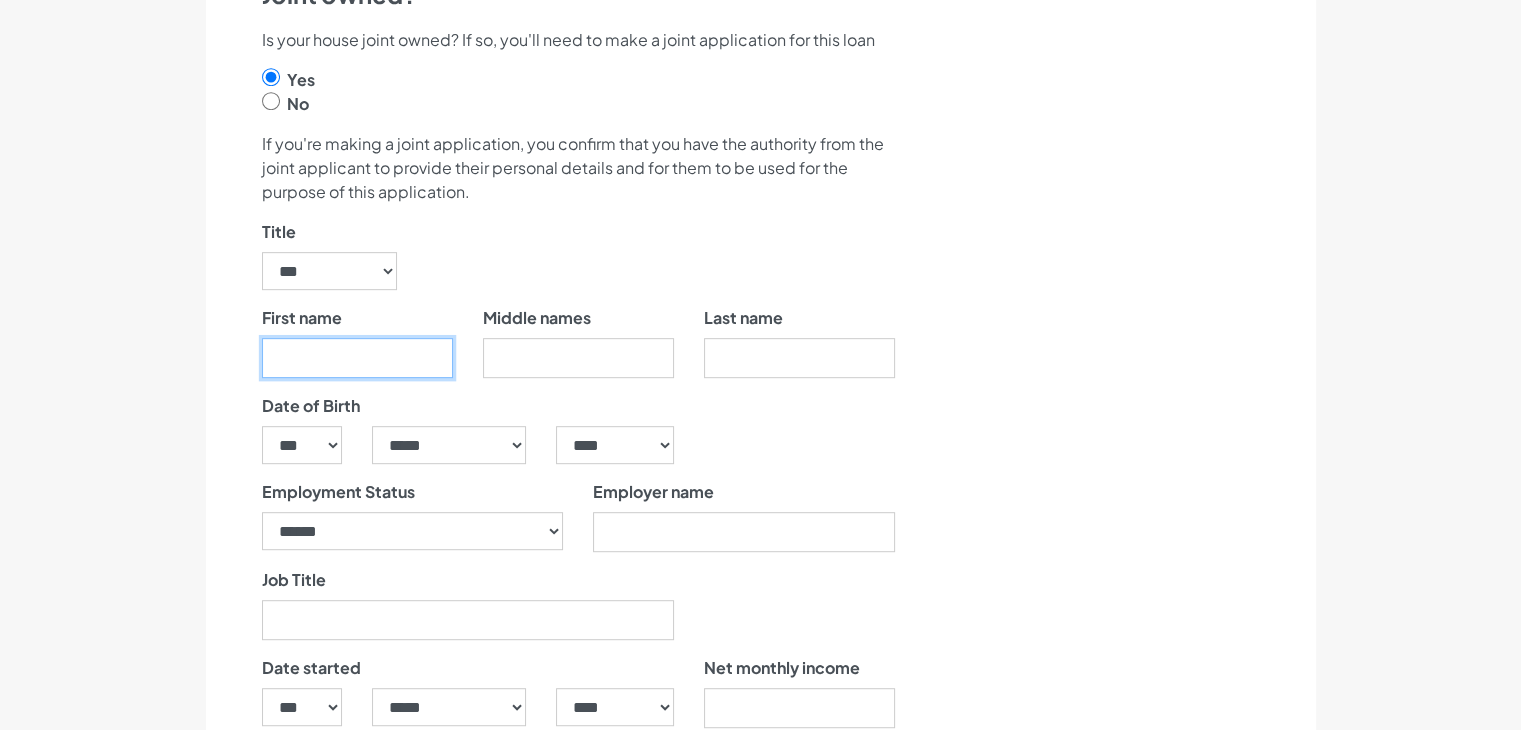 type on "******" 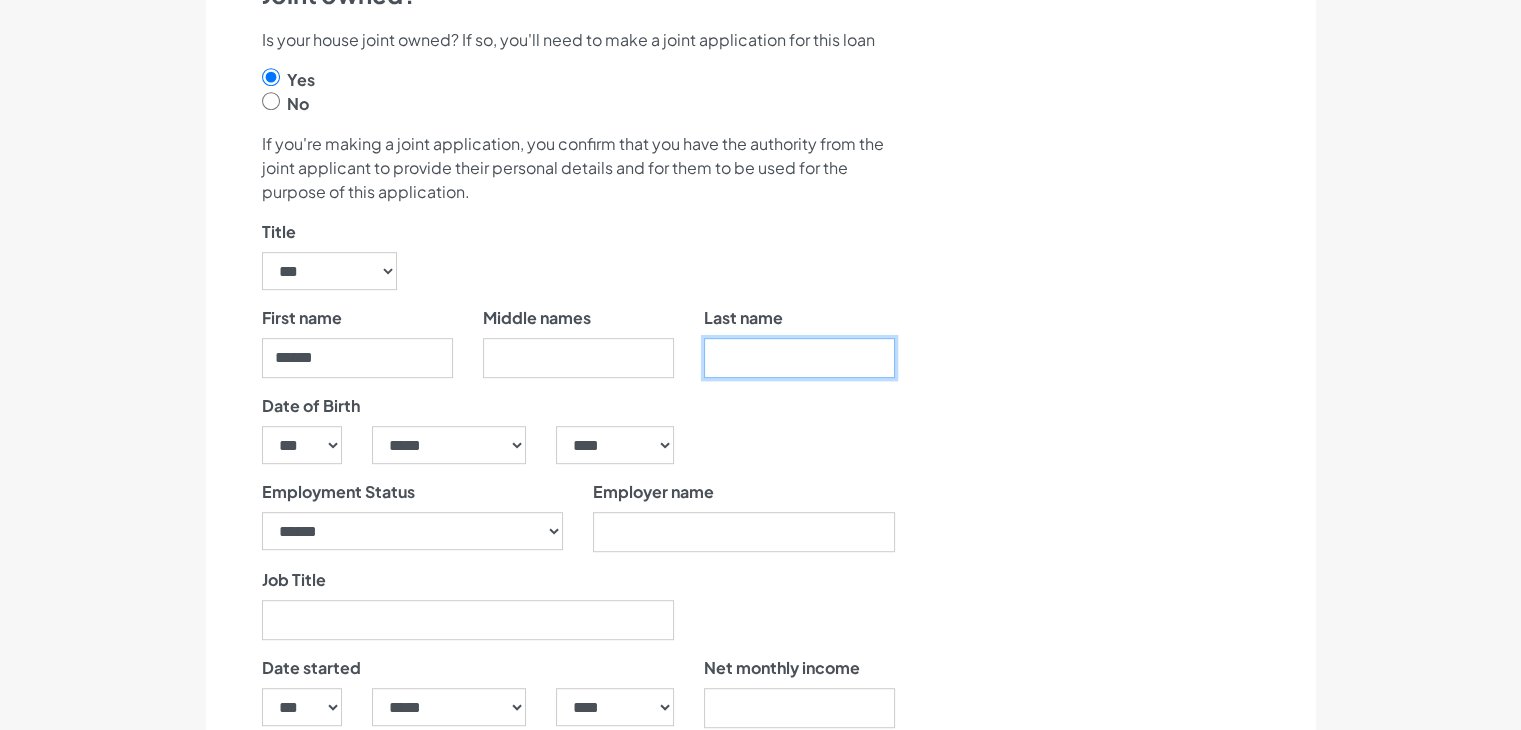 type on "**********" 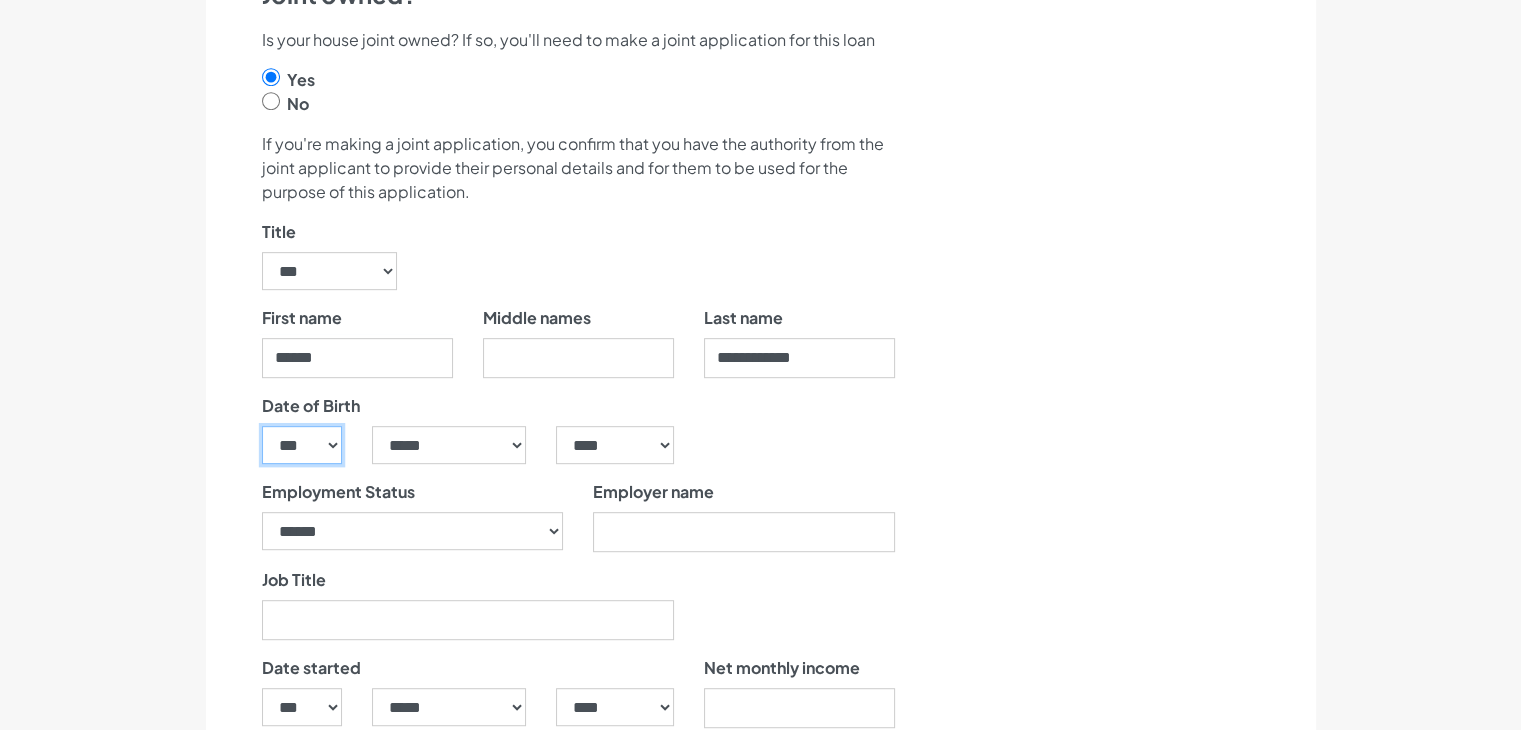 click on "***
* * * * * * * * * ** ** ** ** ** ** ** ** ** ** ** ** ** ** ** ** ** ** ** ** ** **" at bounding box center [302, 445] 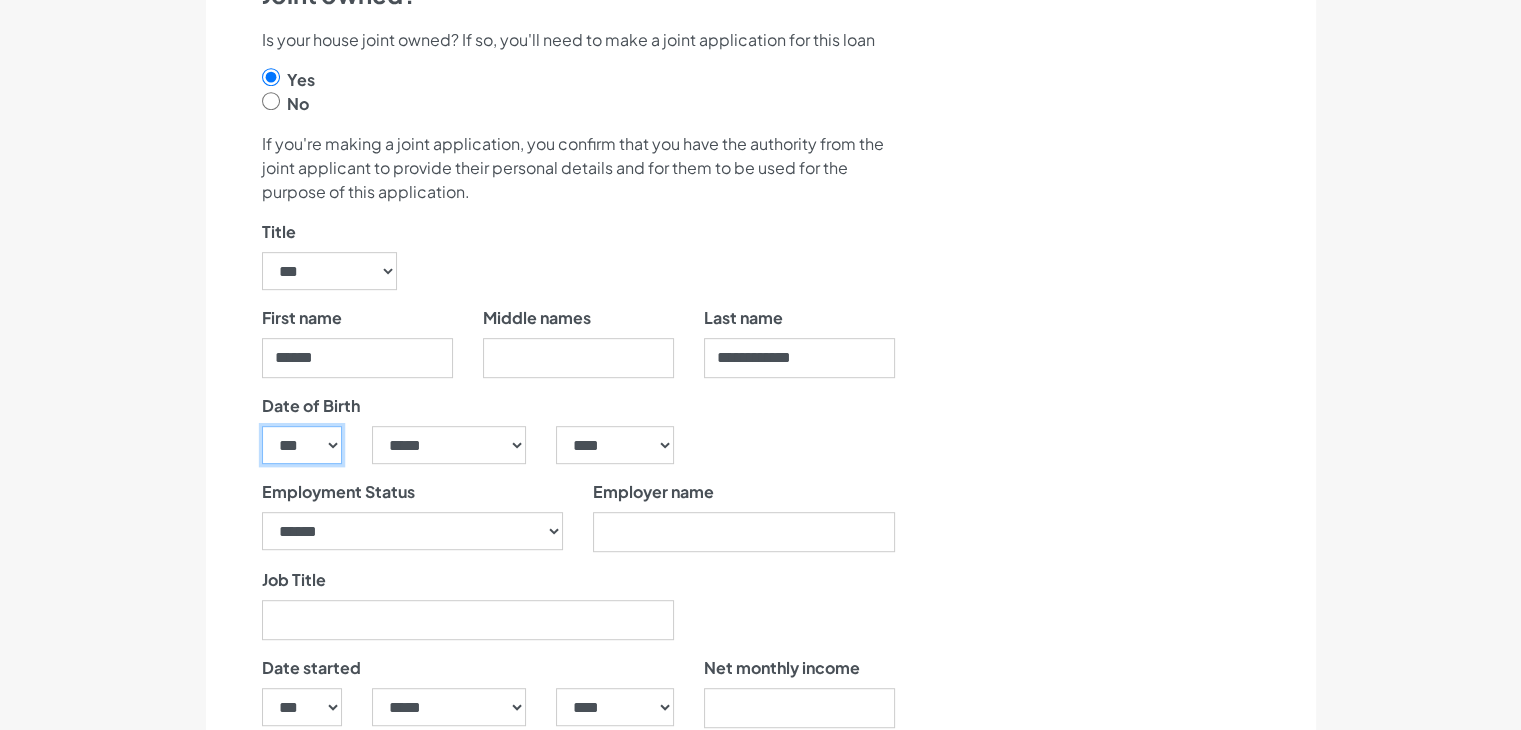 select on "**" 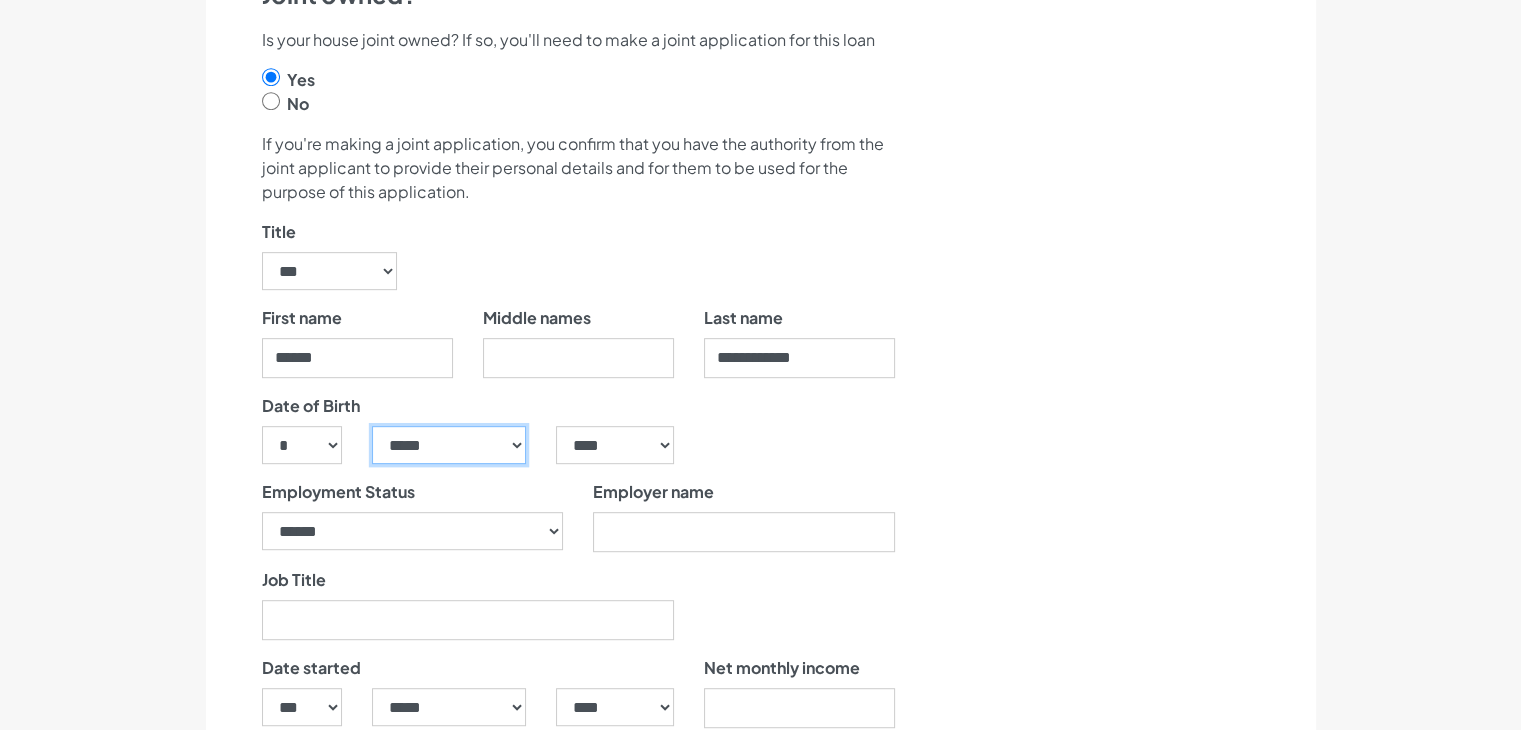 click on "*****
*******
********
*****
*****
***
****
****
******
*********
*******
********
********" at bounding box center [449, 445] 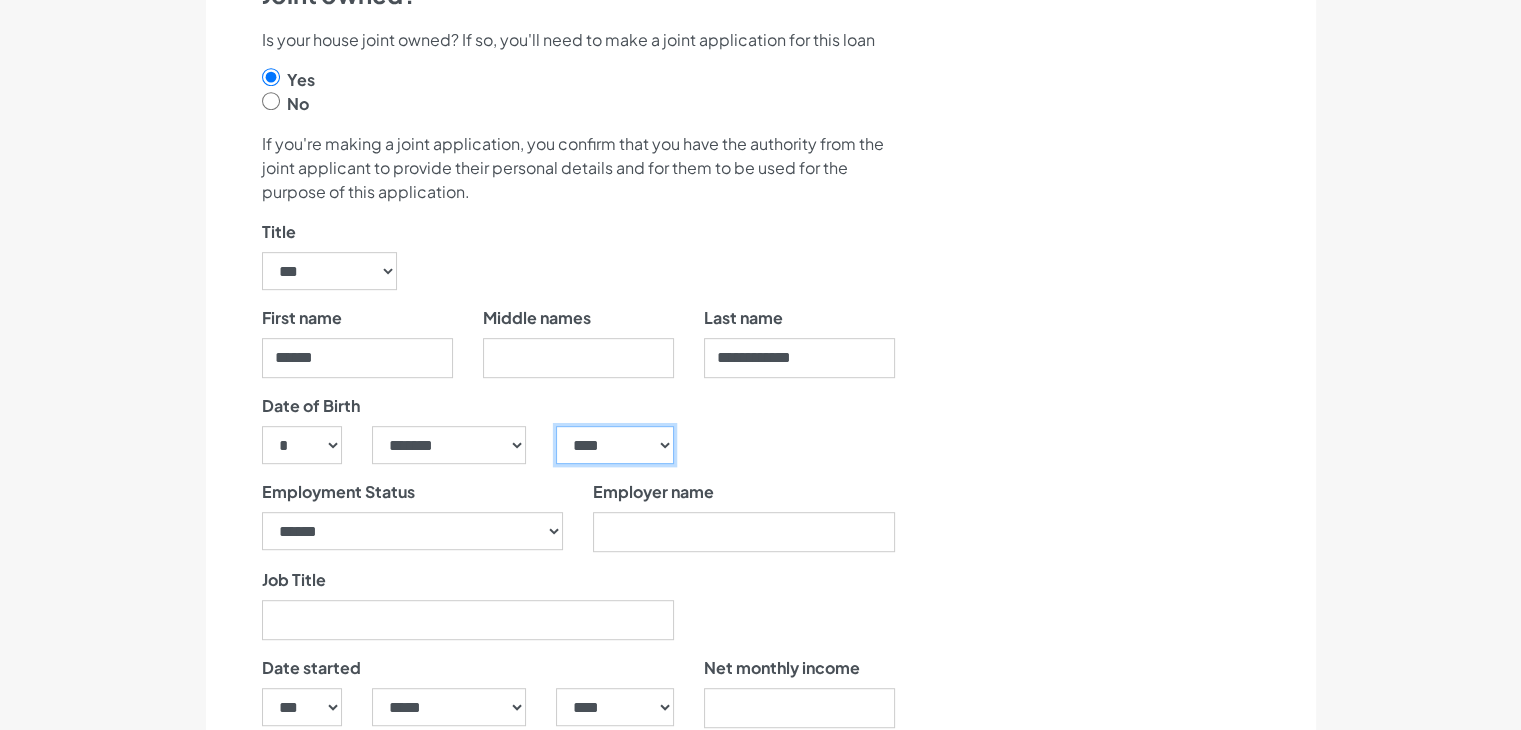 click on "****
**** **** **** **** **** **** **** **** **** **** **** **** **** **** **** **** **** **** **** **** **** **** **** **** **** **** **** **** **** **** **** **** **** **** **** **** **** **** **** **** **** **** **** **** **** **** **** **** **** **** **** **** **** **** **** **** **** **** **** **** **** **** **** **** **** **** **** **** **** **** **** **** **** **** **** **** **** **** **** **** **** **** **** **** **** **** **** **** **** **** **** **** **** **** **** **** **** **** **** **** **** **** **** **** **** **** **** **** **** **** **** **** **** **** **** **** **** **** **** **** **** **** **** **** **** ****" at bounding box center [614, 445] 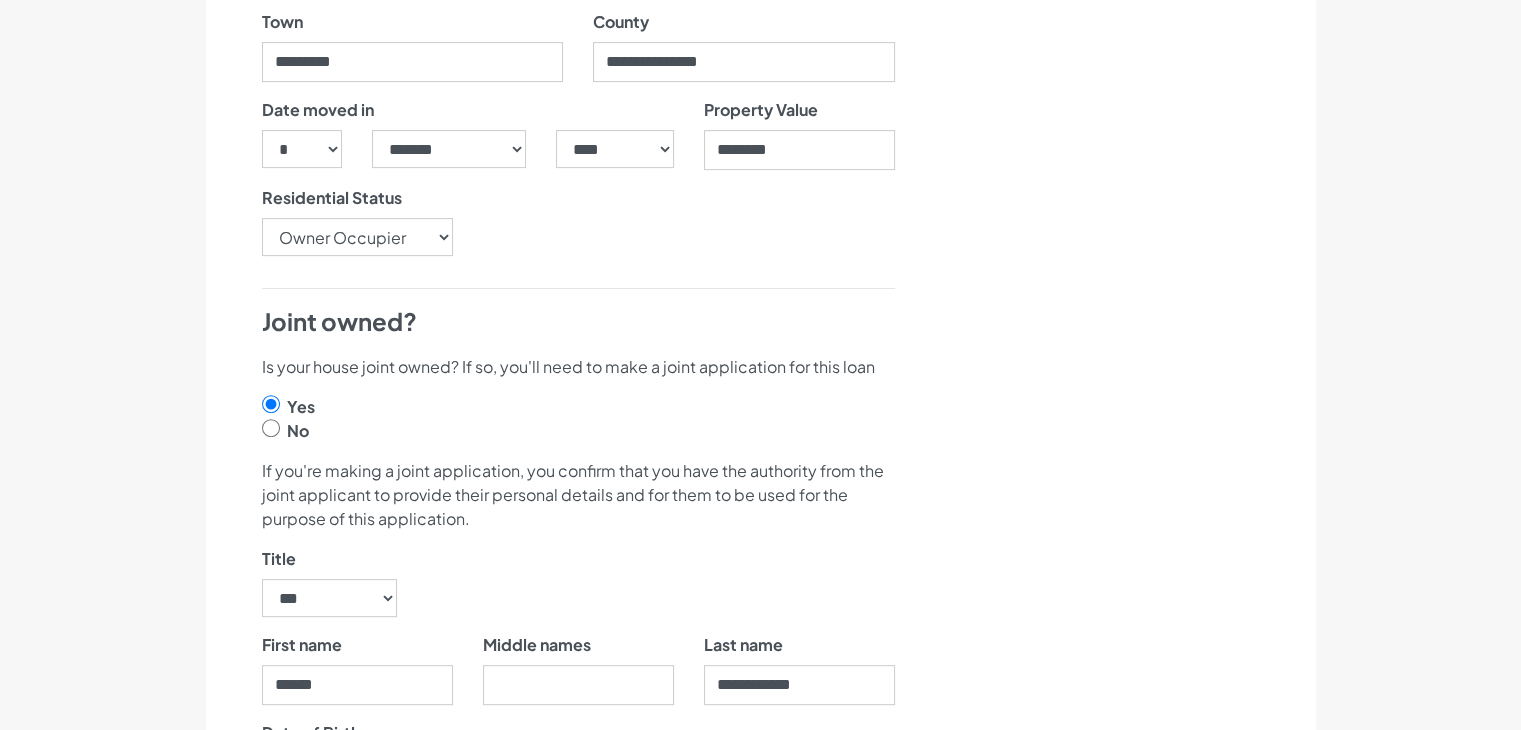 scroll, scrollTop: 638, scrollLeft: 0, axis: vertical 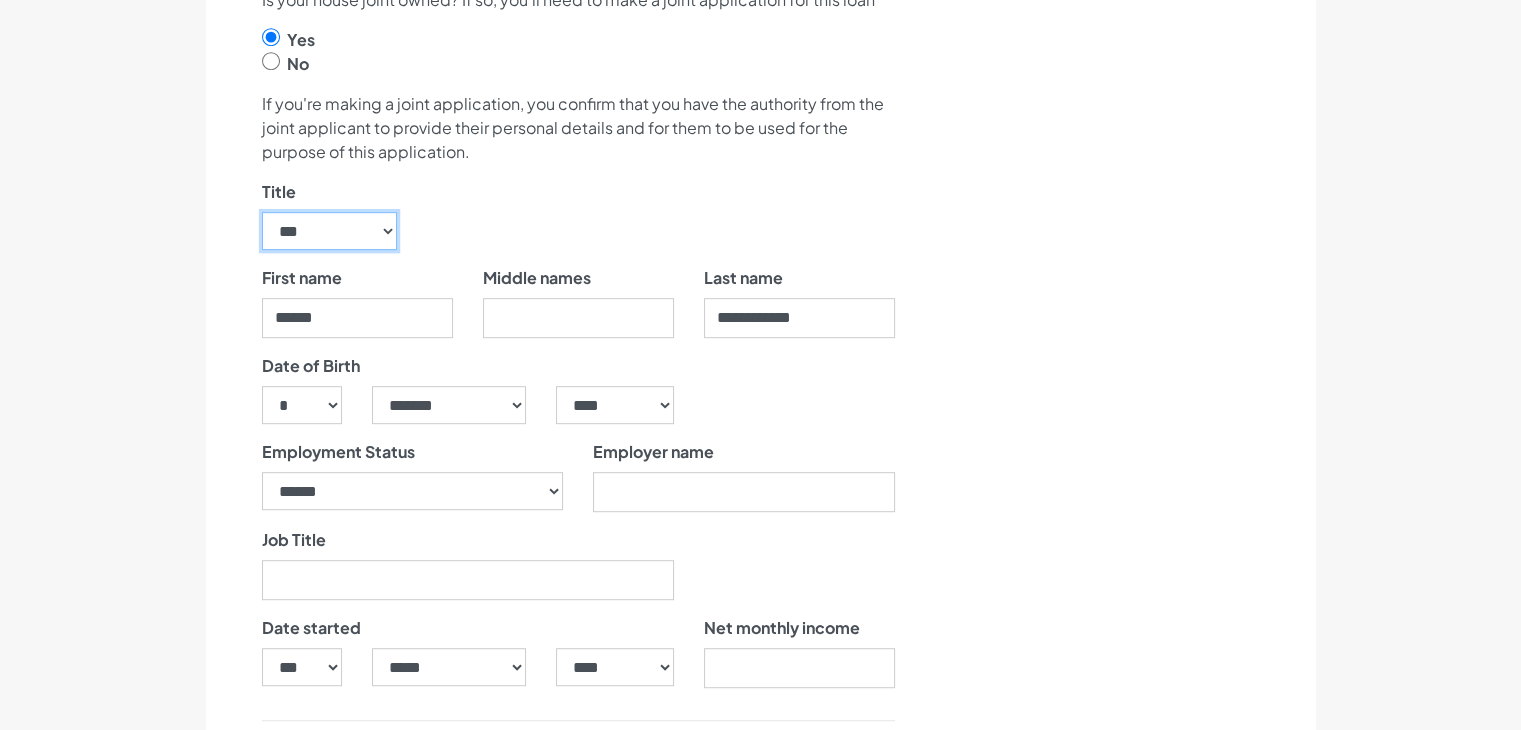 click on "******
**
***
****
**
**
****" at bounding box center [330, 231] 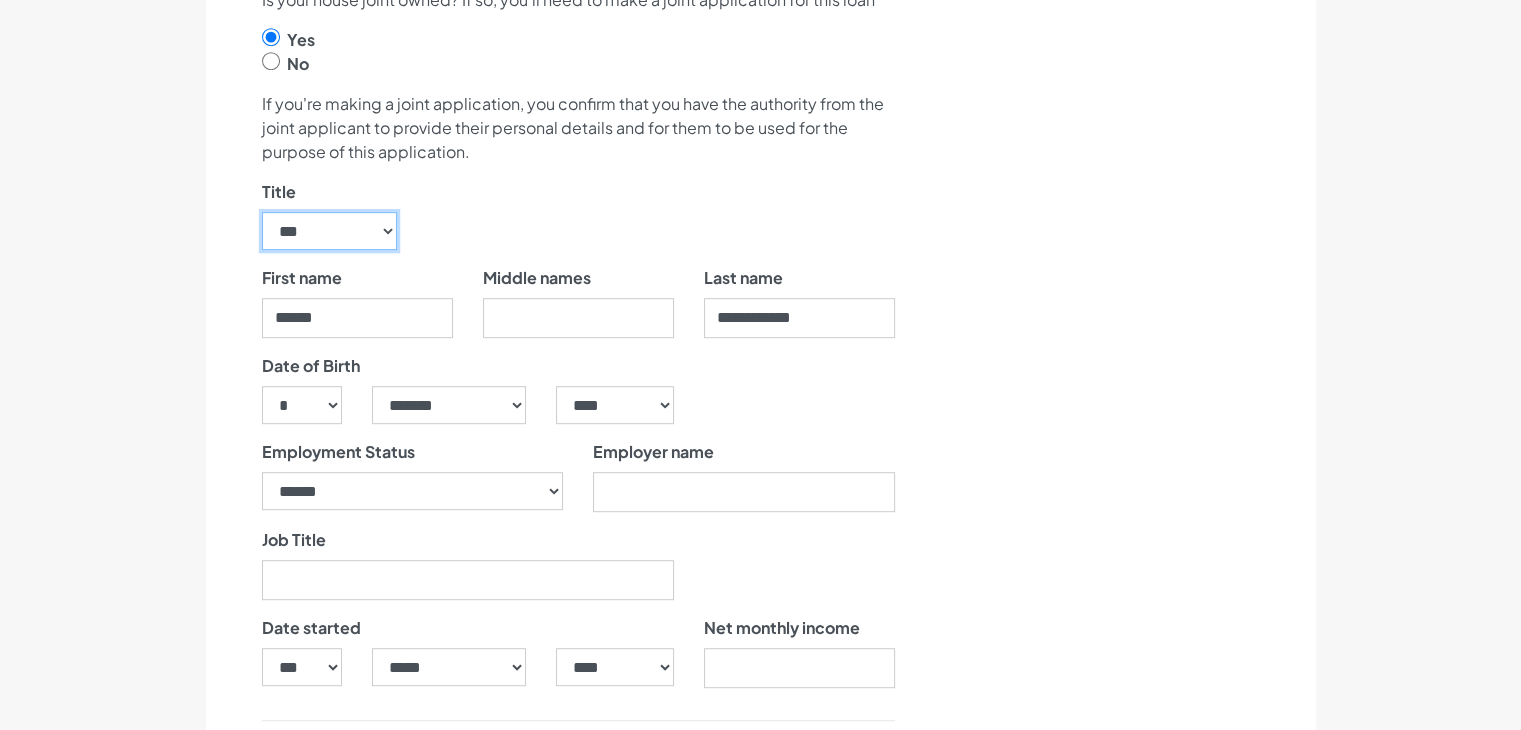 select on "**" 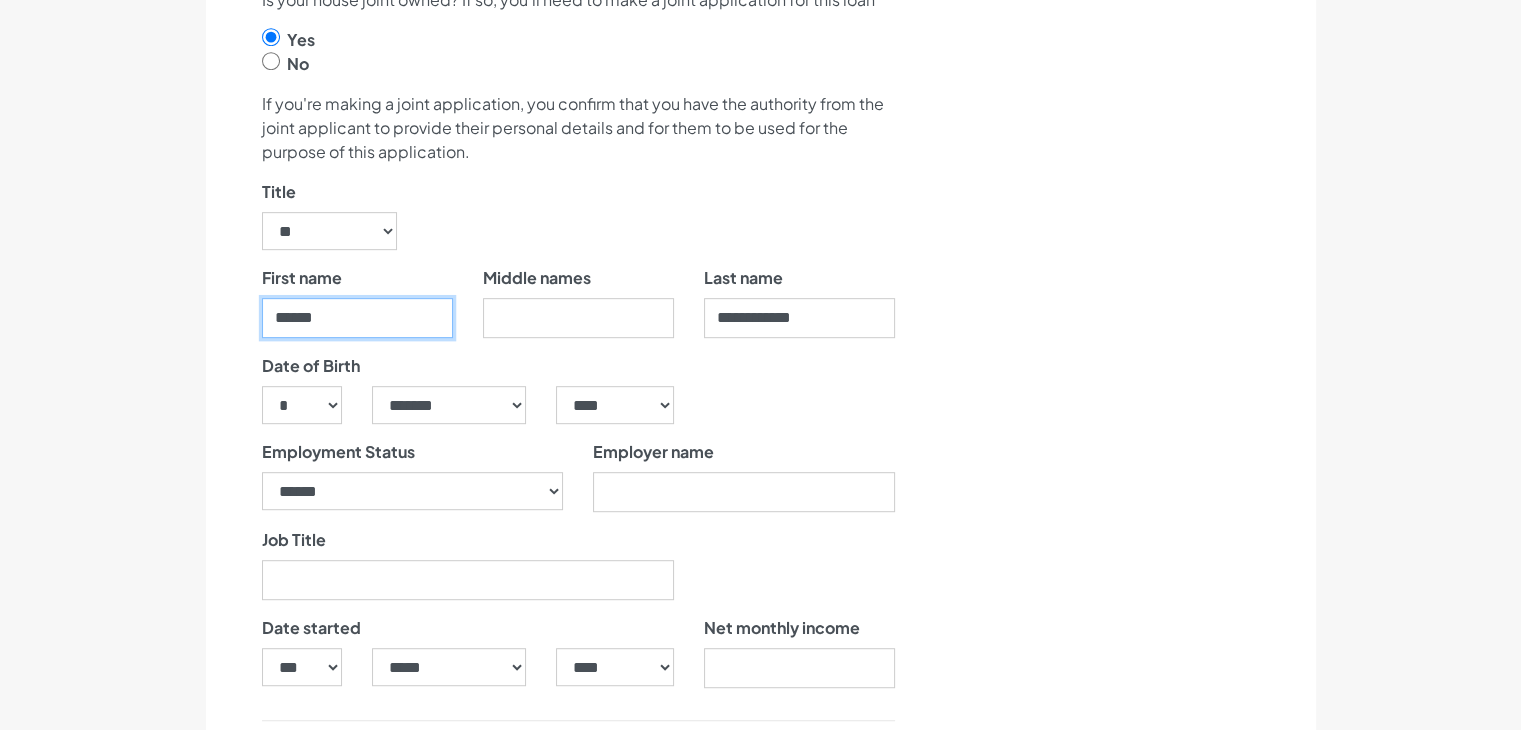 click on "******" at bounding box center (357, 318) 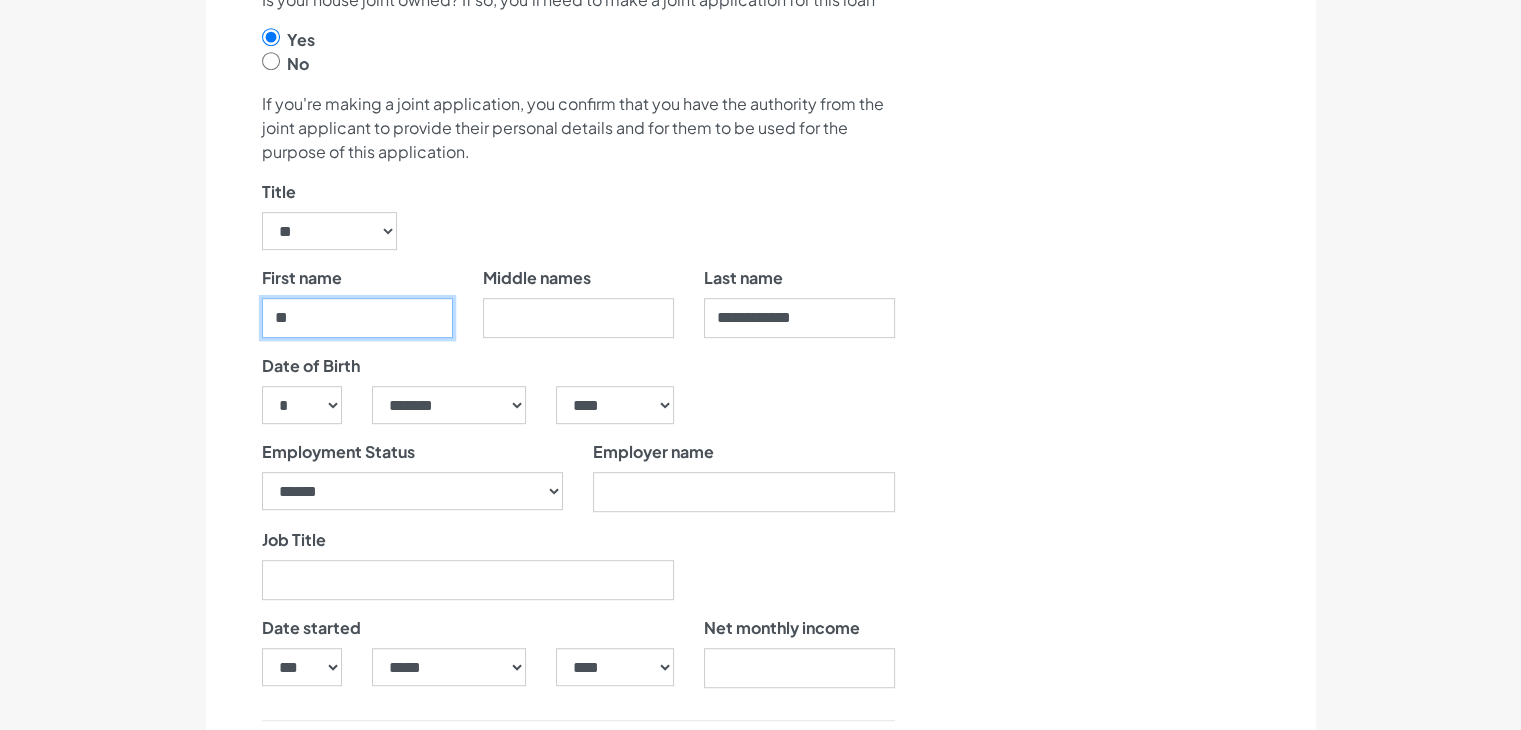 type on "*" 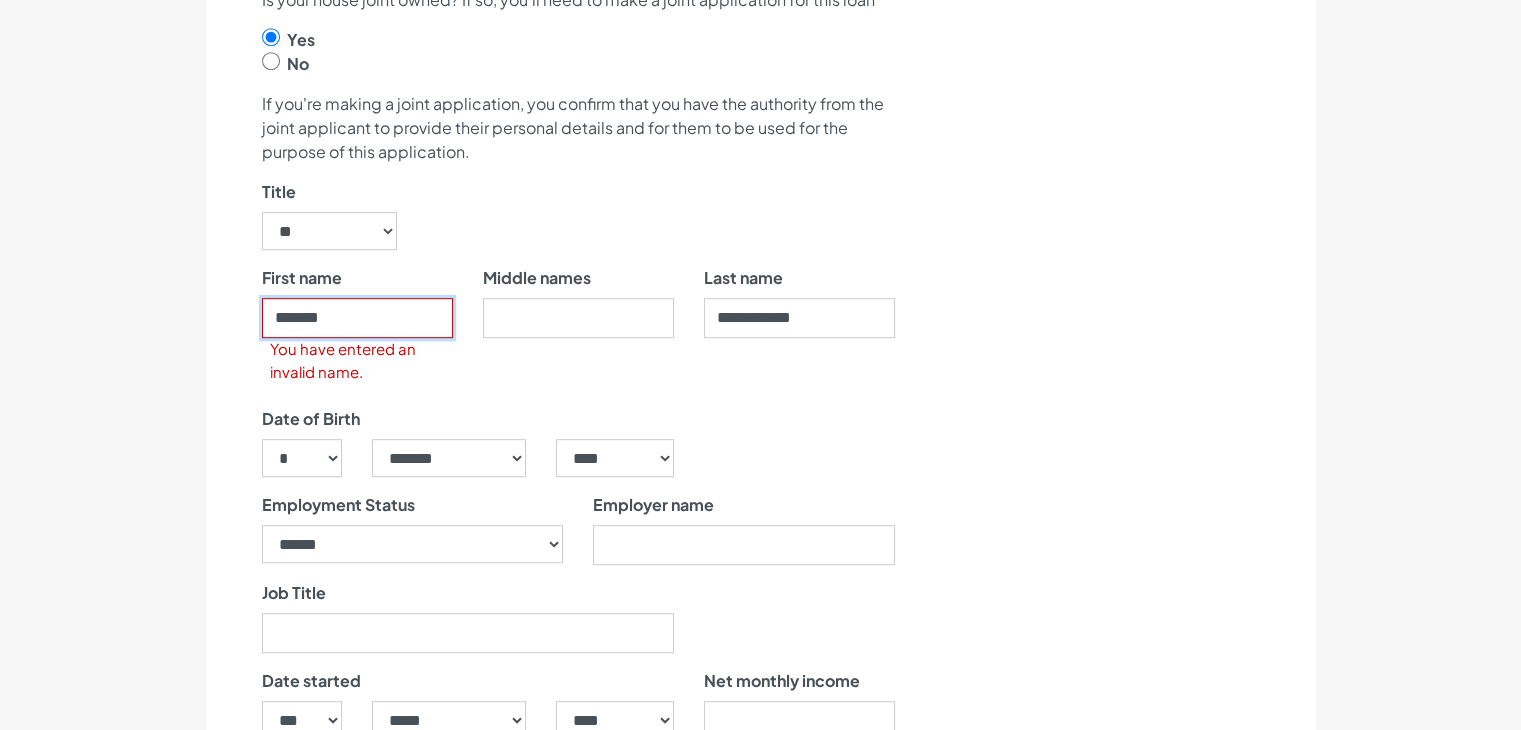 type on "******" 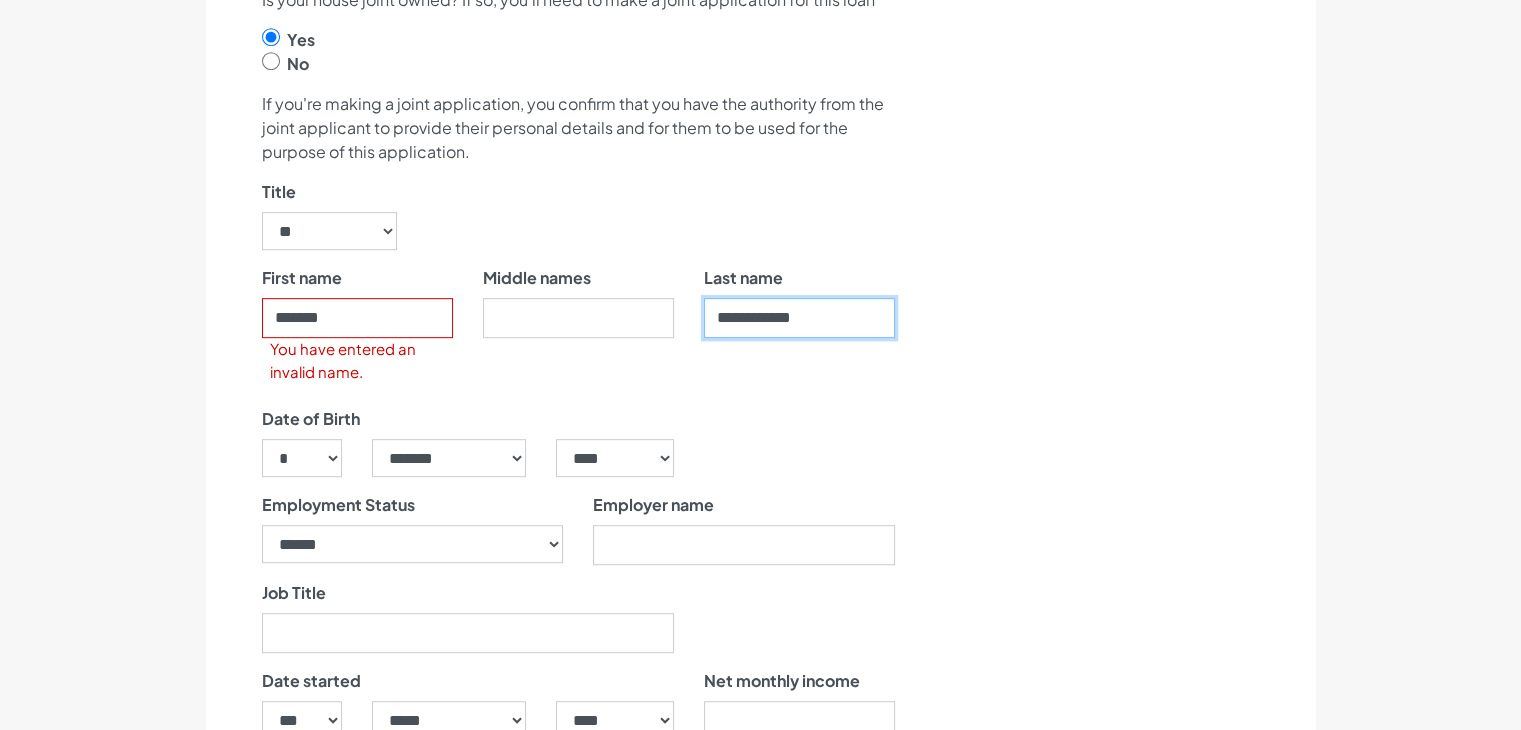 click on "**********" at bounding box center [799, 318] 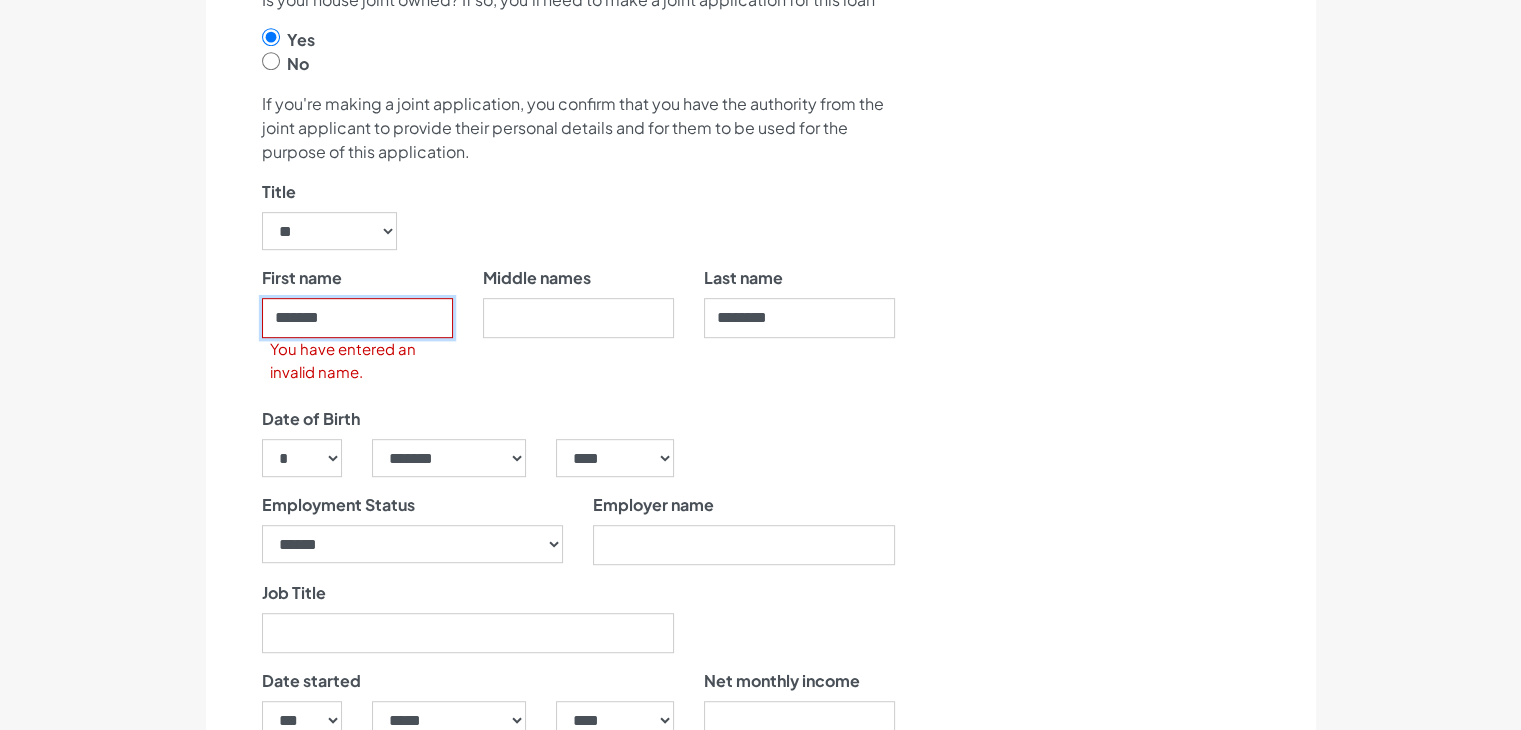click on "******" at bounding box center (357, 318) 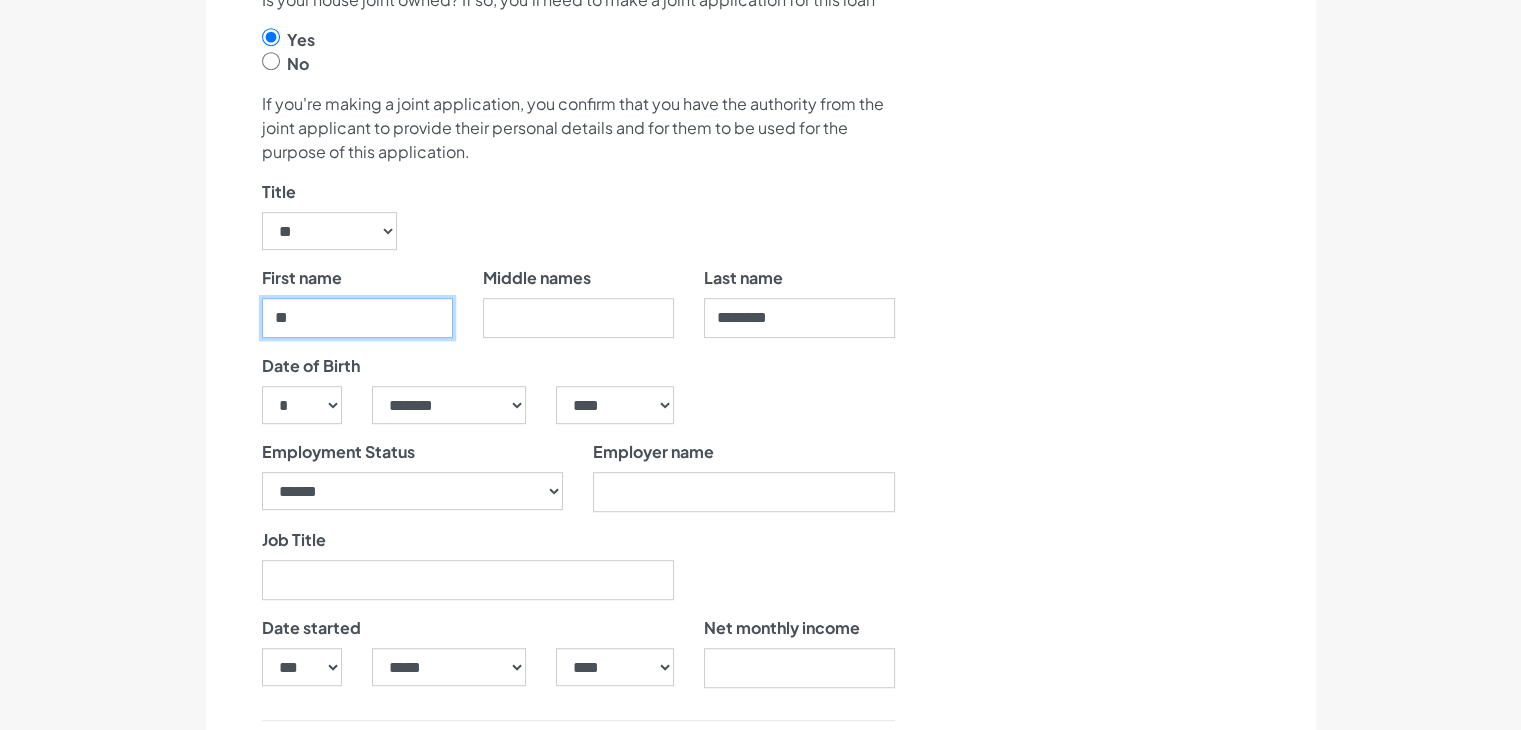 type on "*" 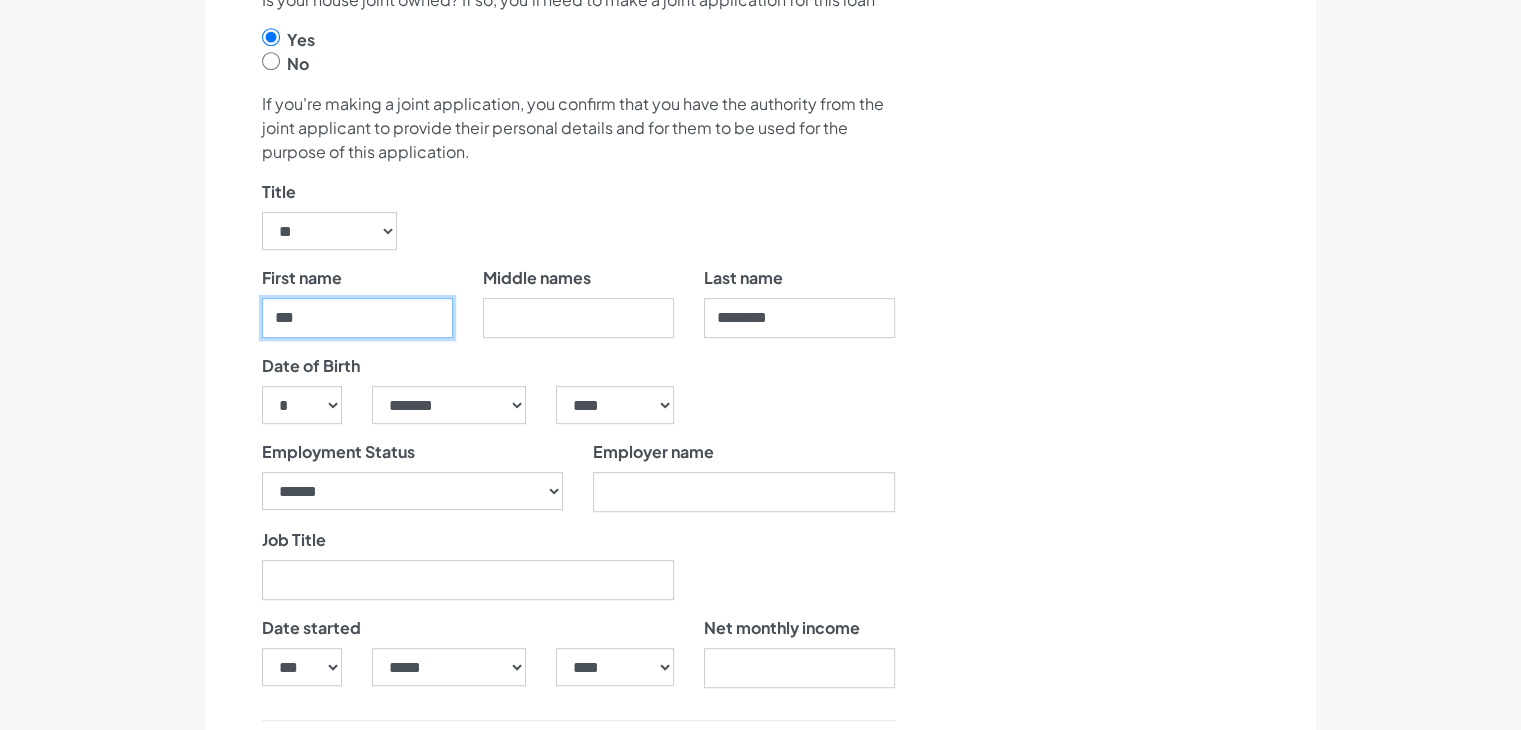 type on "******" 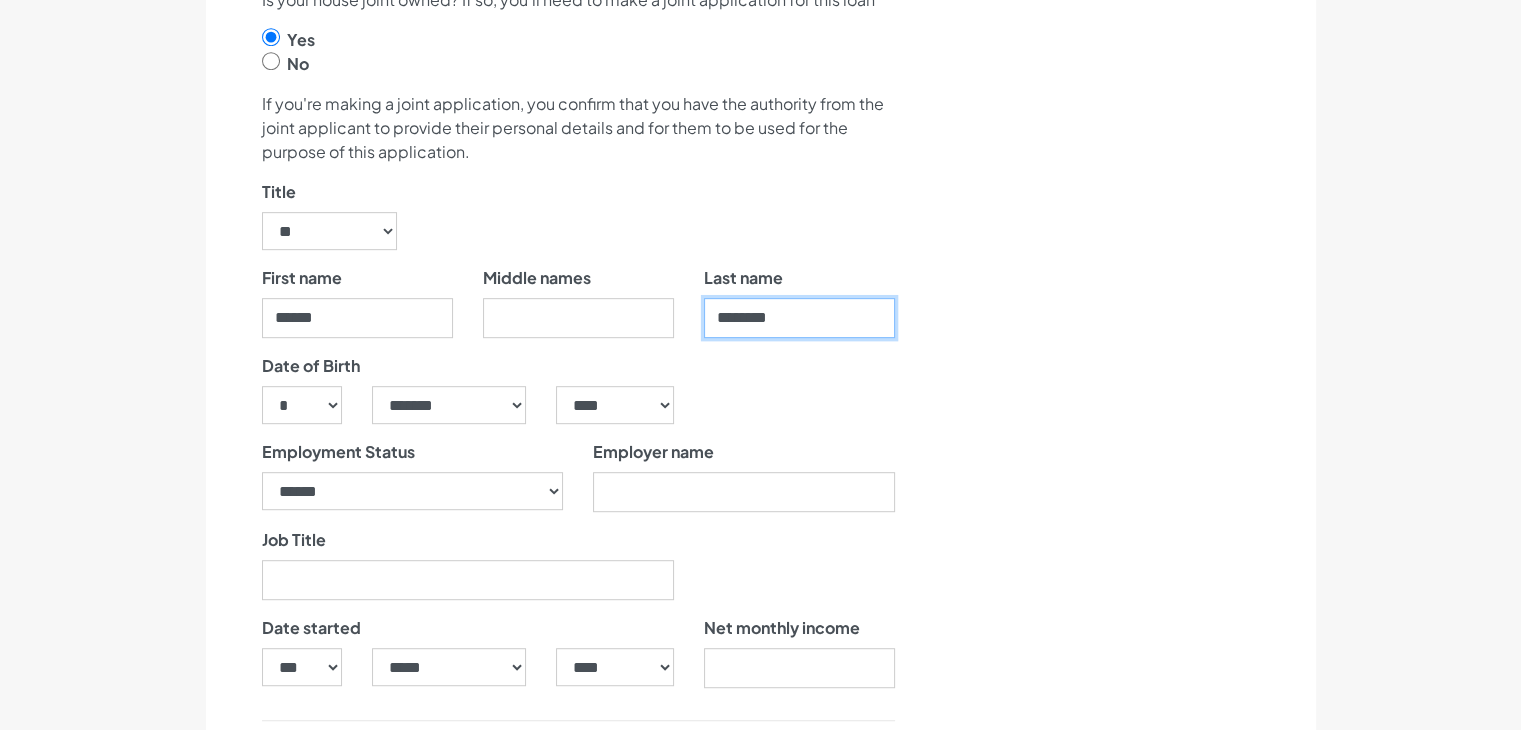 click on "********" at bounding box center [799, 318] 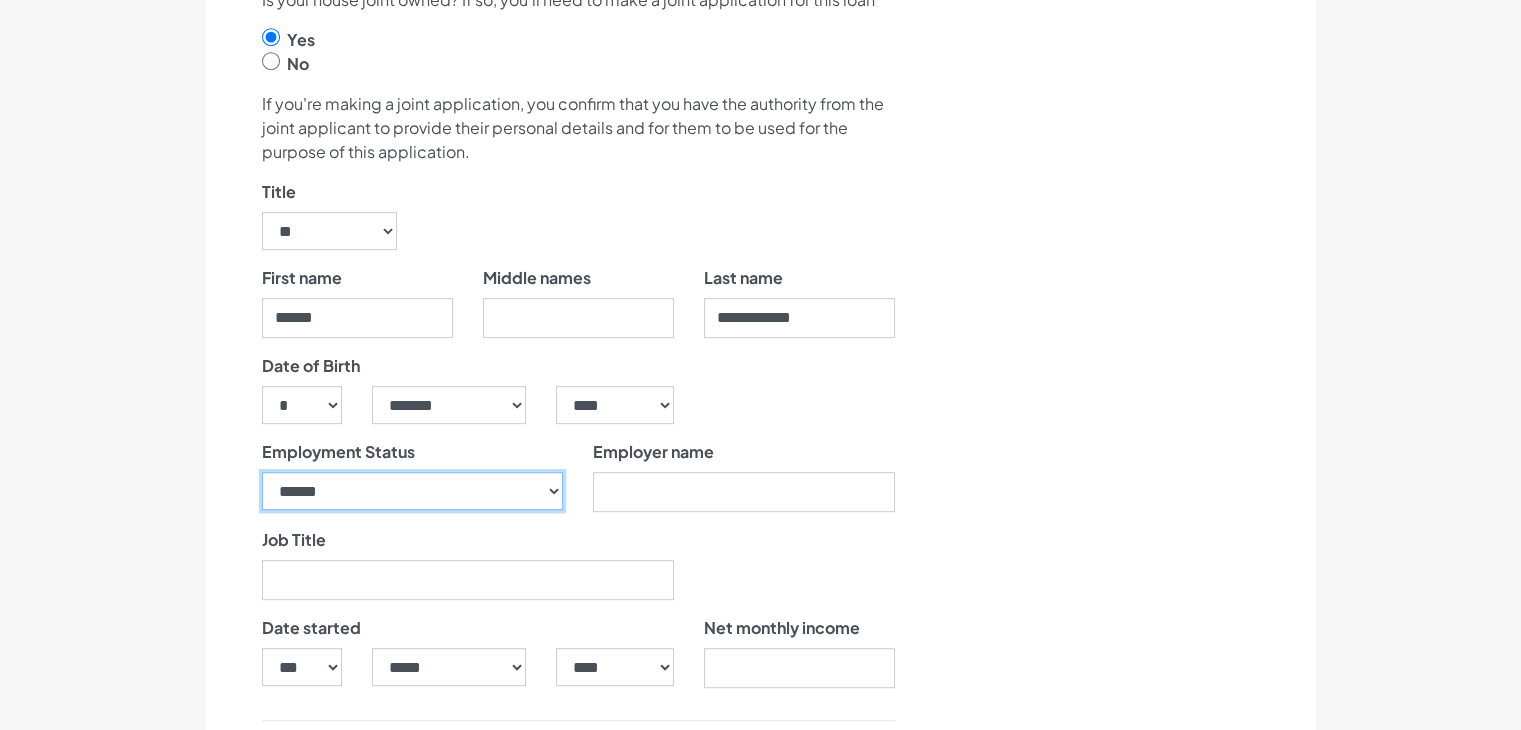 click on "**********" at bounding box center (413, 491) 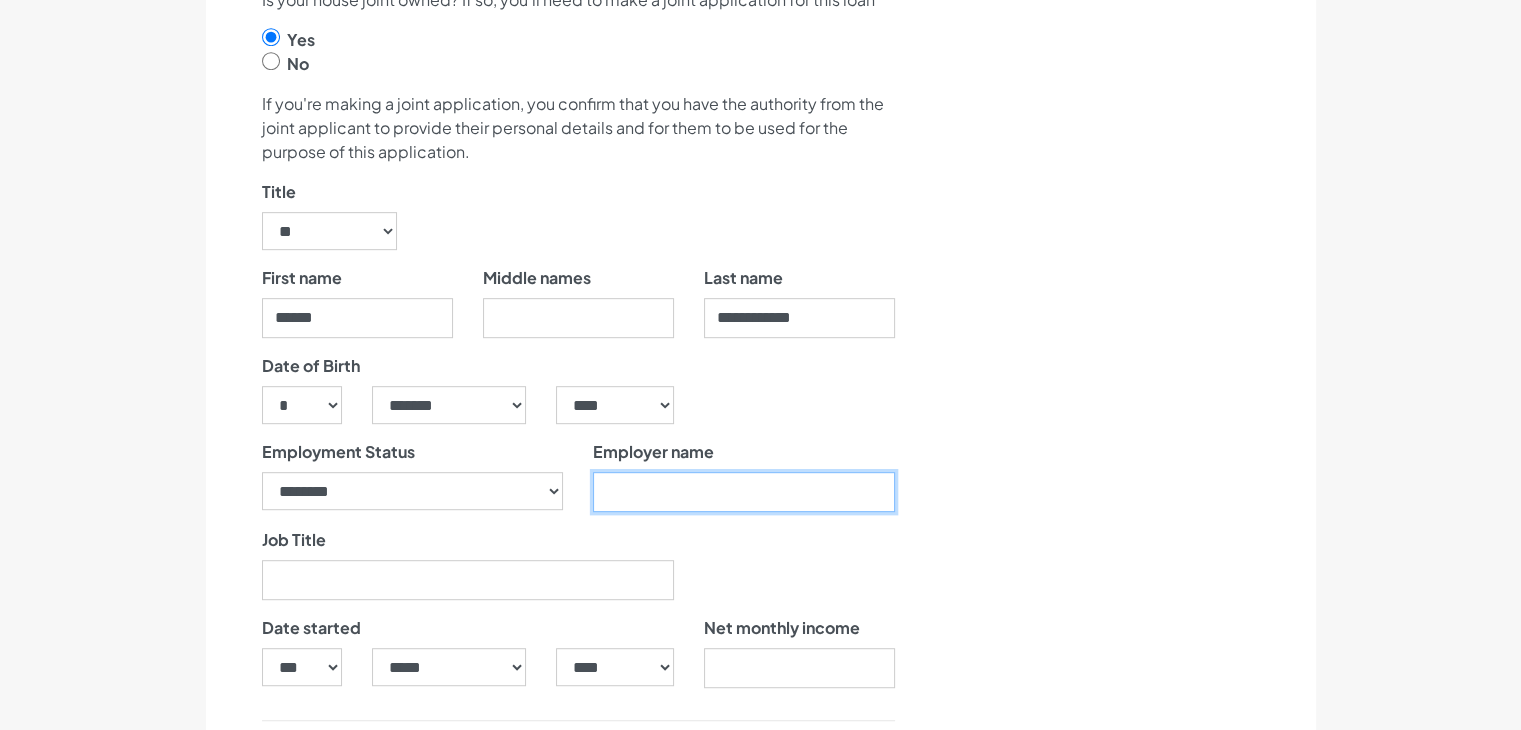 click on "Employer name" at bounding box center (744, 492) 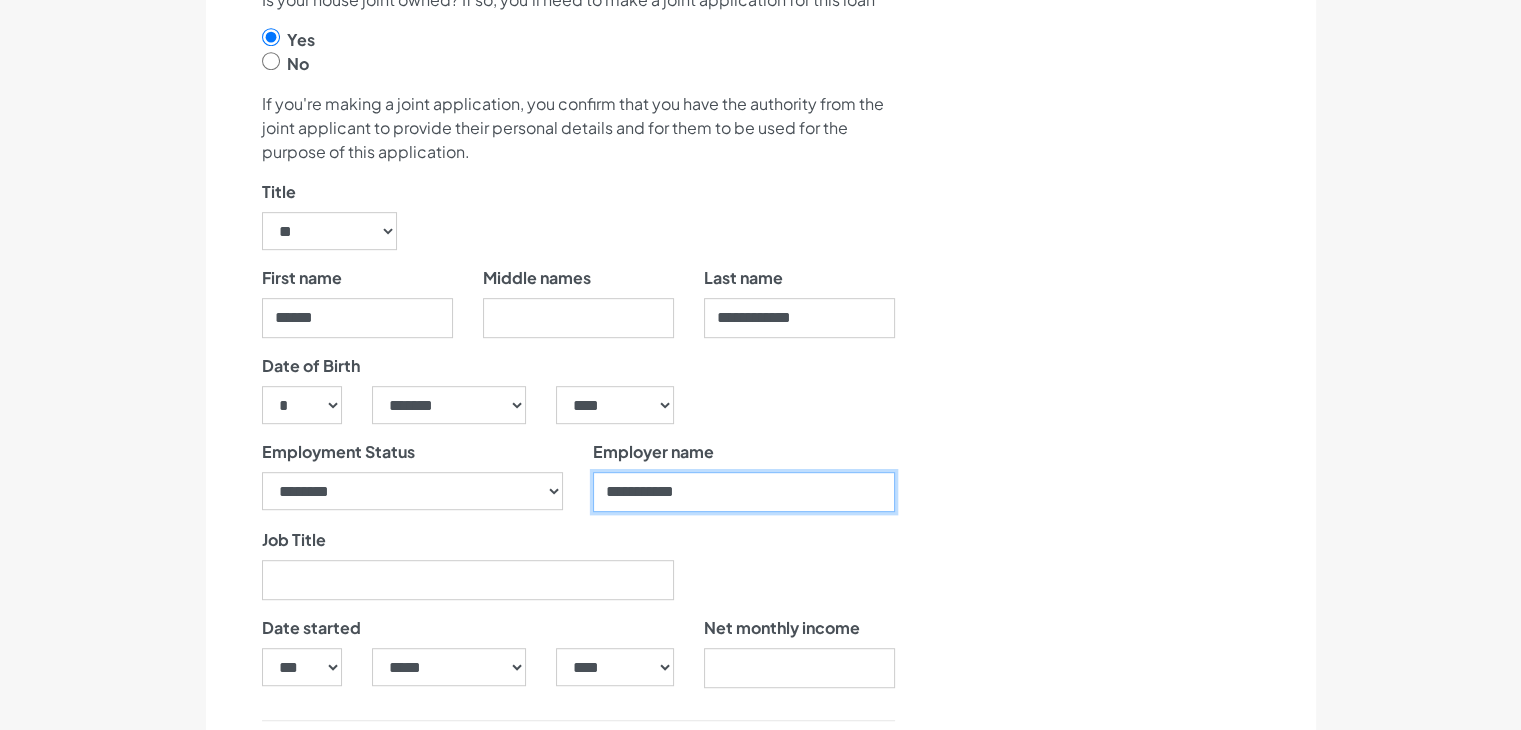 click on "**********" at bounding box center [744, 492] 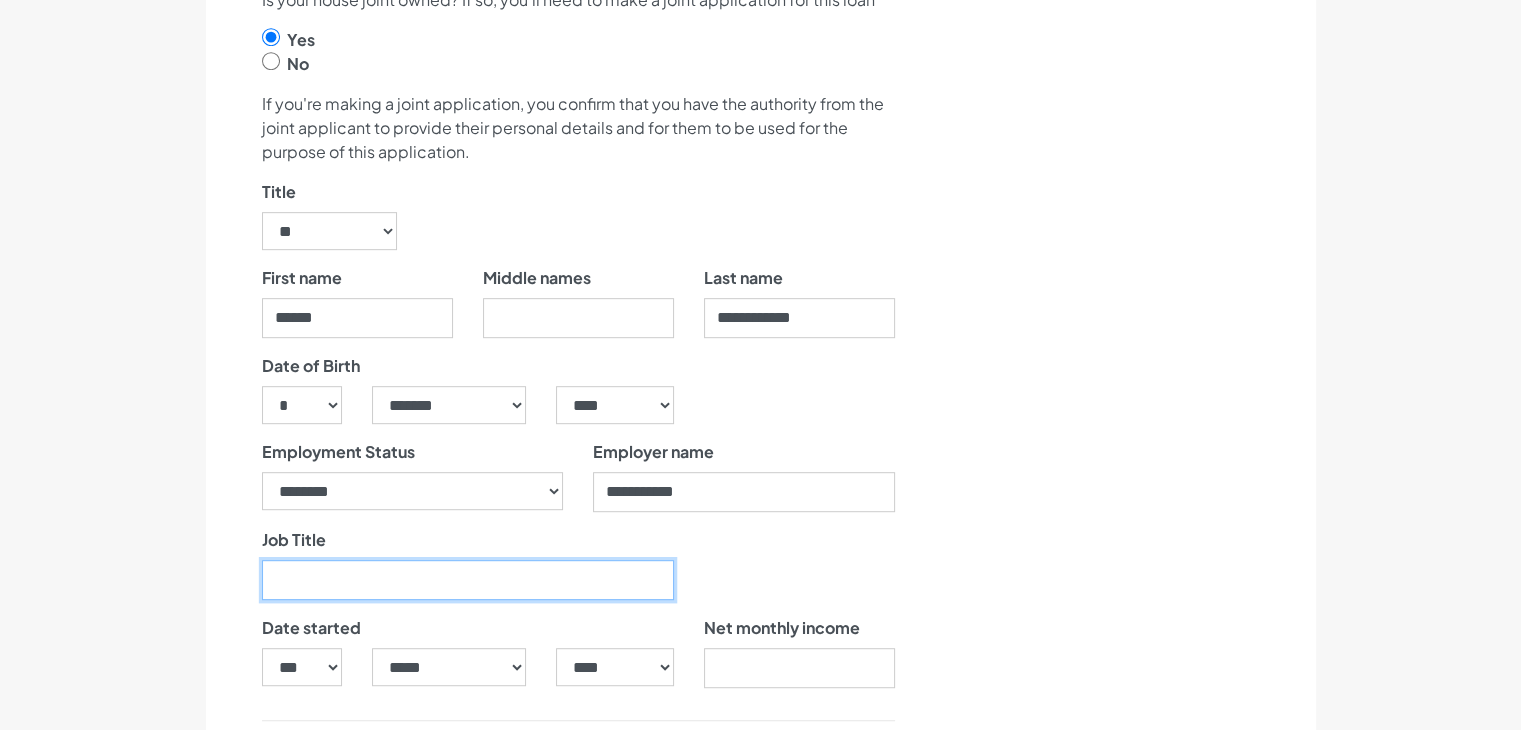 click on "Job Title" at bounding box center (468, 580) 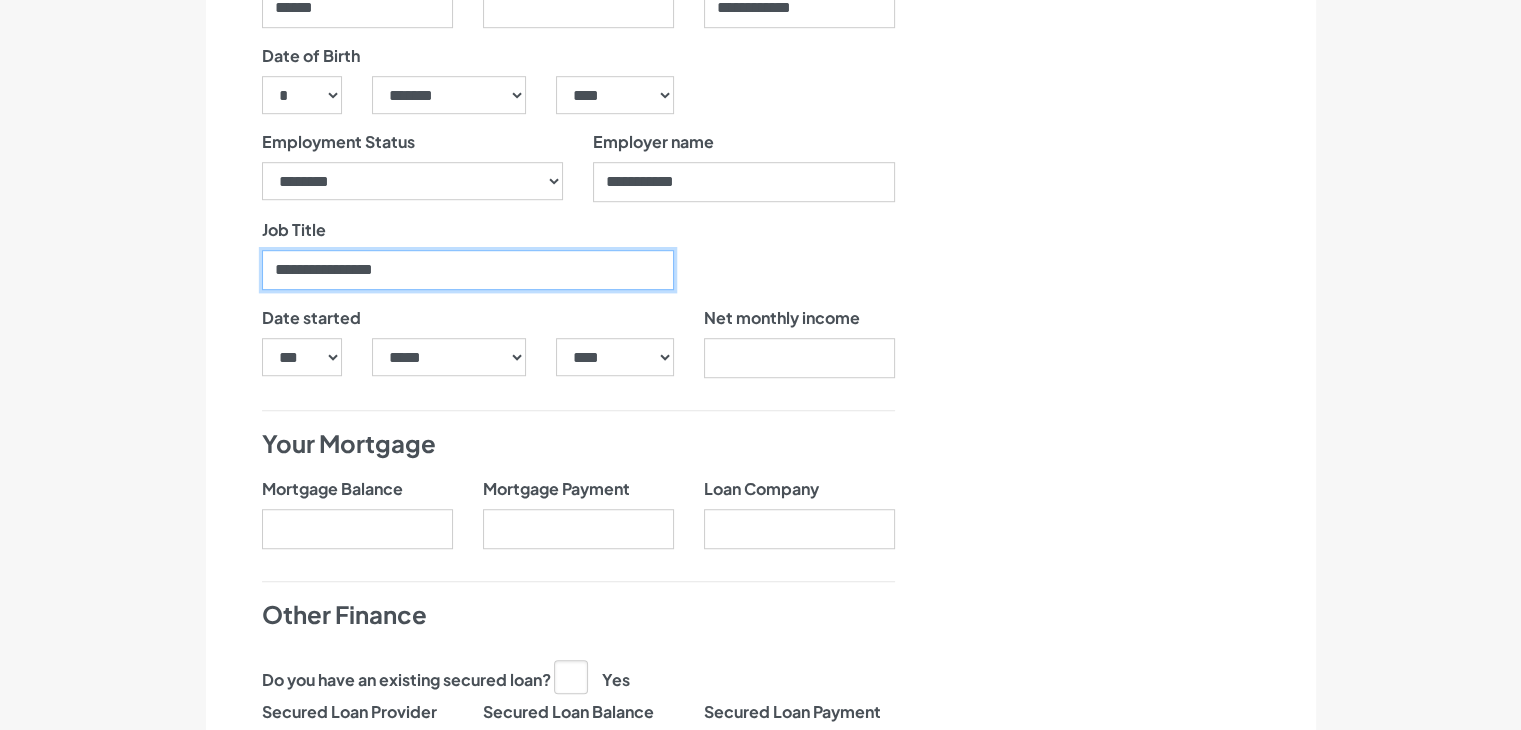 scroll, scrollTop: 1315, scrollLeft: 0, axis: vertical 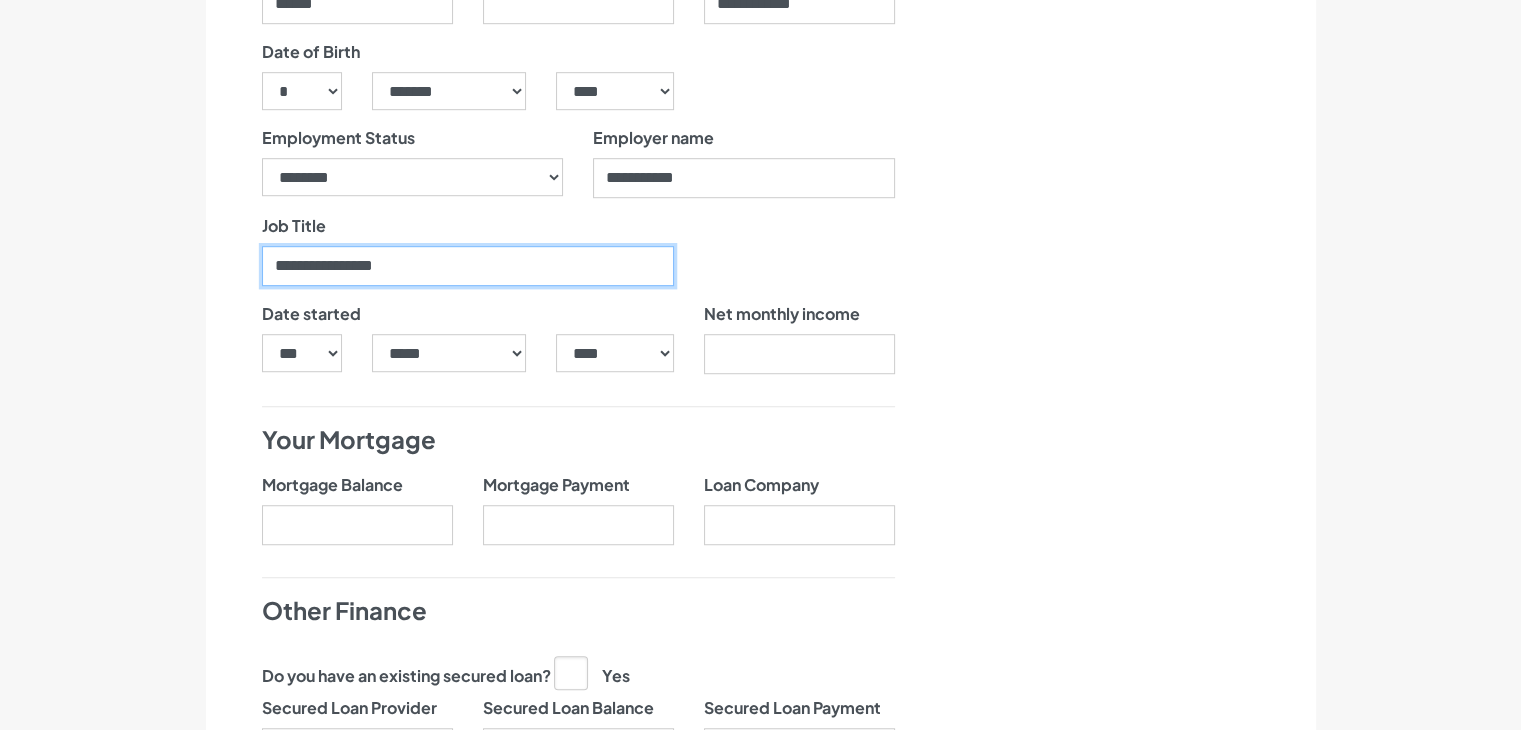 type on "**********" 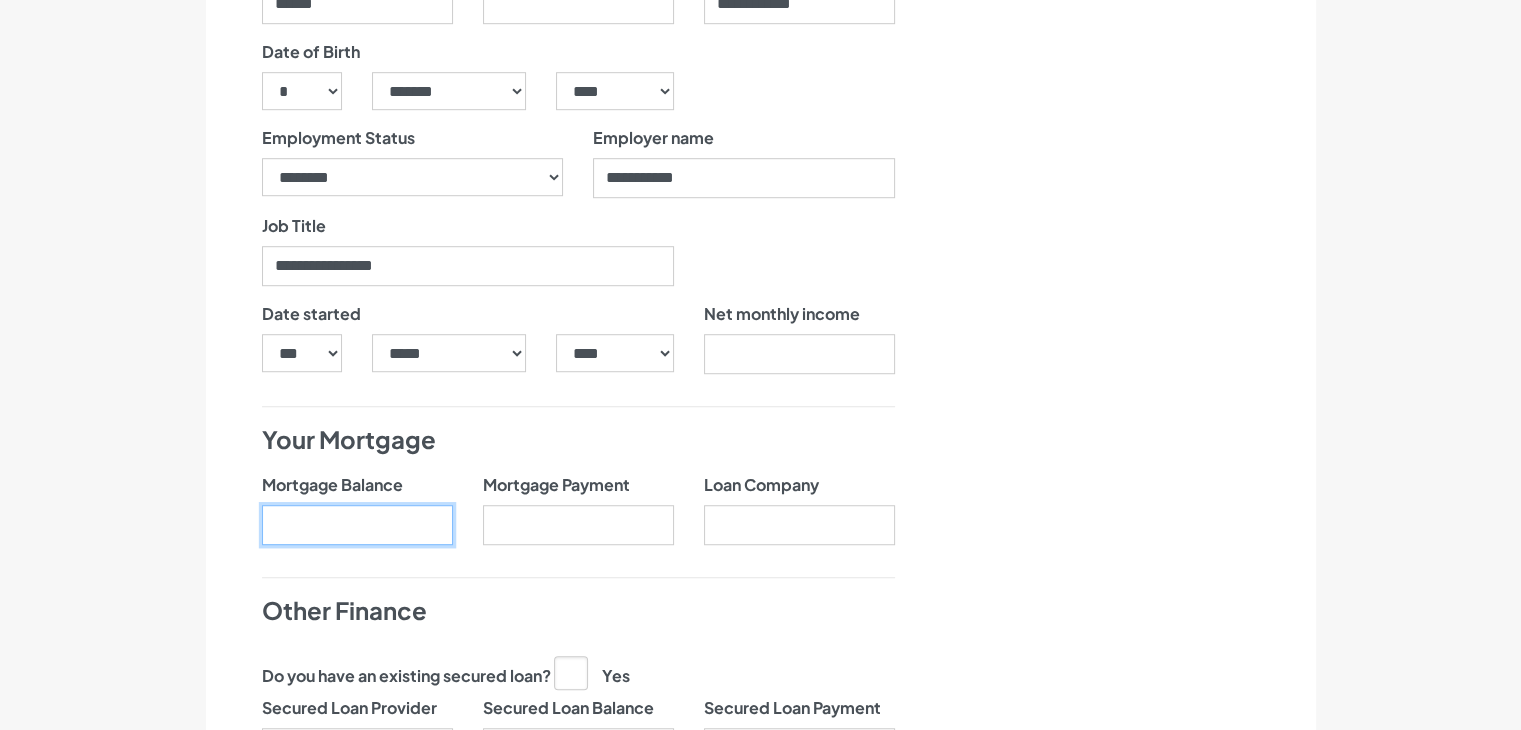 click on "Mortgage Balance" at bounding box center (357, 525) 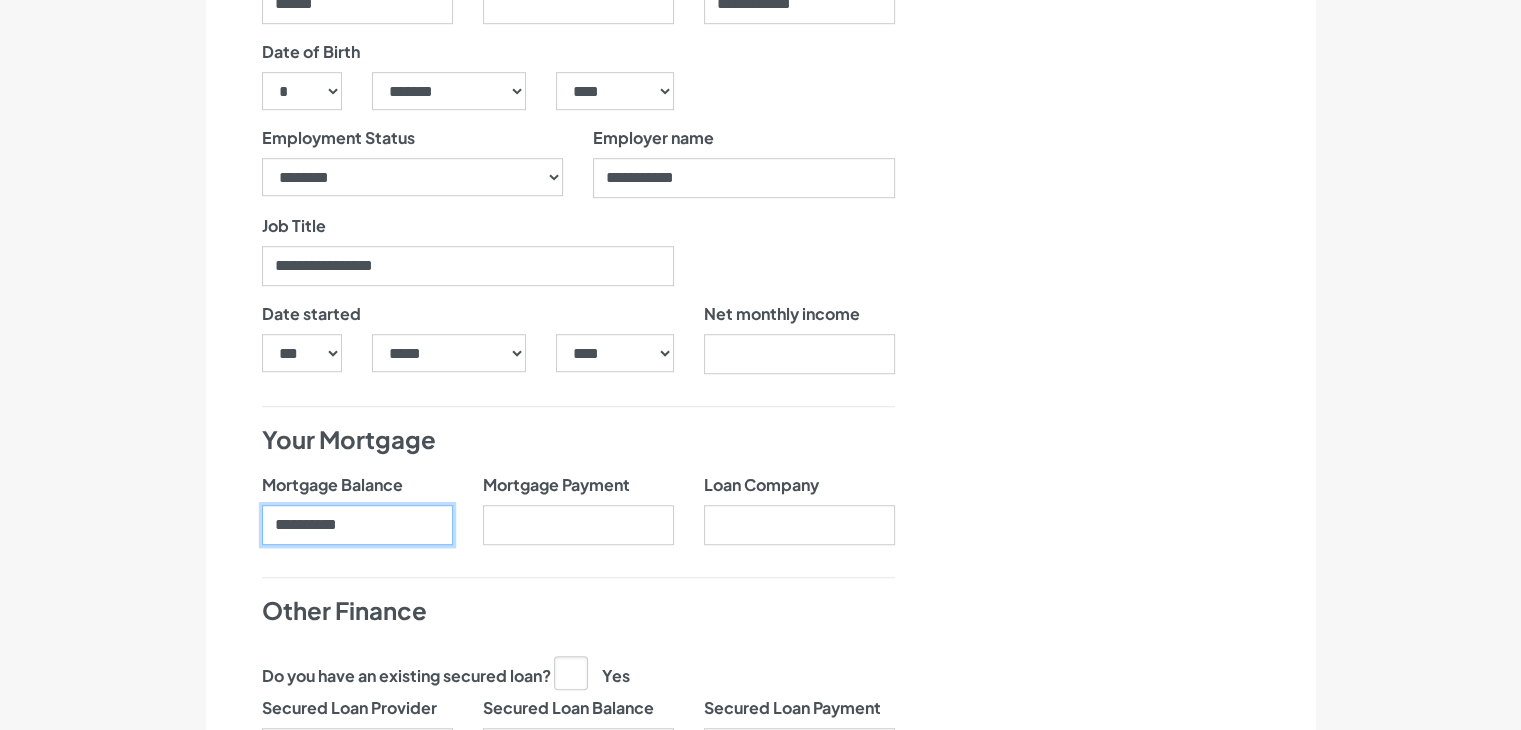 scroll, scrollTop: 1390, scrollLeft: 0, axis: vertical 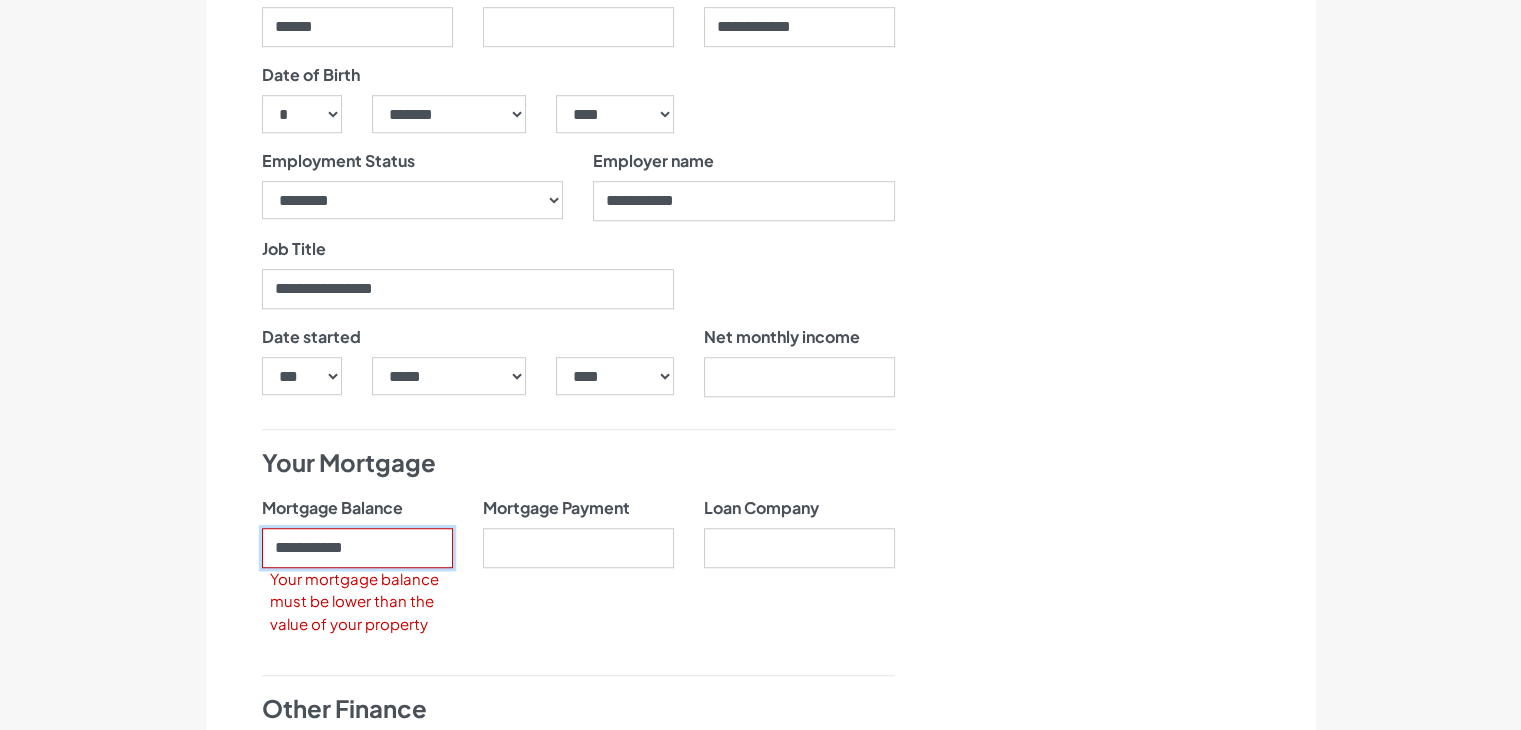 click on "**********" at bounding box center (357, 548) 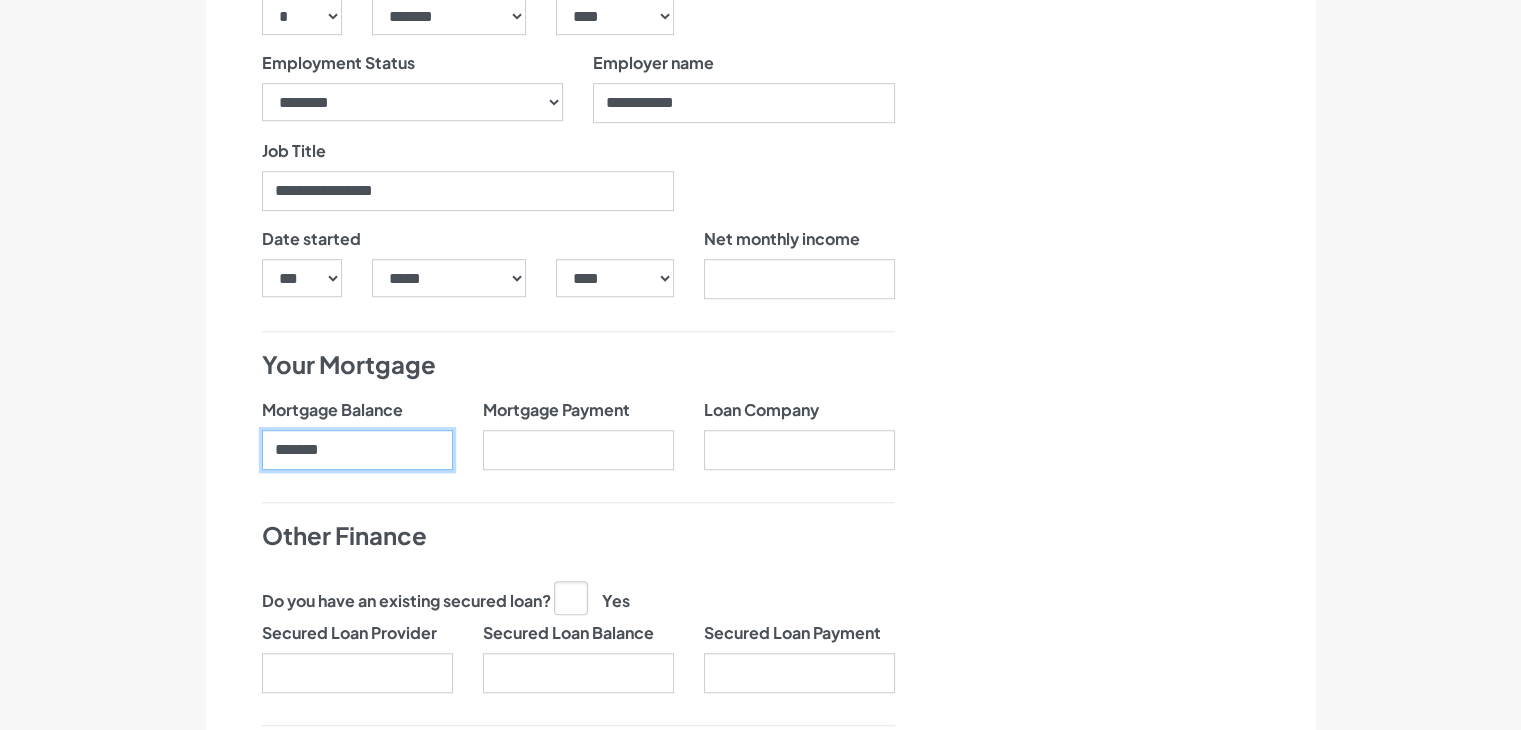 scroll, scrollTop: 1315, scrollLeft: 0, axis: vertical 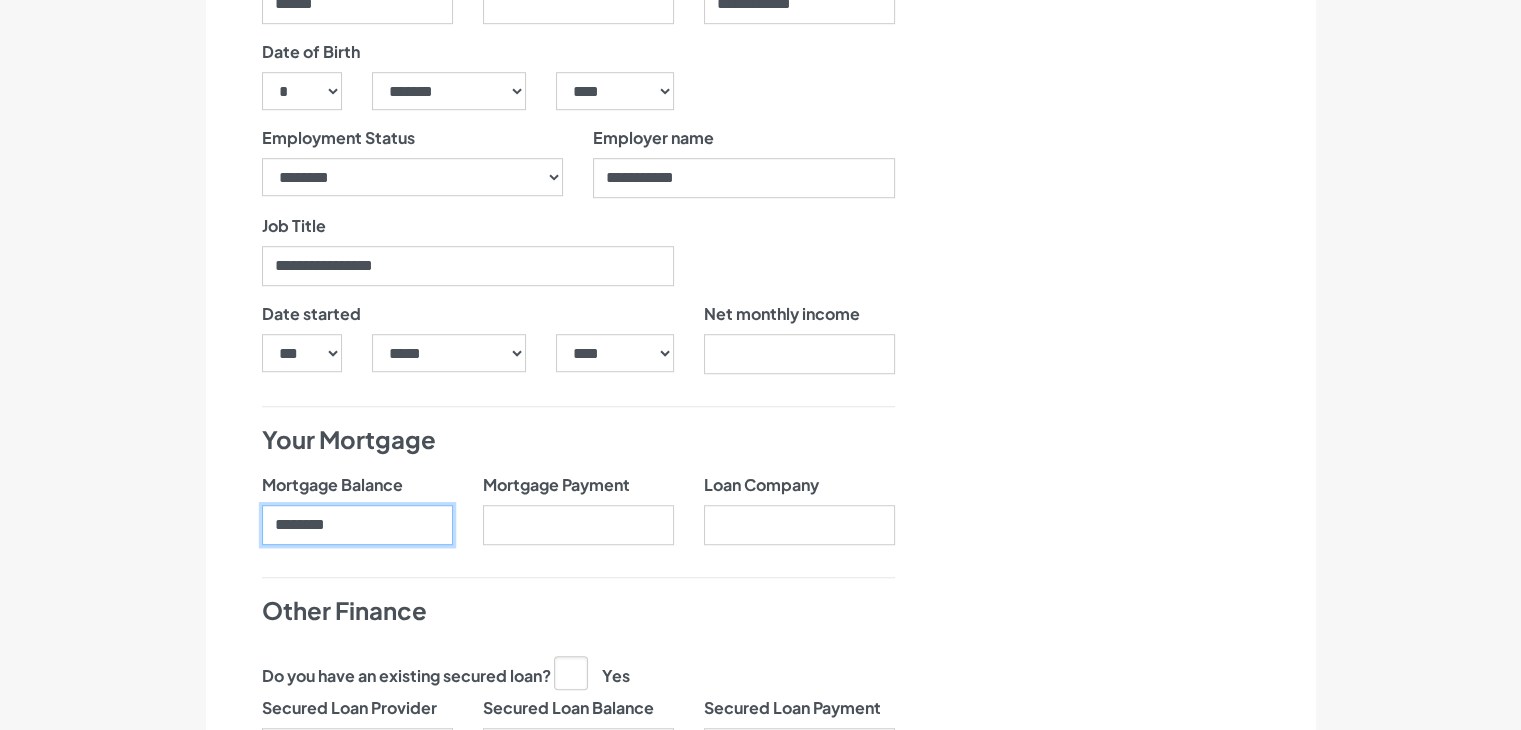 type on "********" 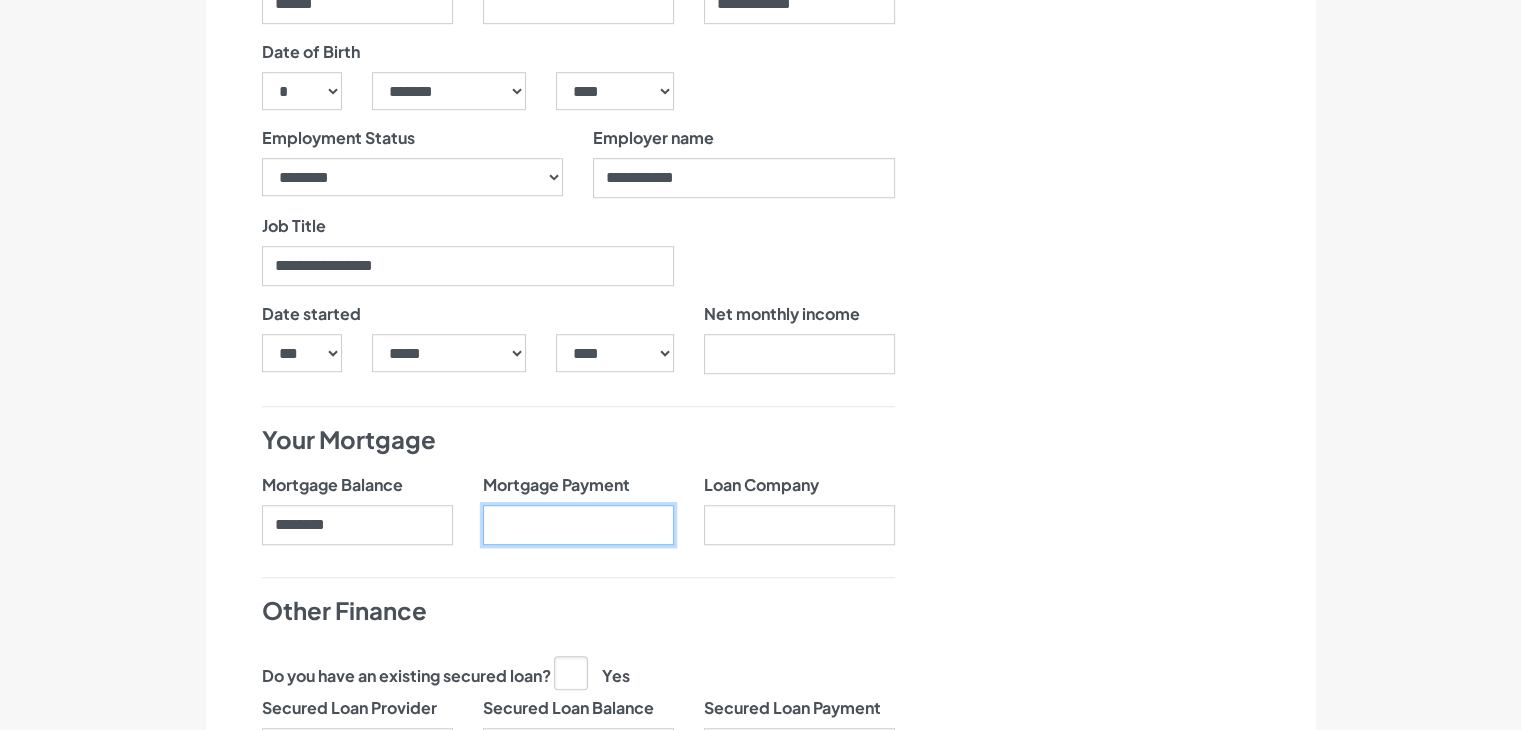 click on "Mortgage Payment" at bounding box center (578, 525) 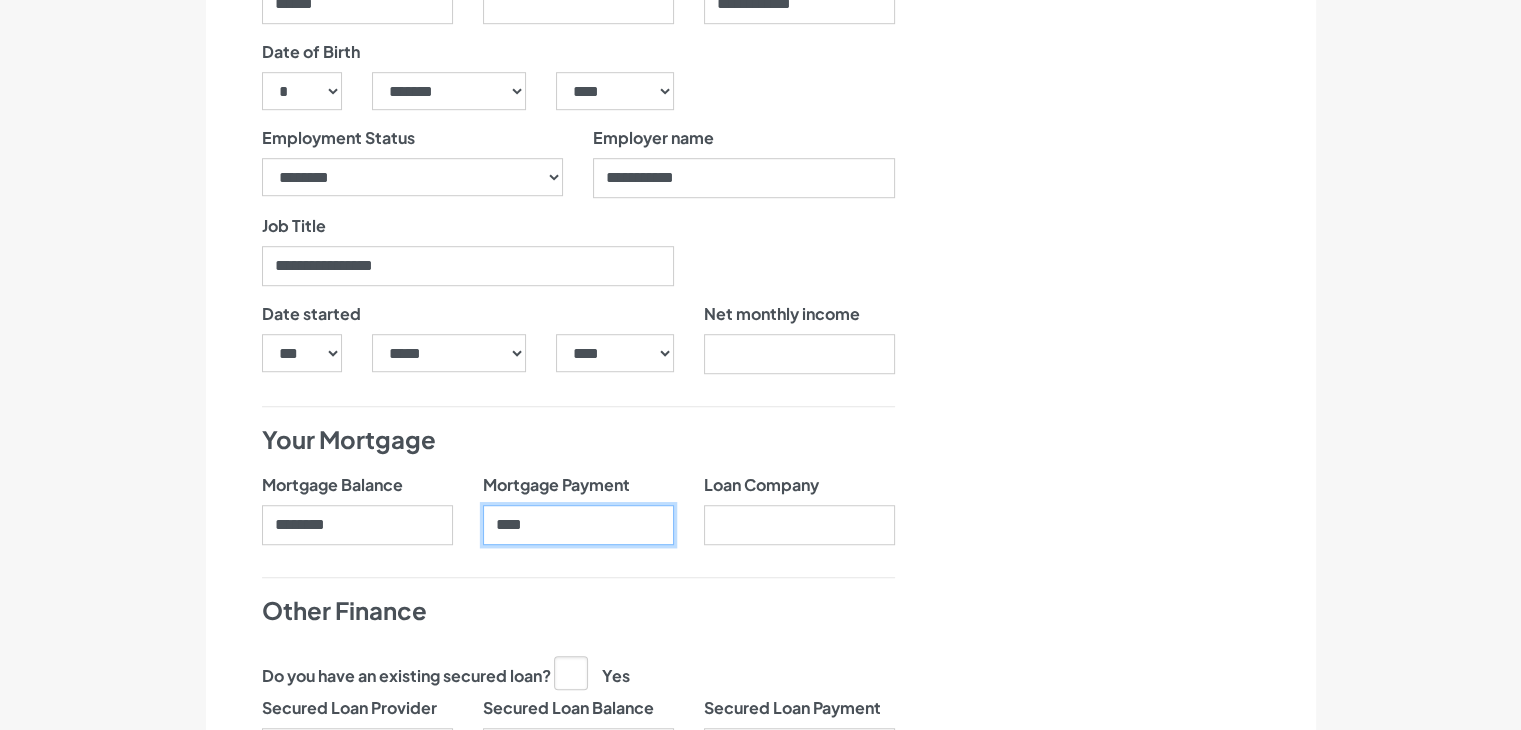 type on "****" 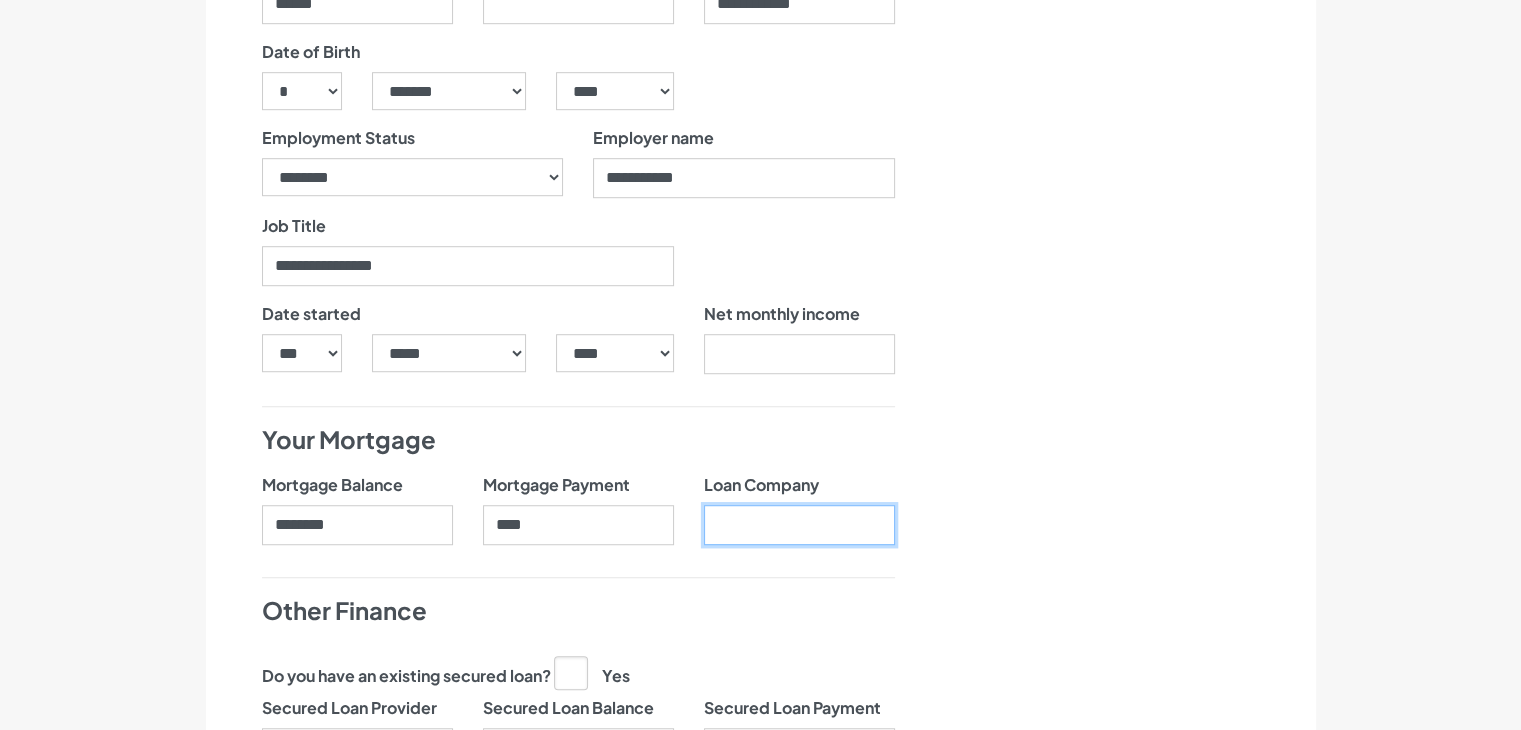 click on "Loan Company" at bounding box center [799, 525] 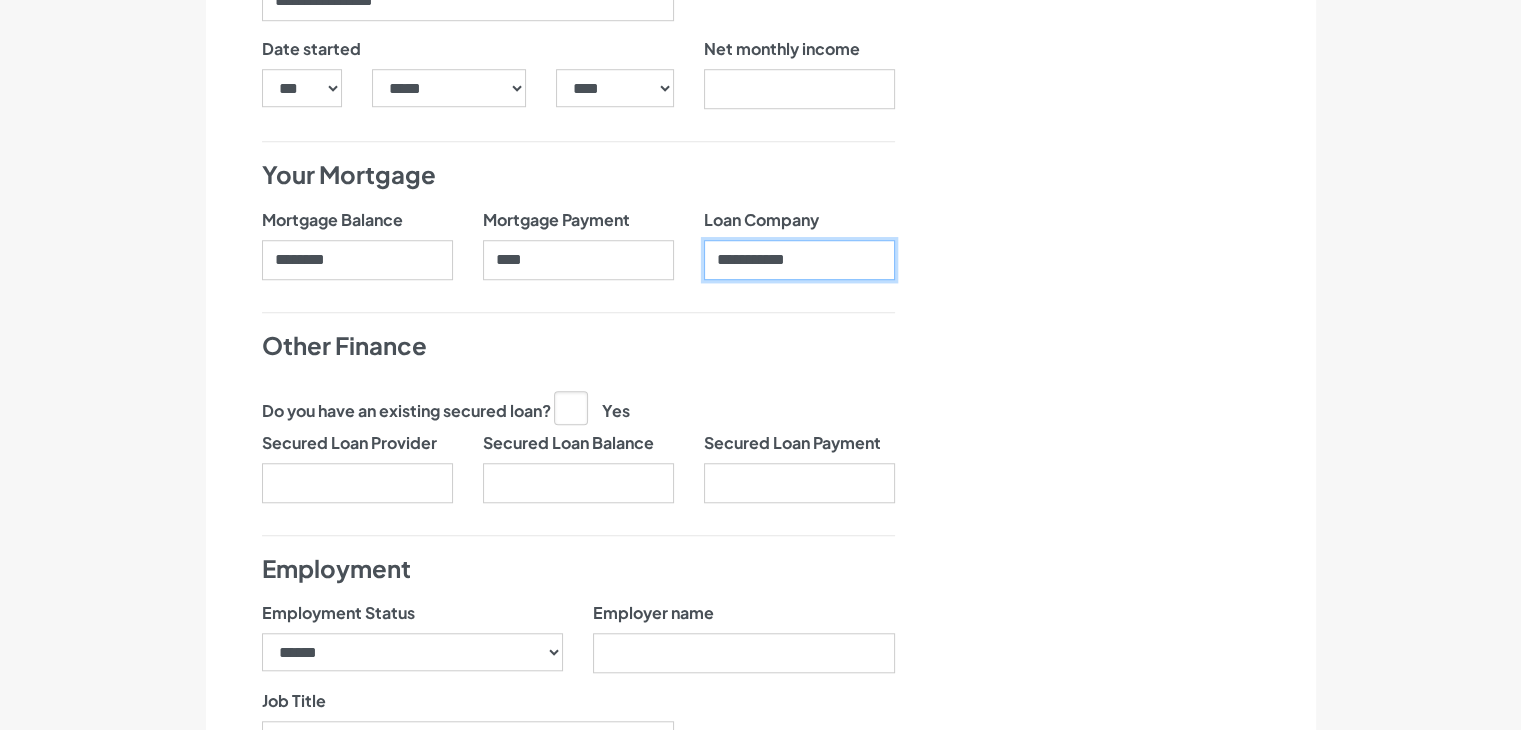 scroll, scrollTop: 1576, scrollLeft: 0, axis: vertical 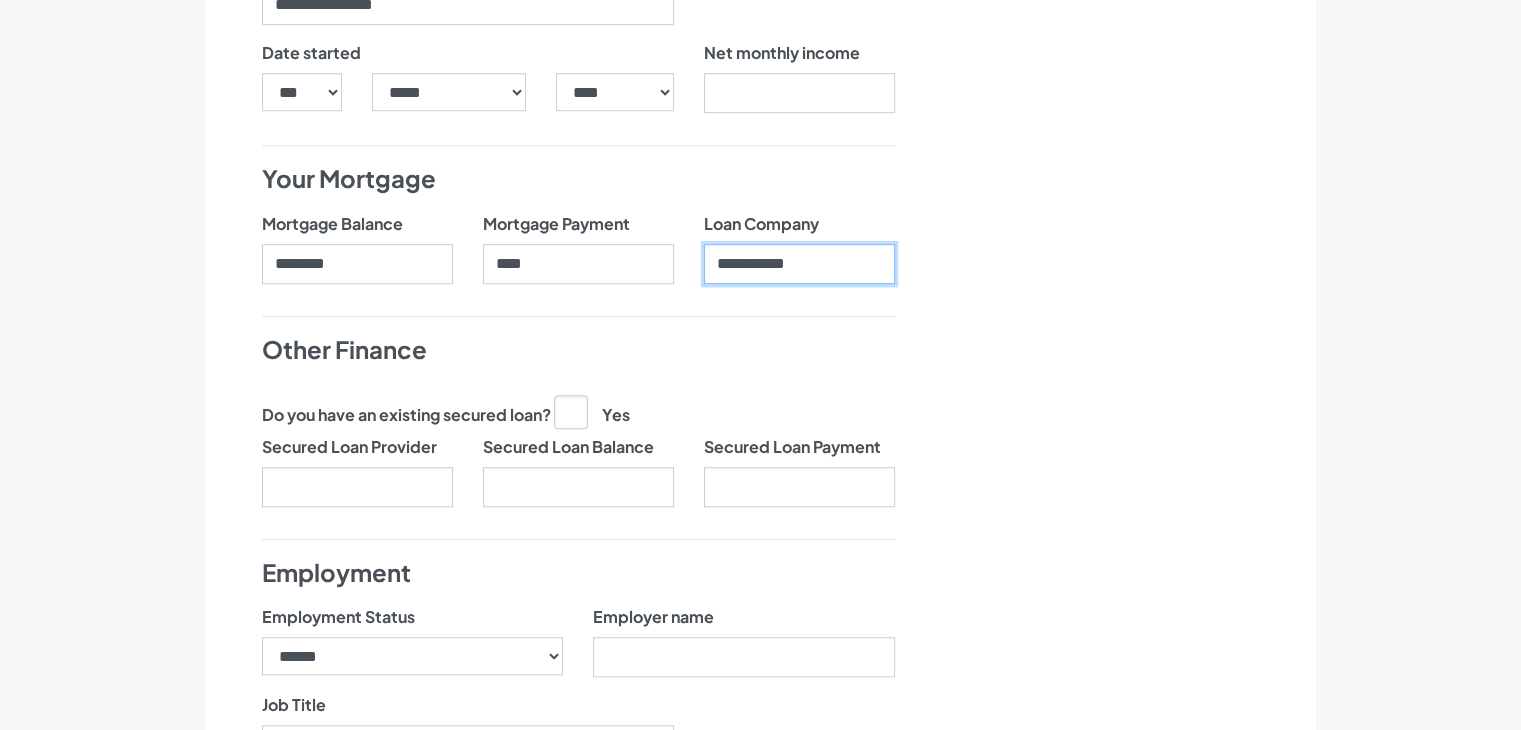 type on "**********" 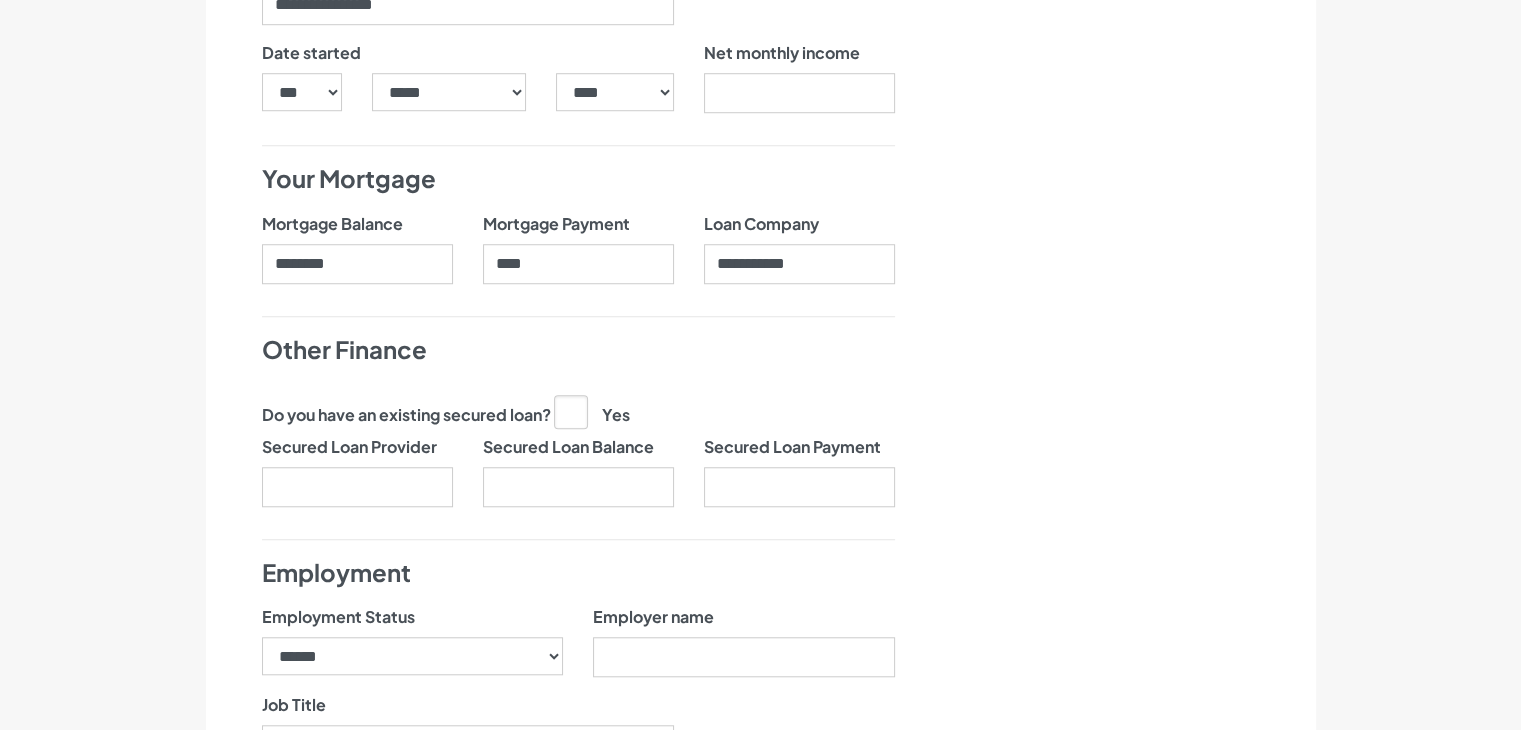 click on "Yes" at bounding box center [592, 411] 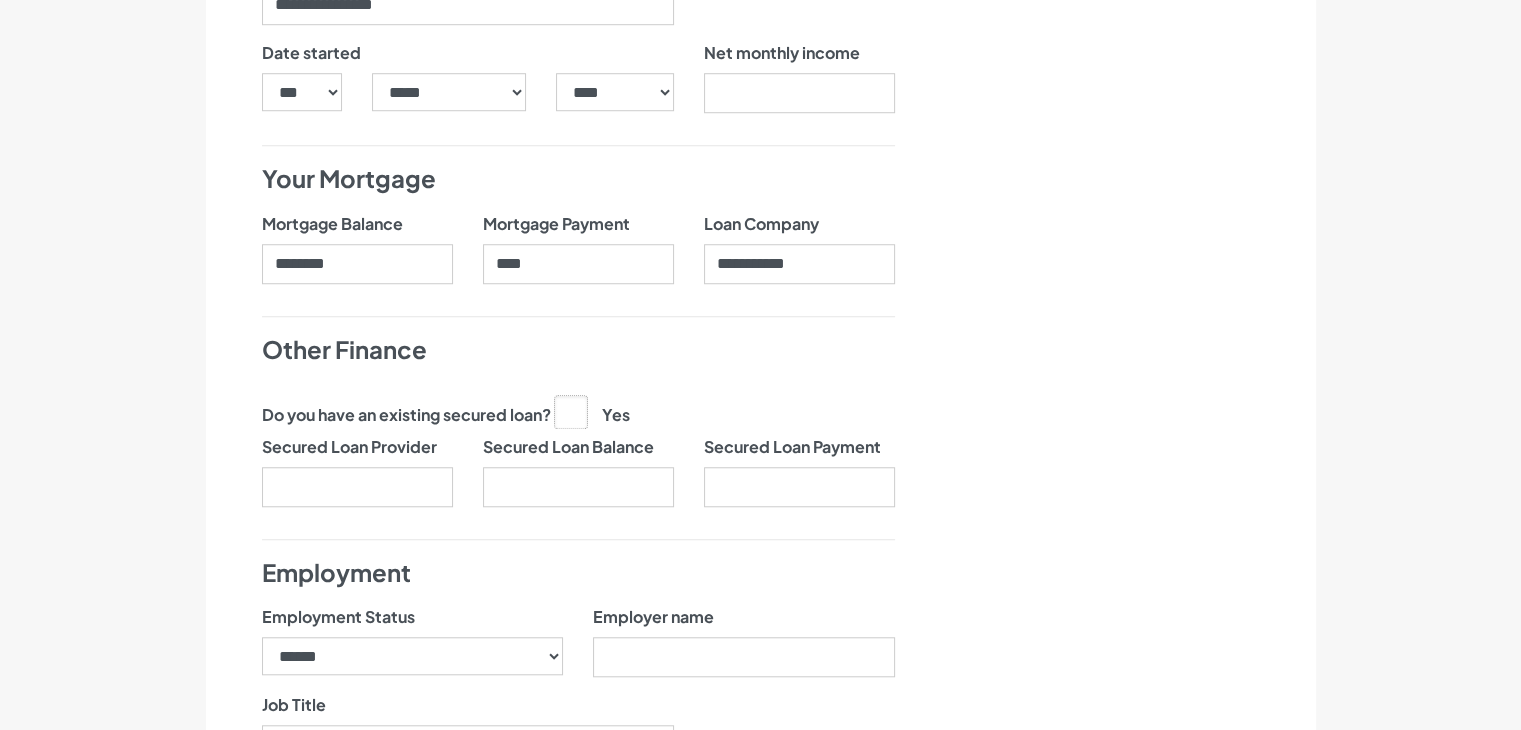 click on "Yes" at bounding box center [-9439, 410] 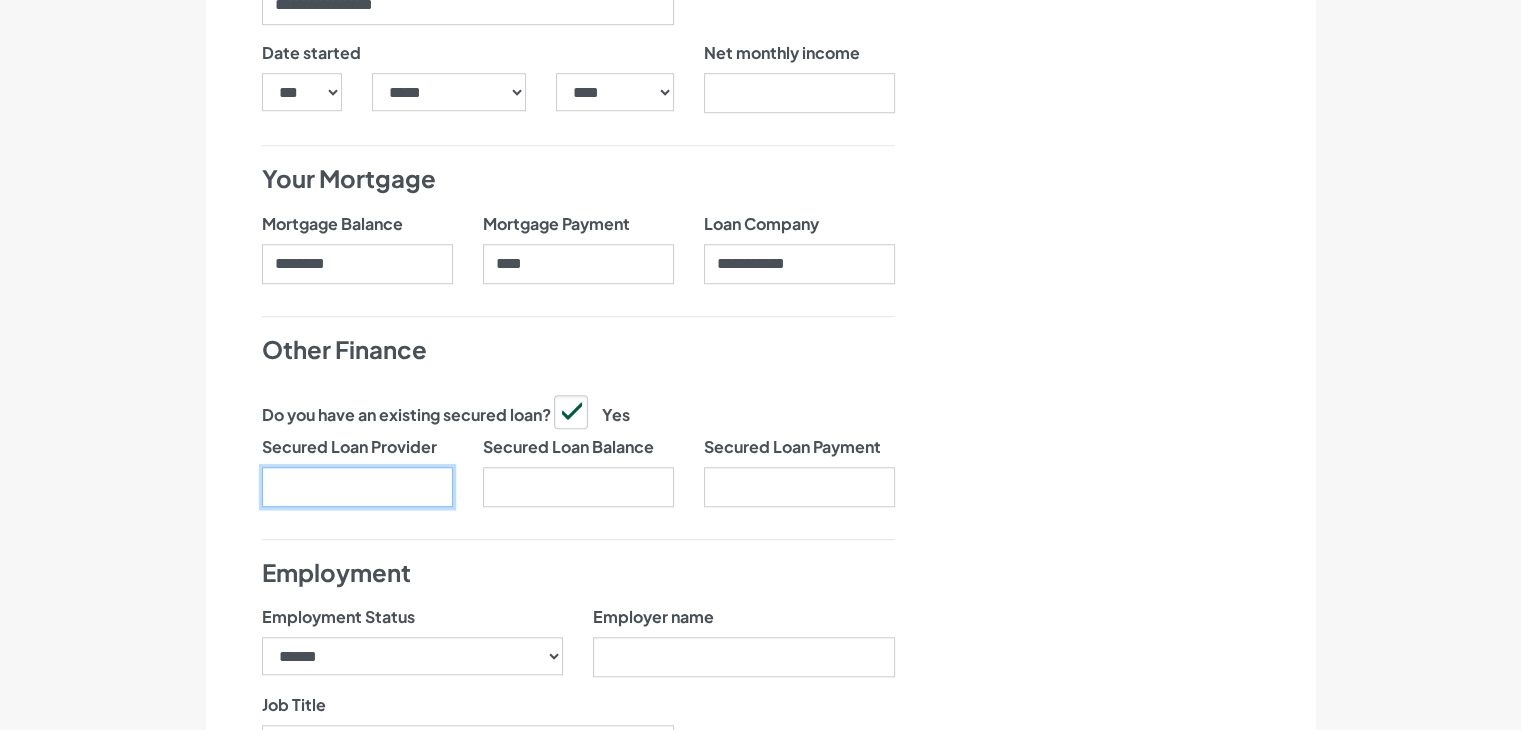 click on "Secured Loan Provider" at bounding box center [357, 487] 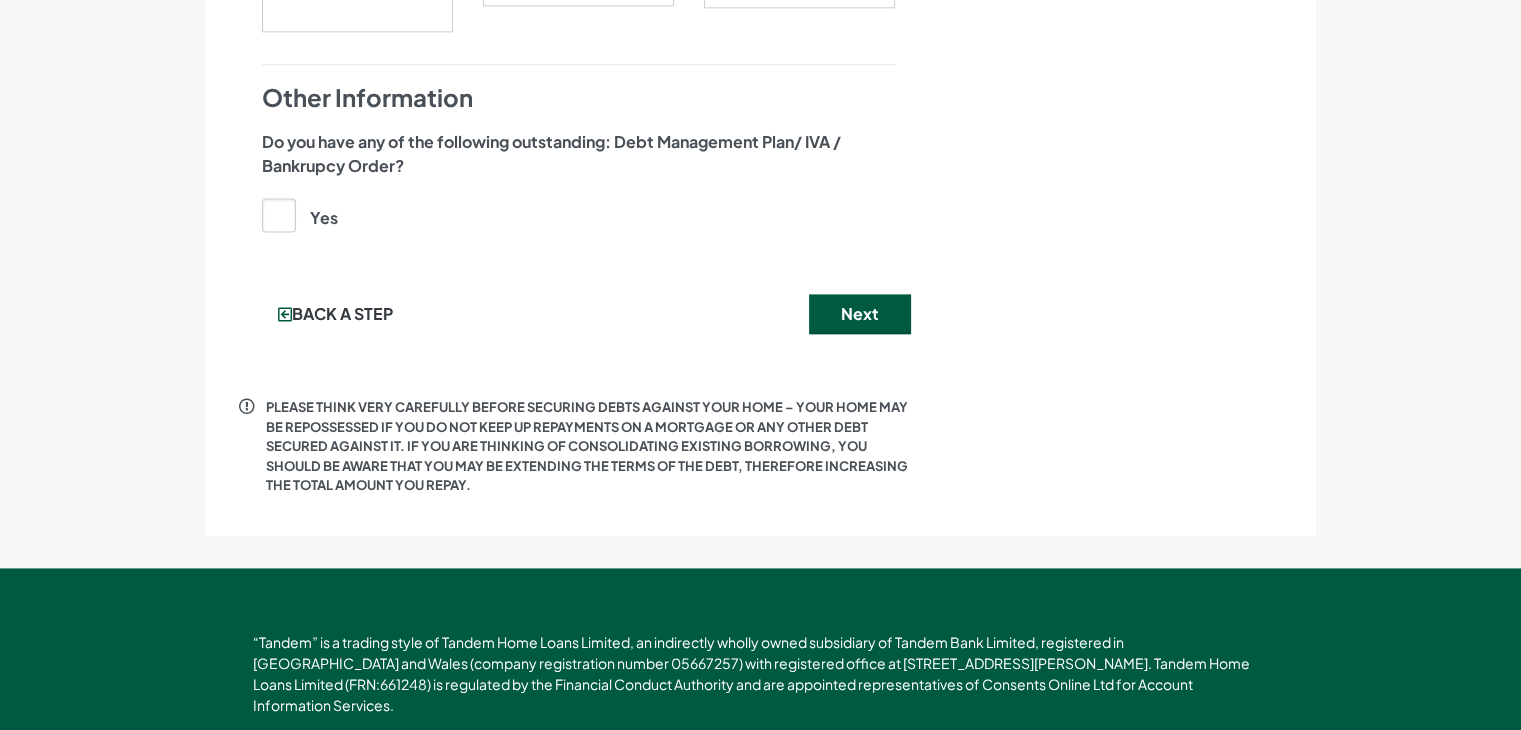 scroll, scrollTop: 2664, scrollLeft: 0, axis: vertical 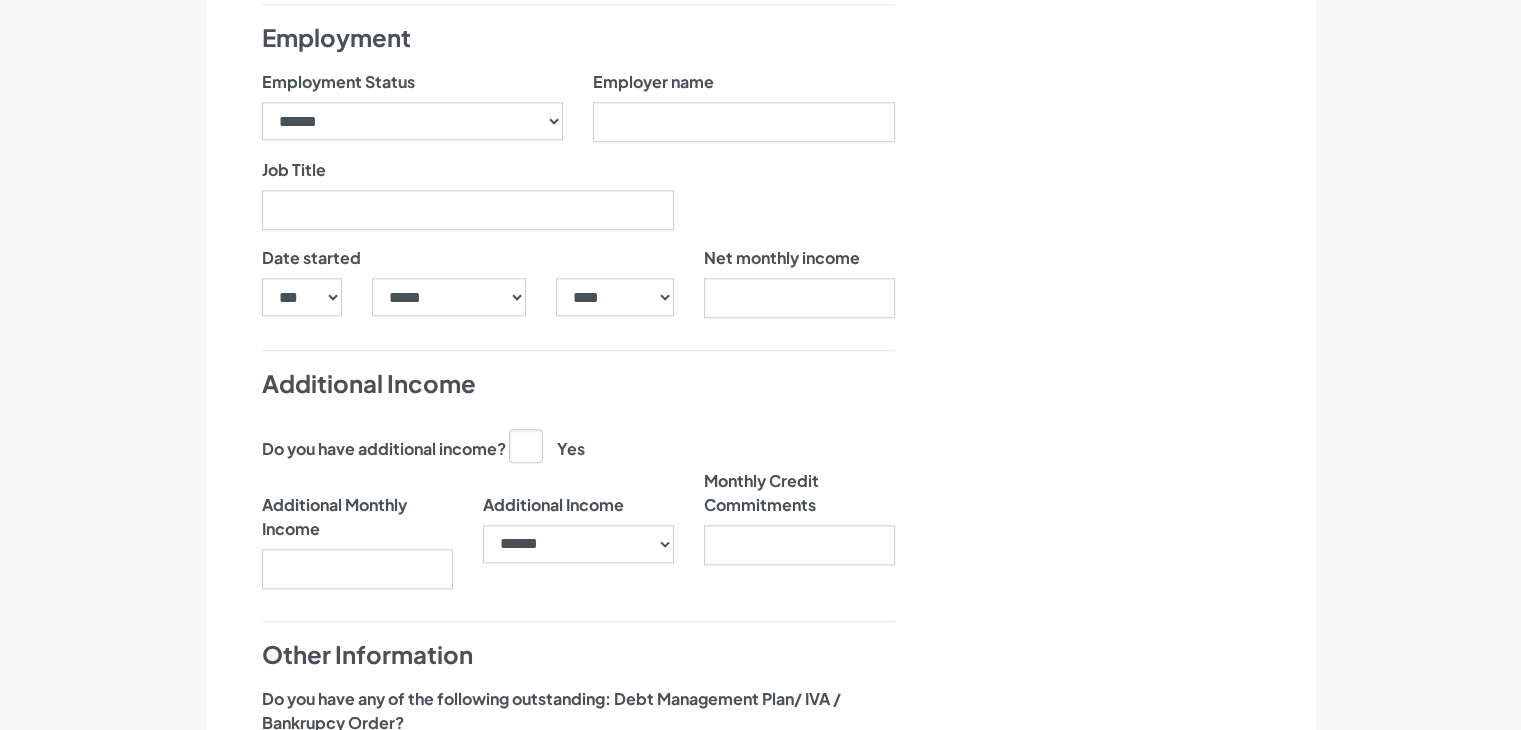 click on "Yes" at bounding box center [547, 445] 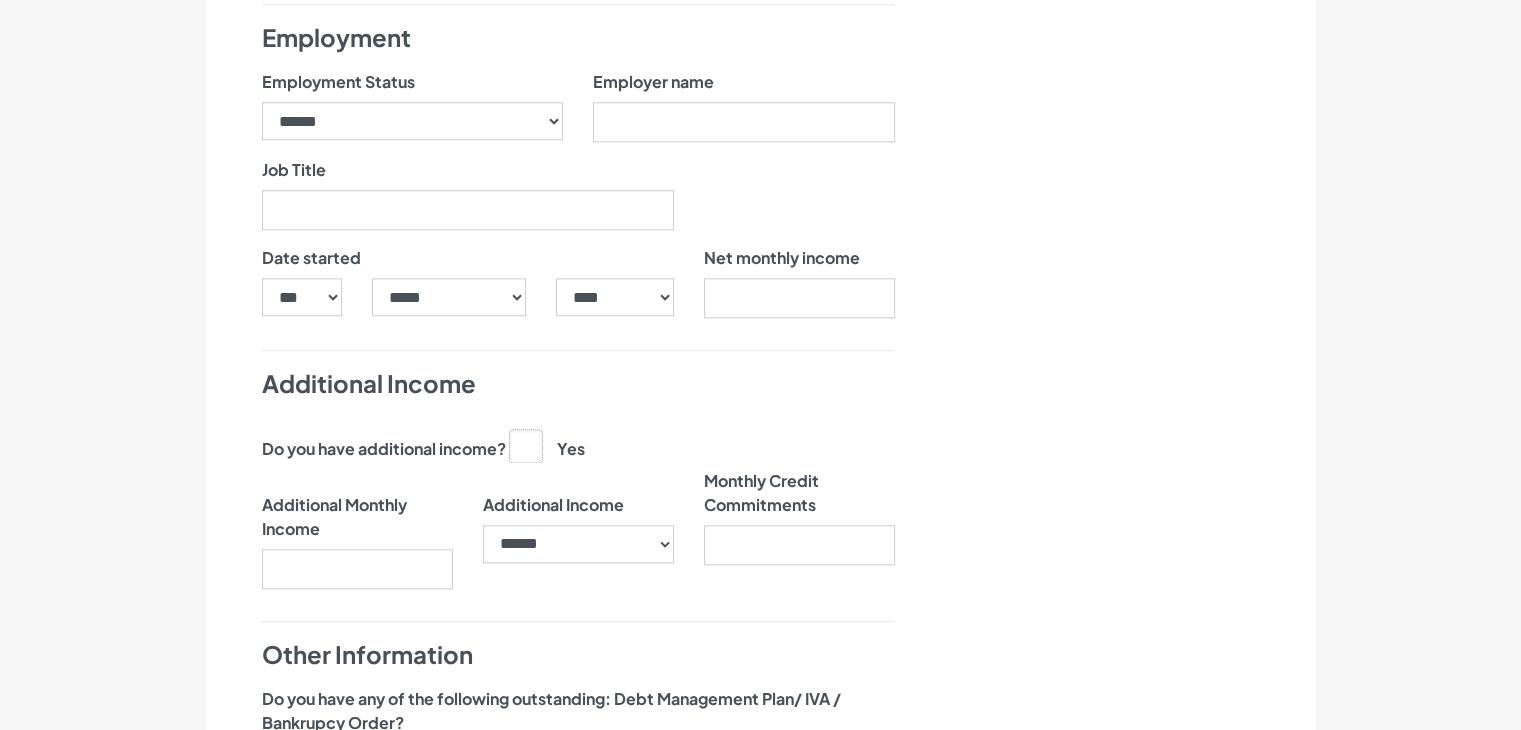 click on "Yes" at bounding box center (-9484, 444) 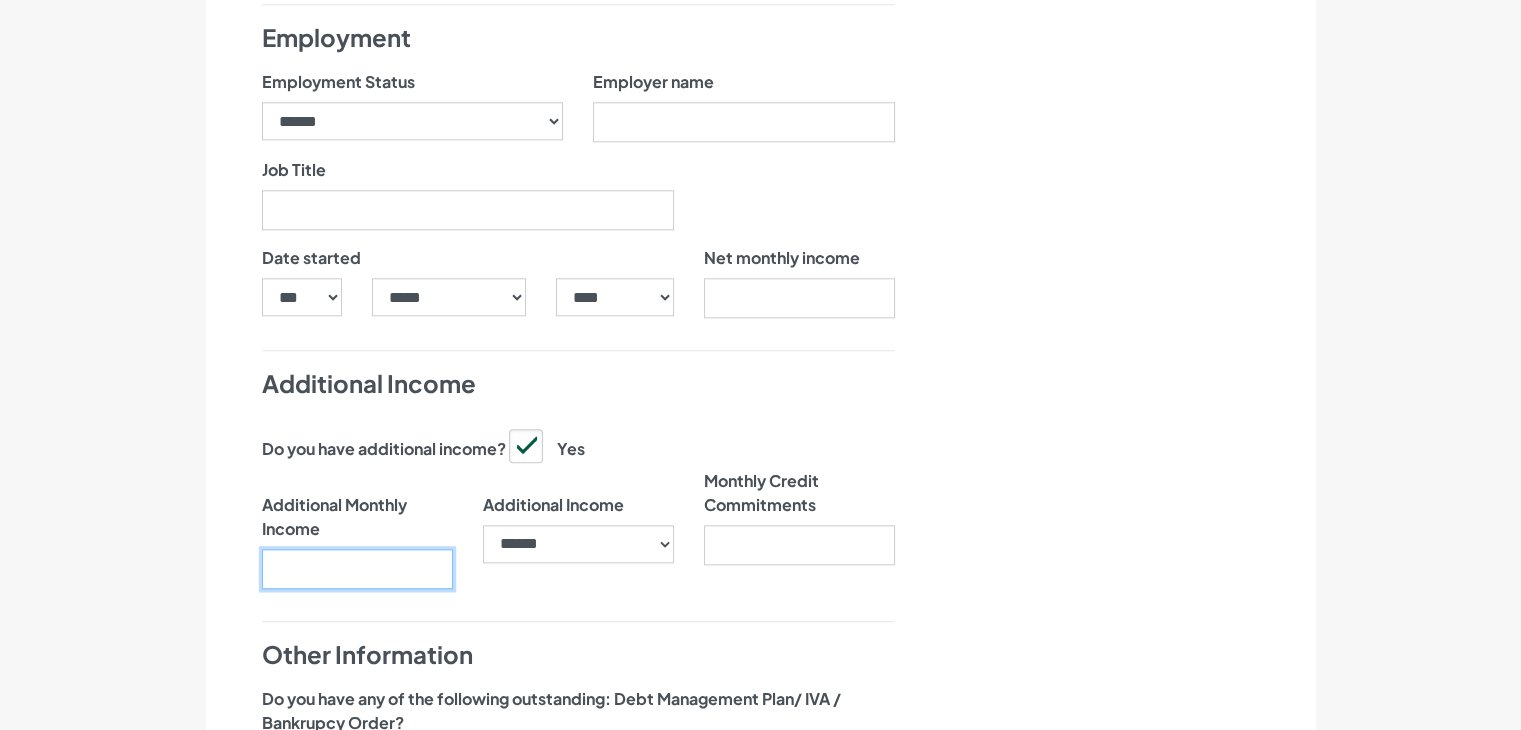 click on "Additional Monthly Income" at bounding box center [357, 569] 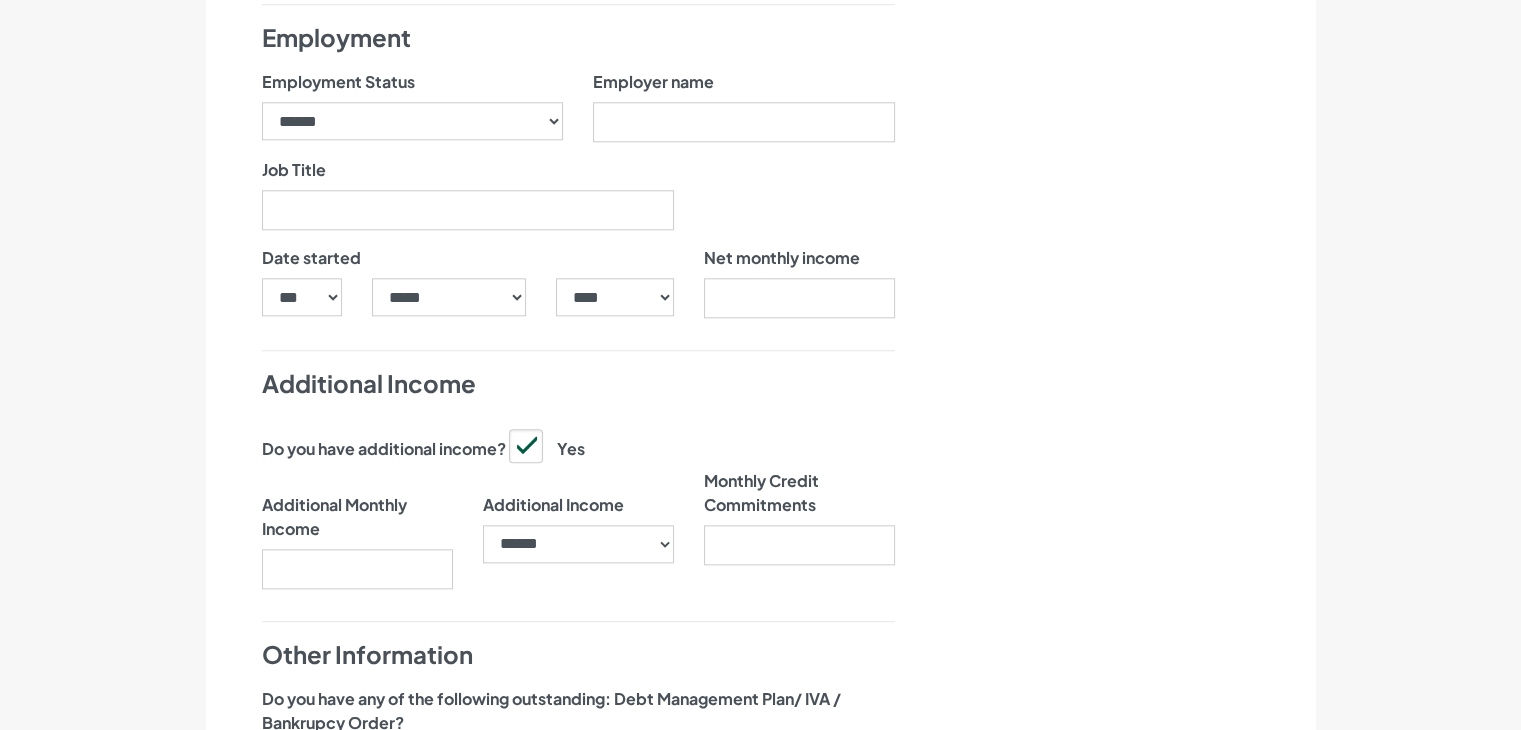 click on "Yes" at bounding box center [547, 445] 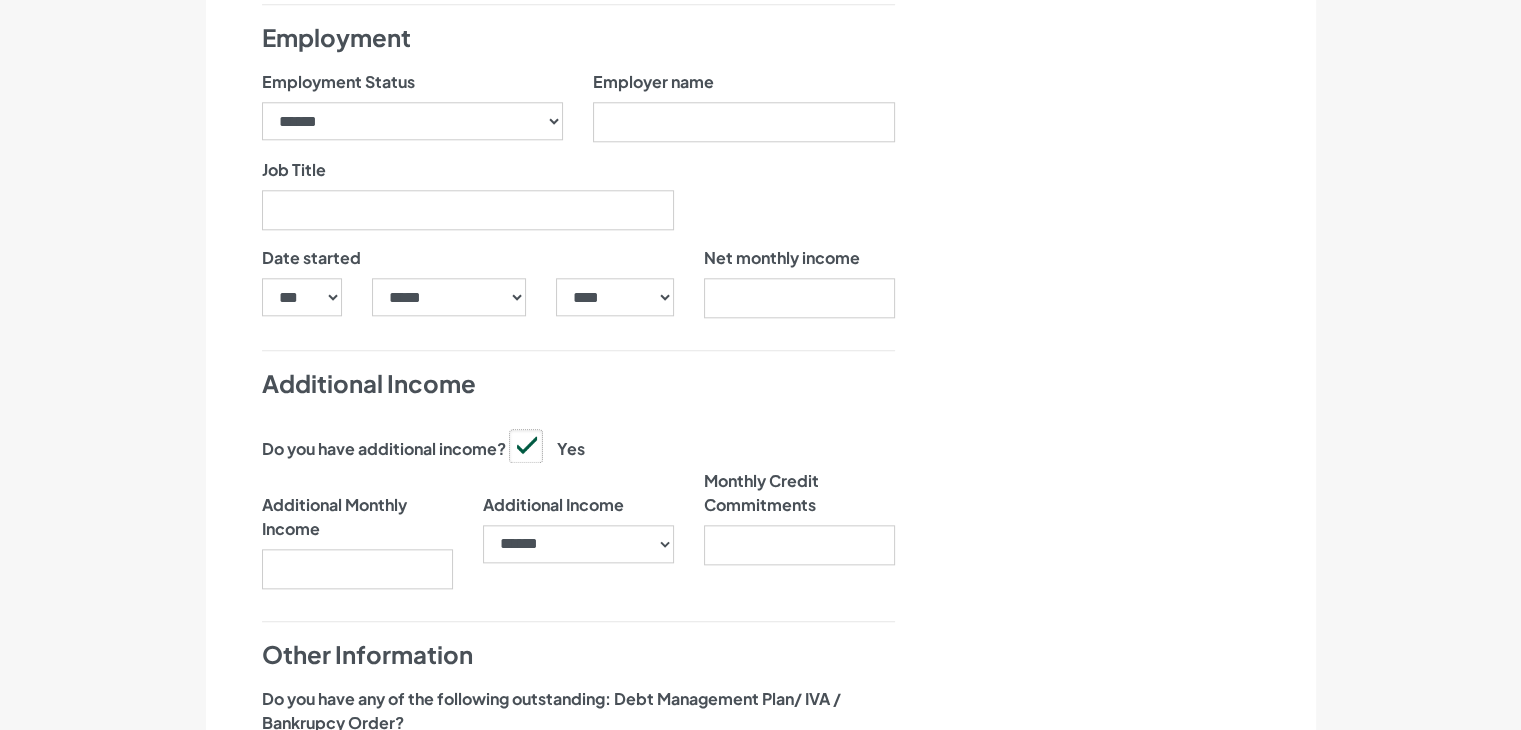 click on "Yes" at bounding box center [-9484, 444] 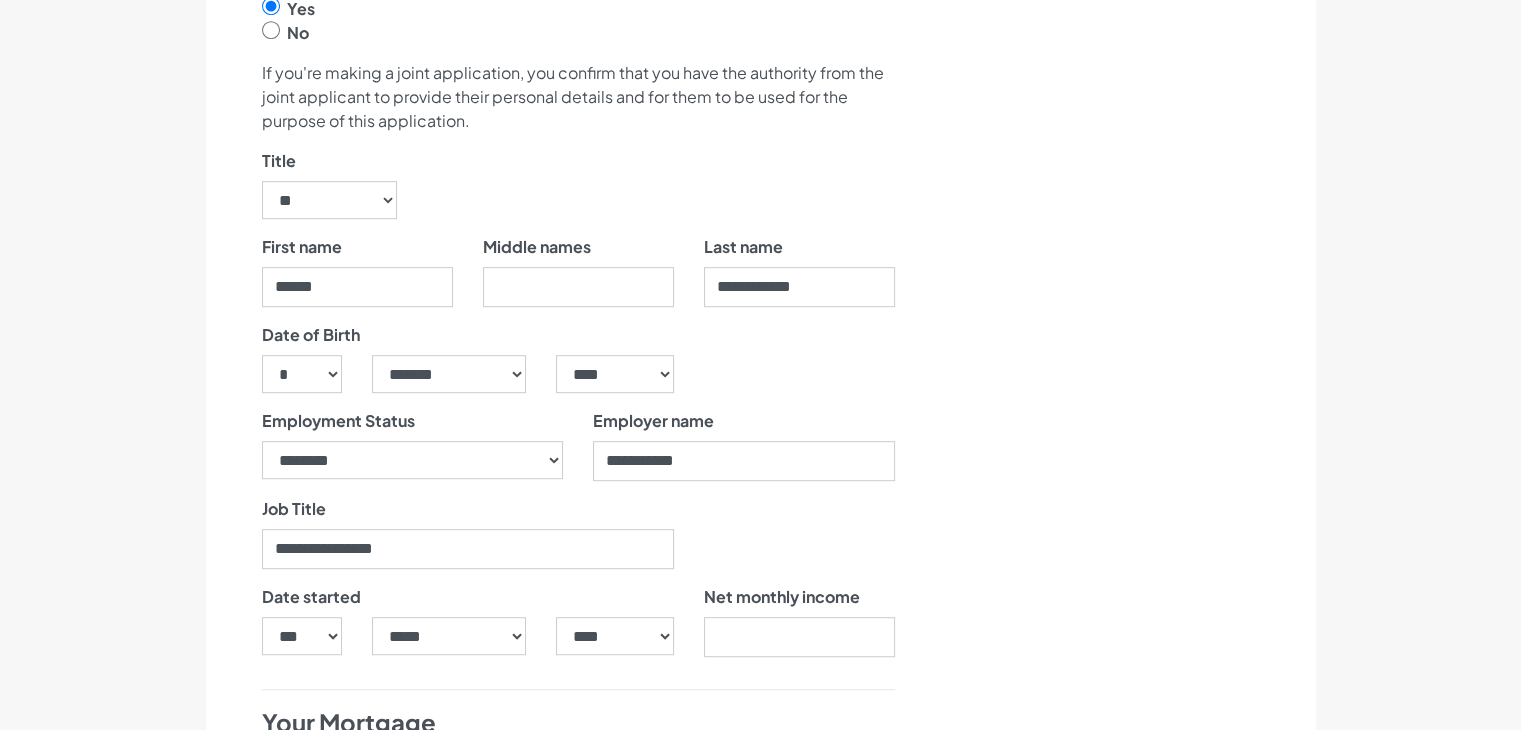 scroll, scrollTop: 1028, scrollLeft: 0, axis: vertical 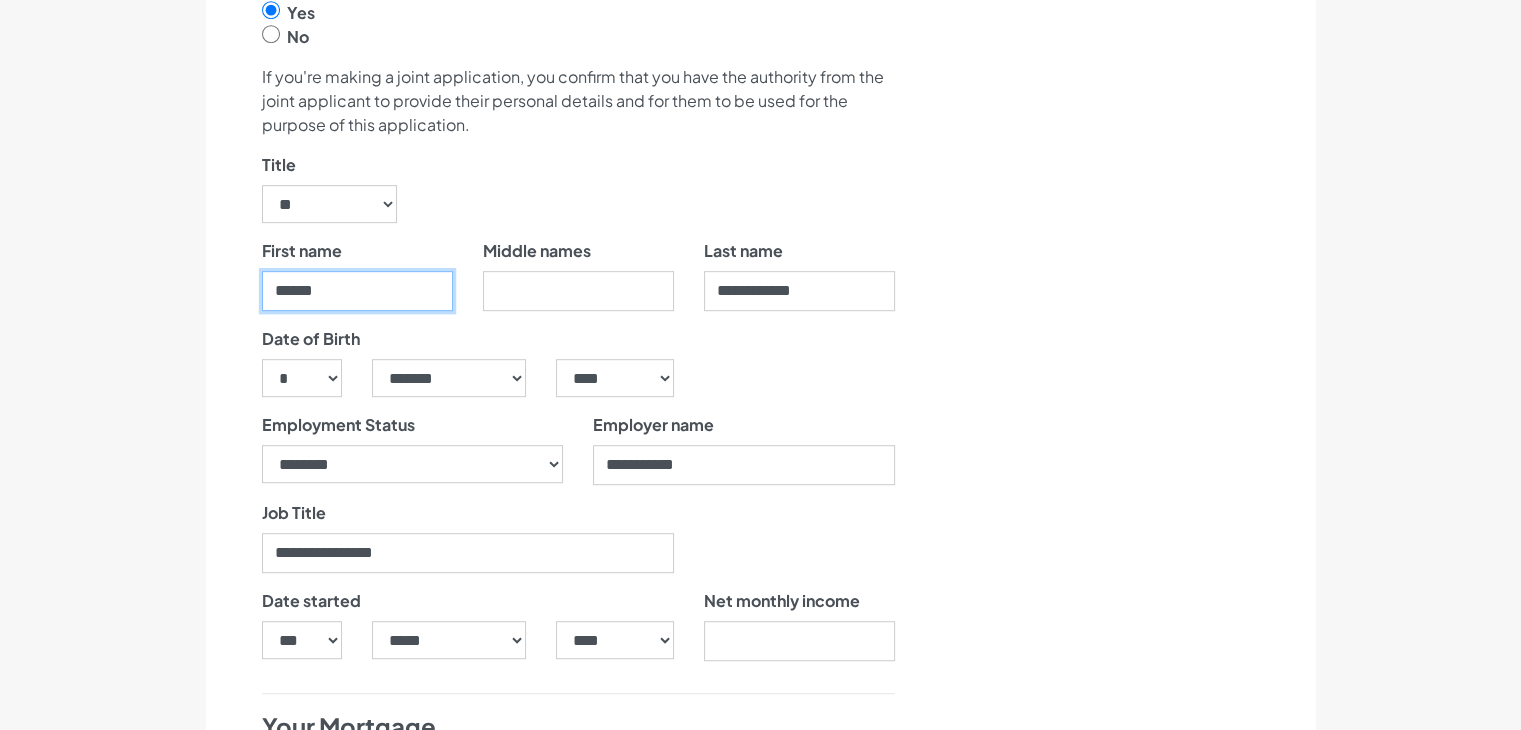 click on "******" at bounding box center (357, 291) 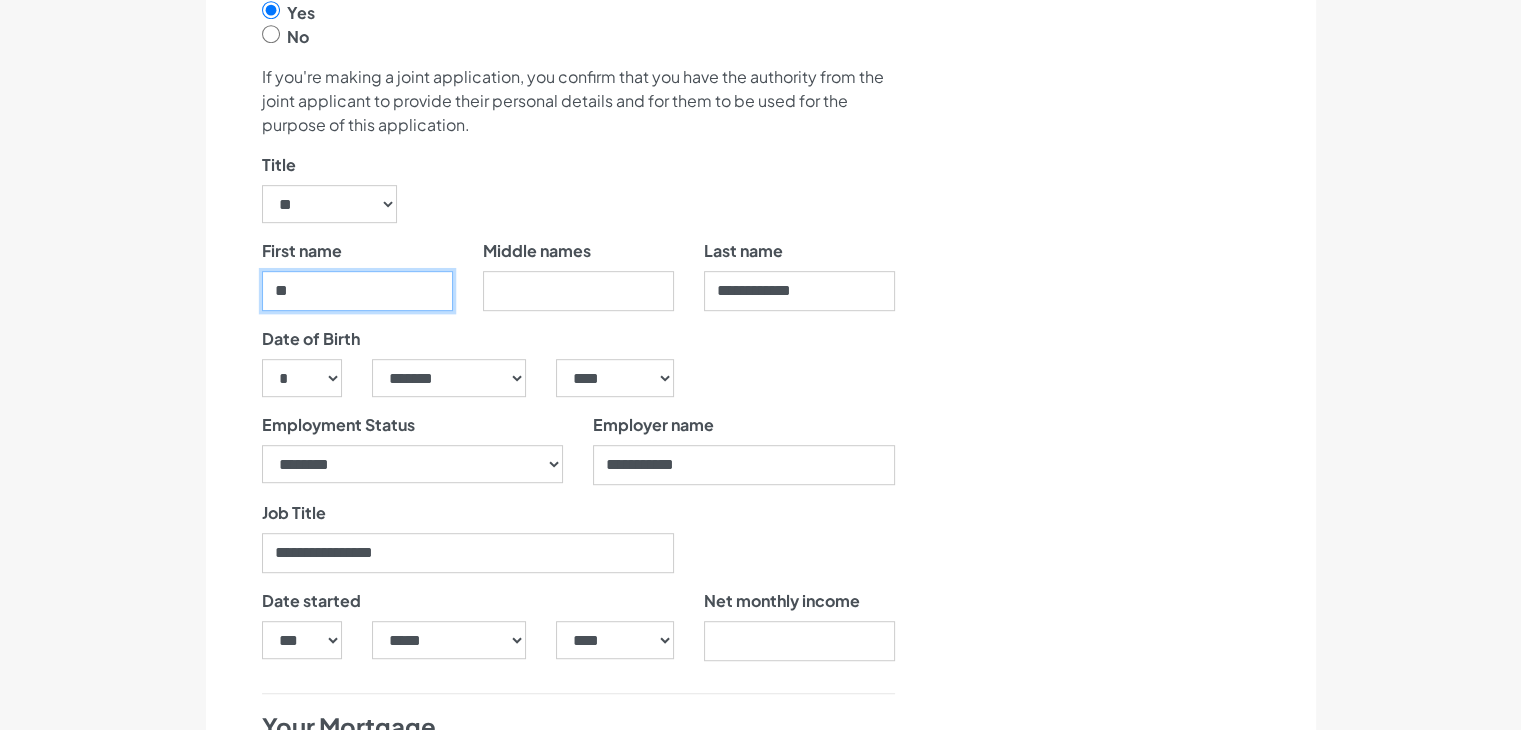 type on "*" 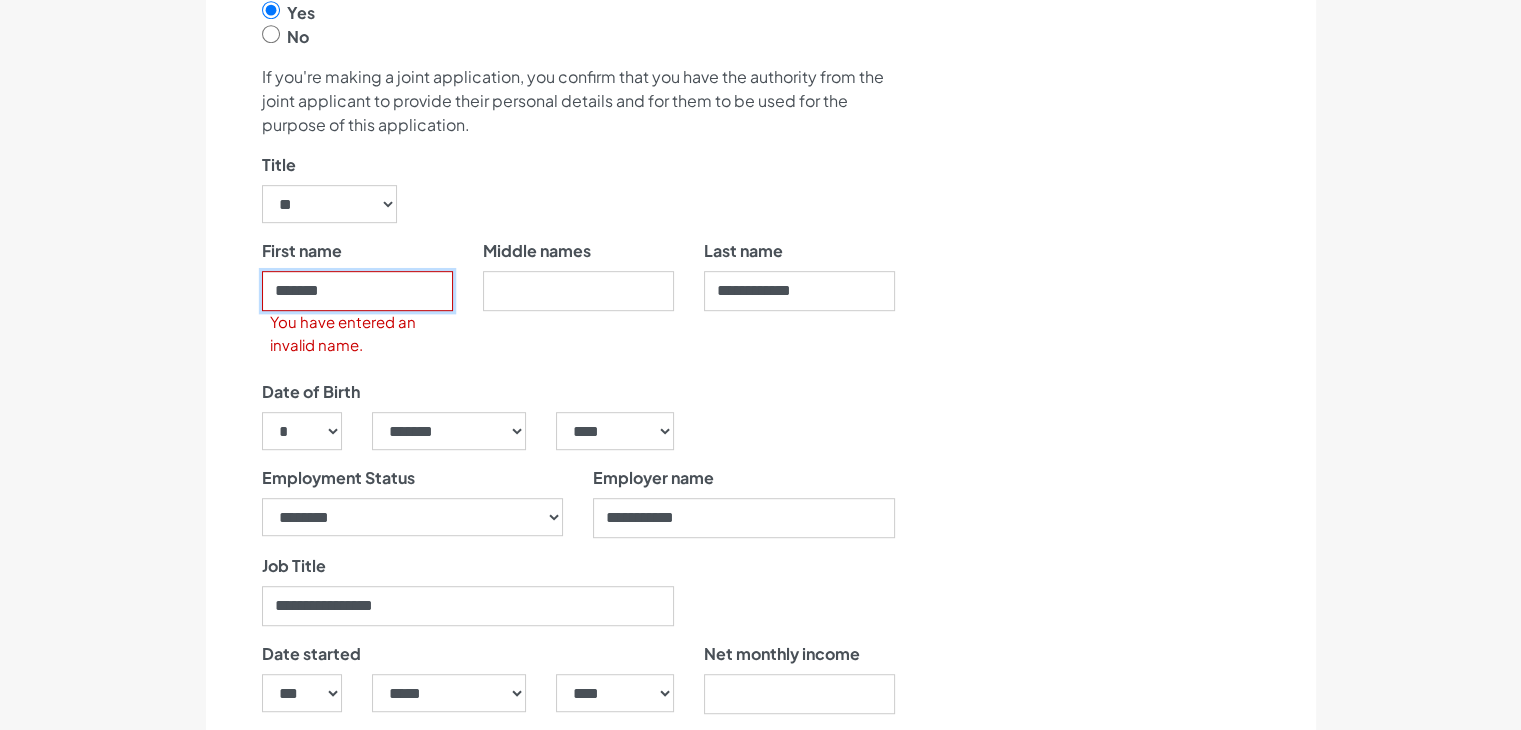 click on "******" at bounding box center [357, 291] 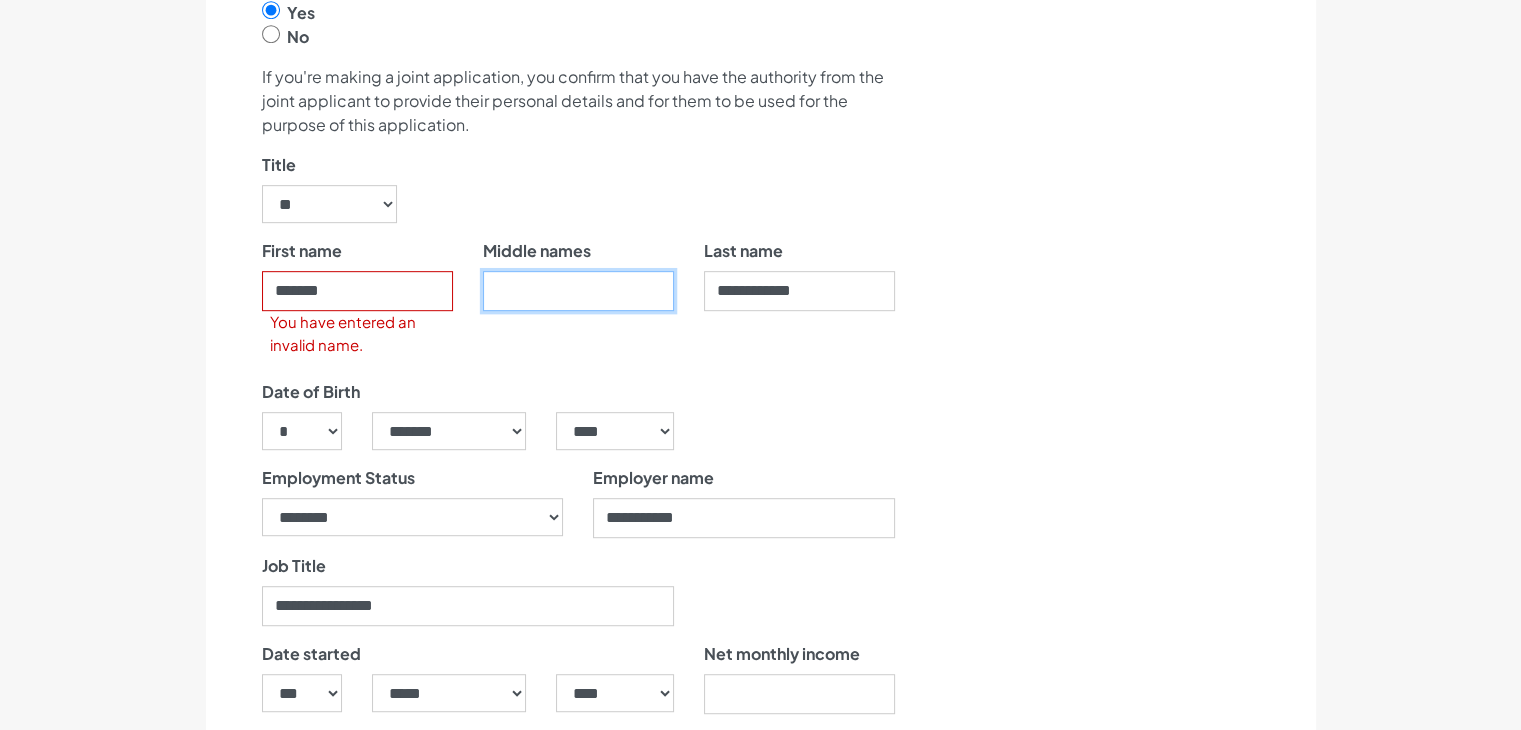click on "Middle names" at bounding box center [578, 291] 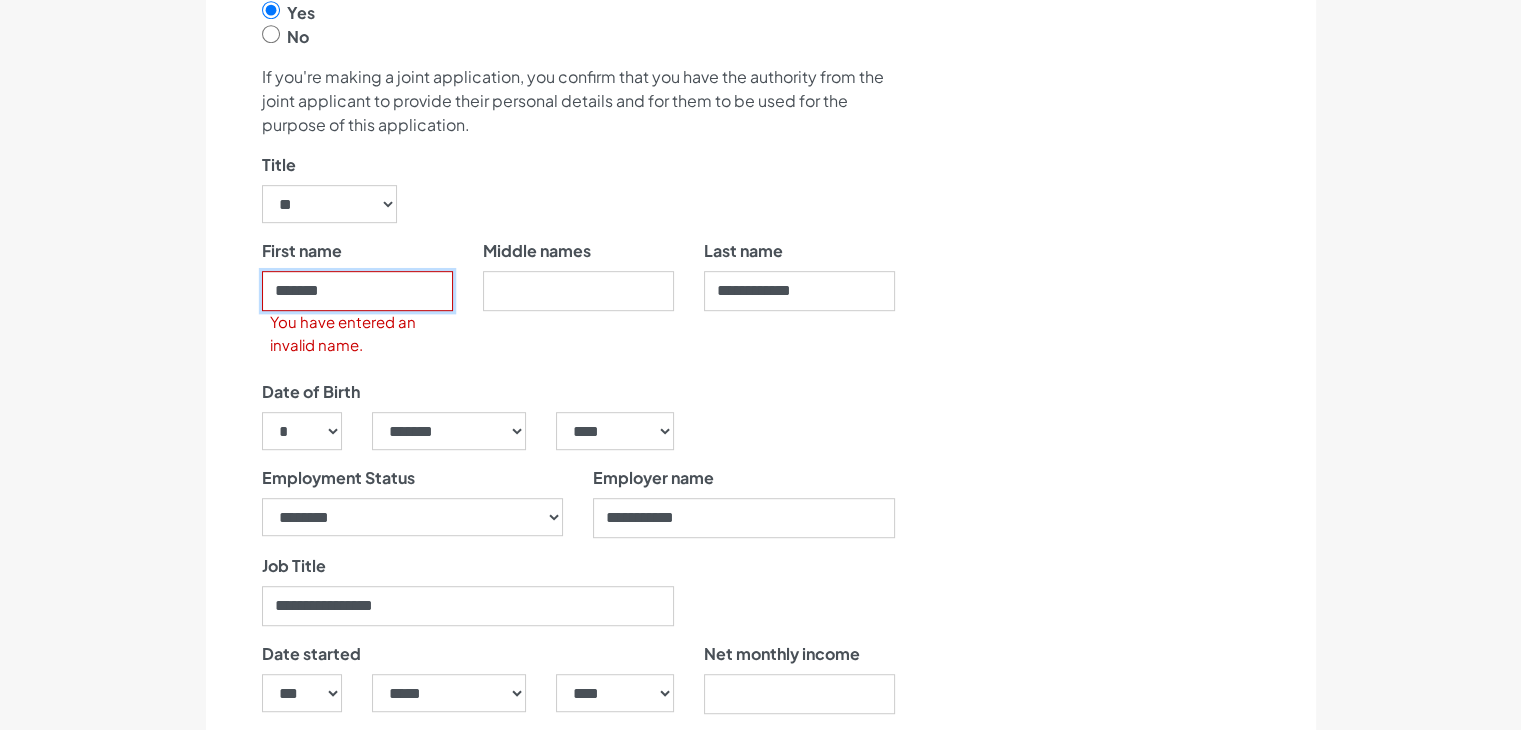 click on "******" at bounding box center (357, 291) 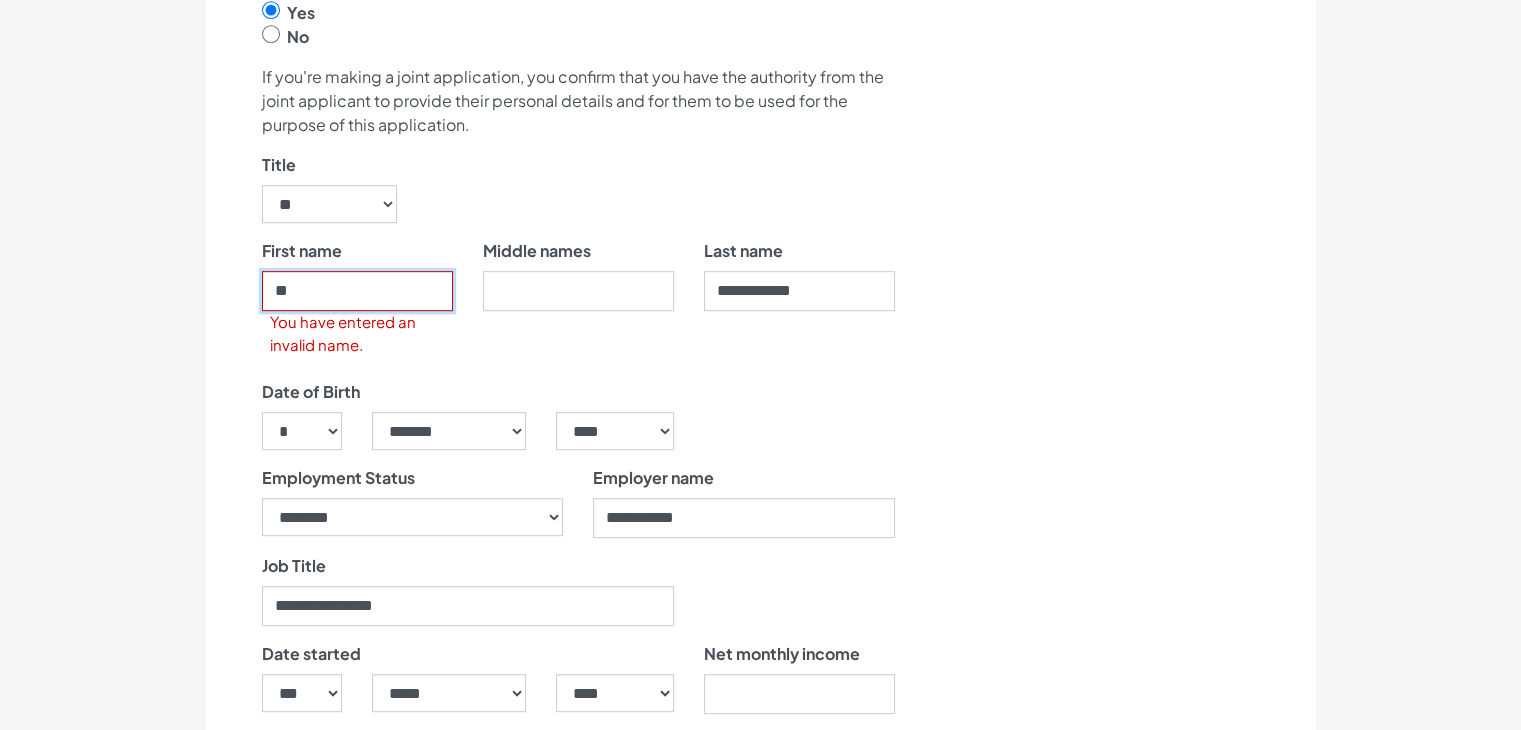 type on "*" 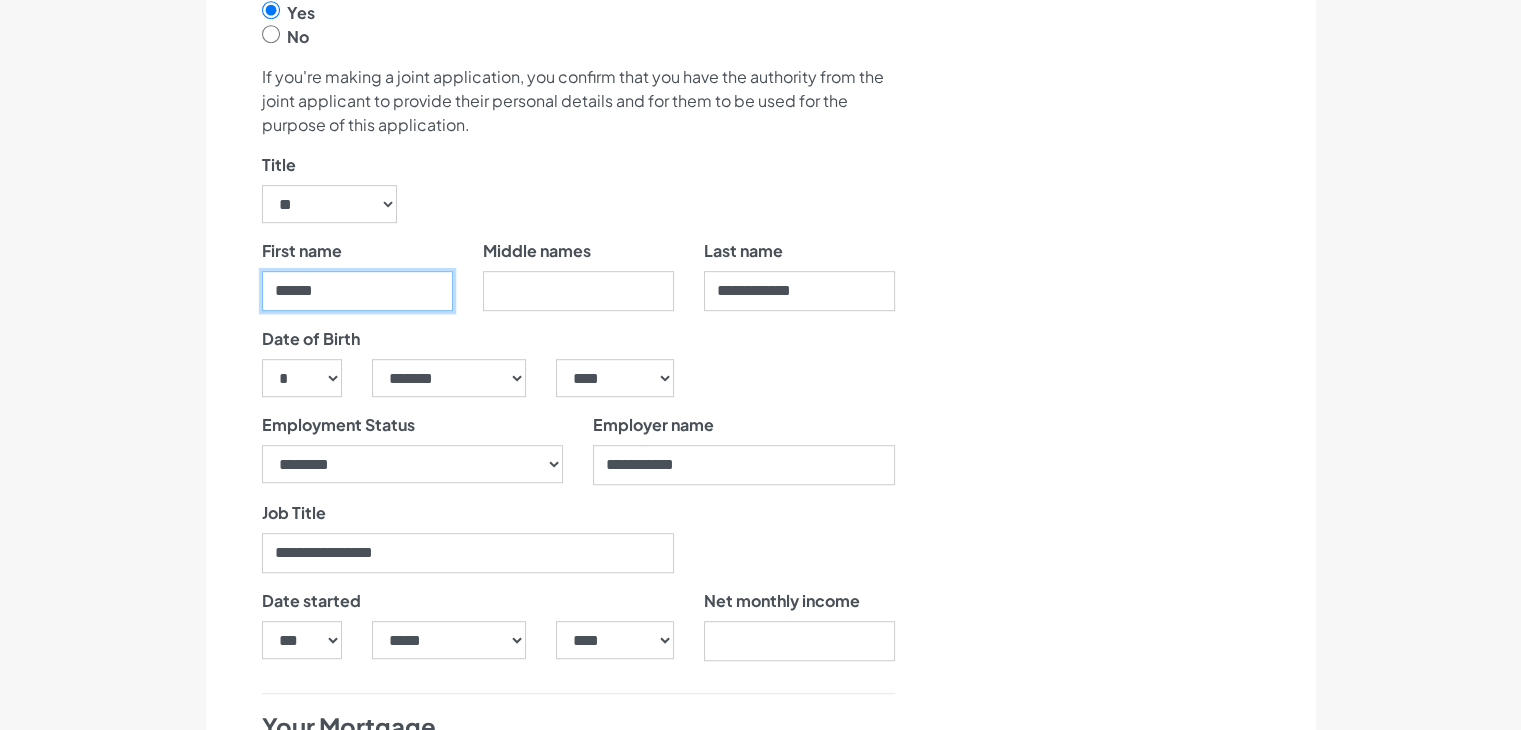 type on "******" 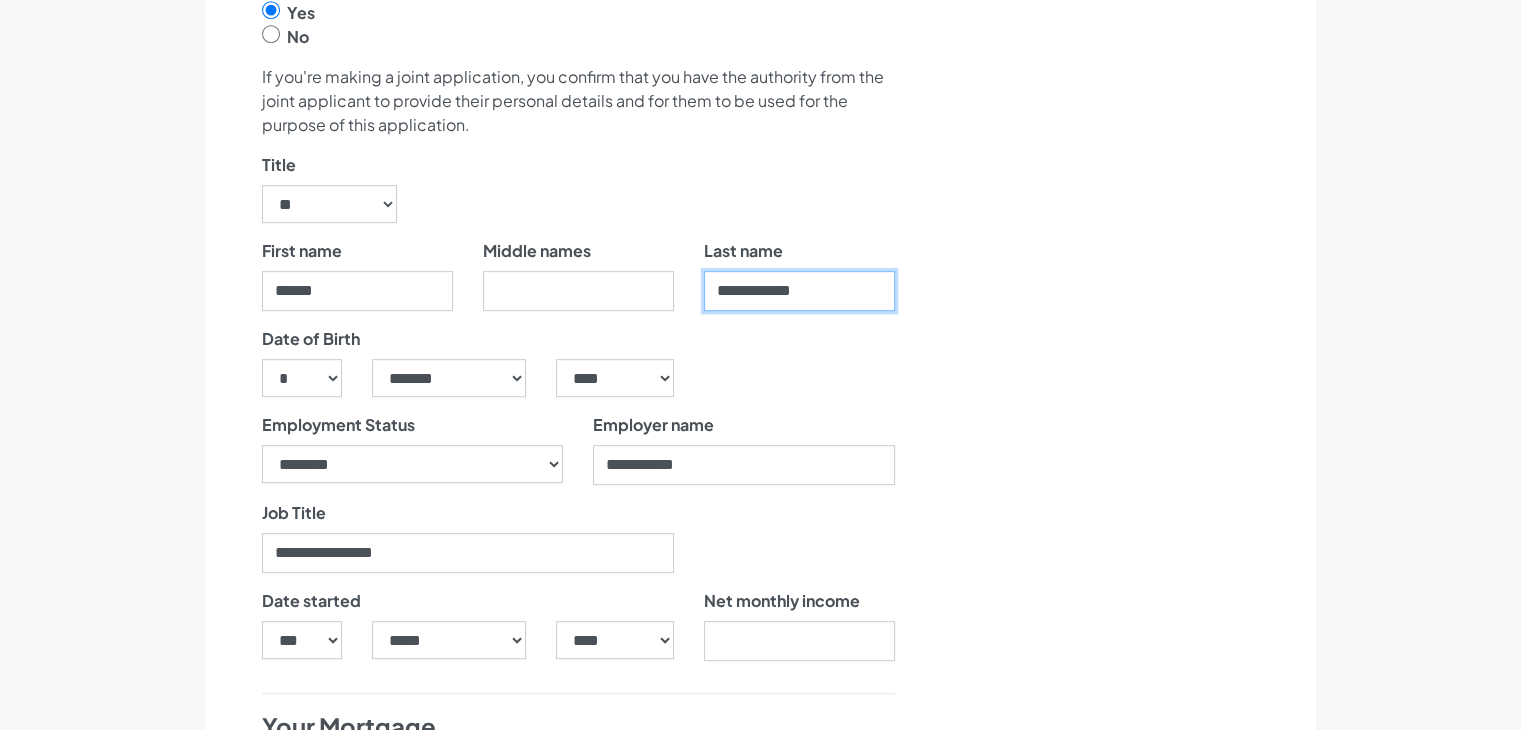 click on "**********" at bounding box center (799, 291) 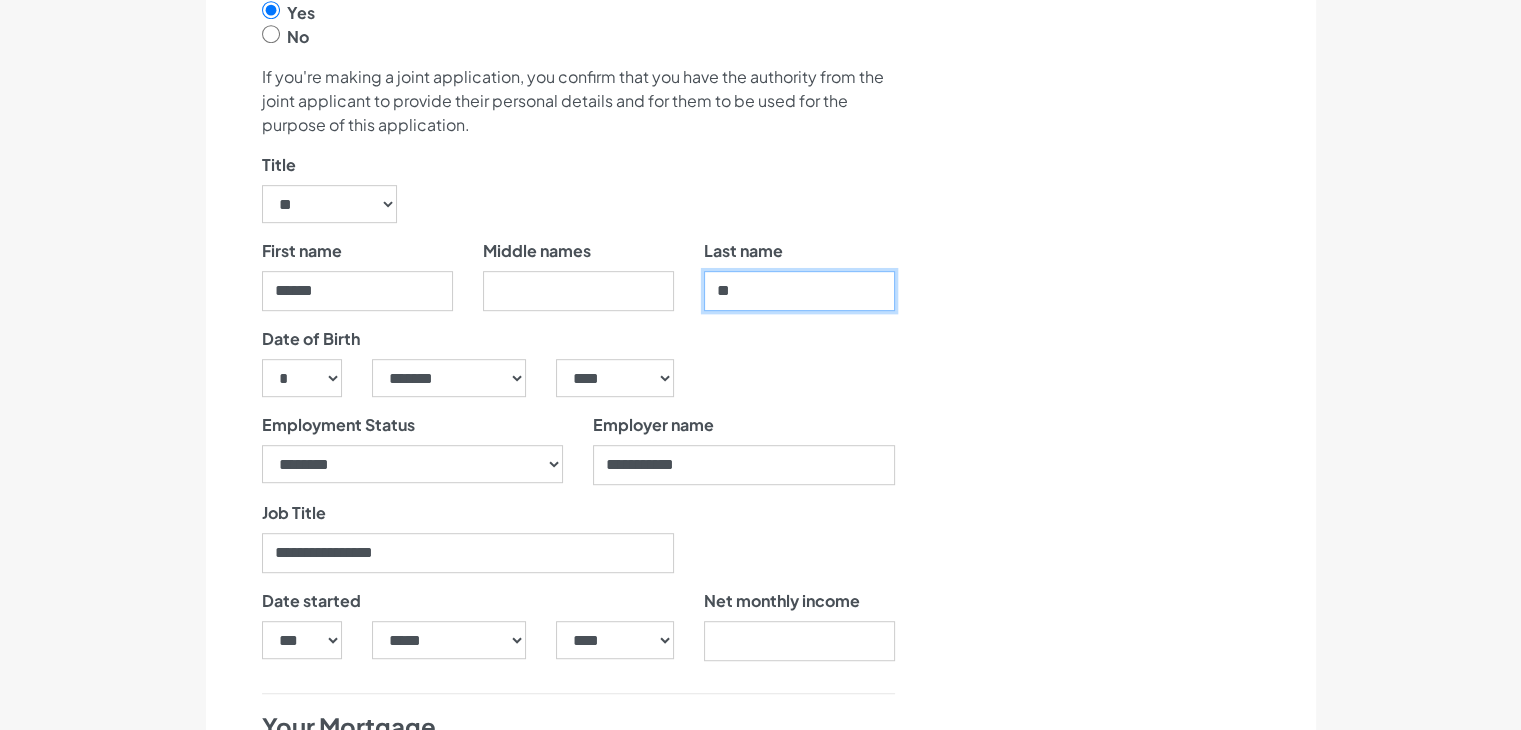 type on "*" 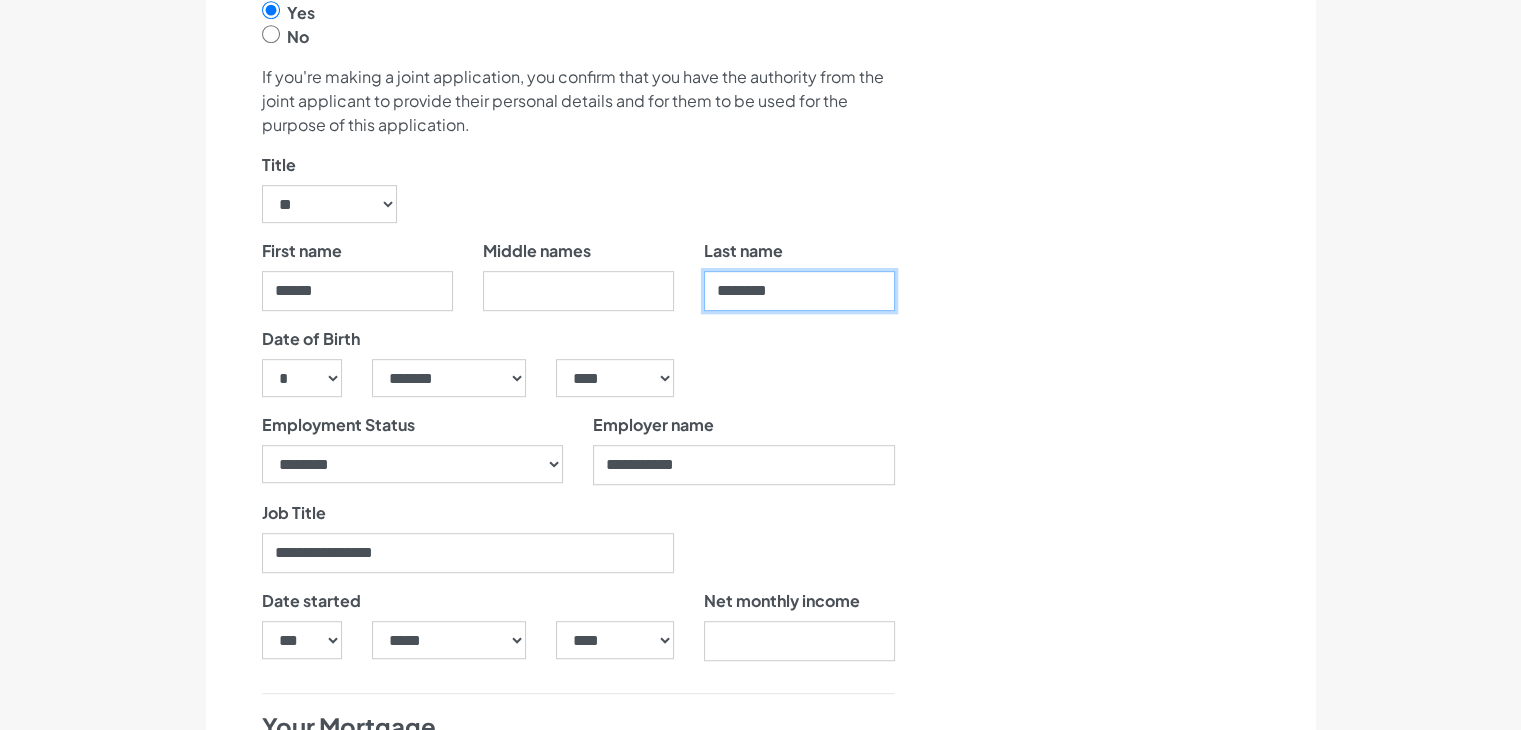 type on "********" 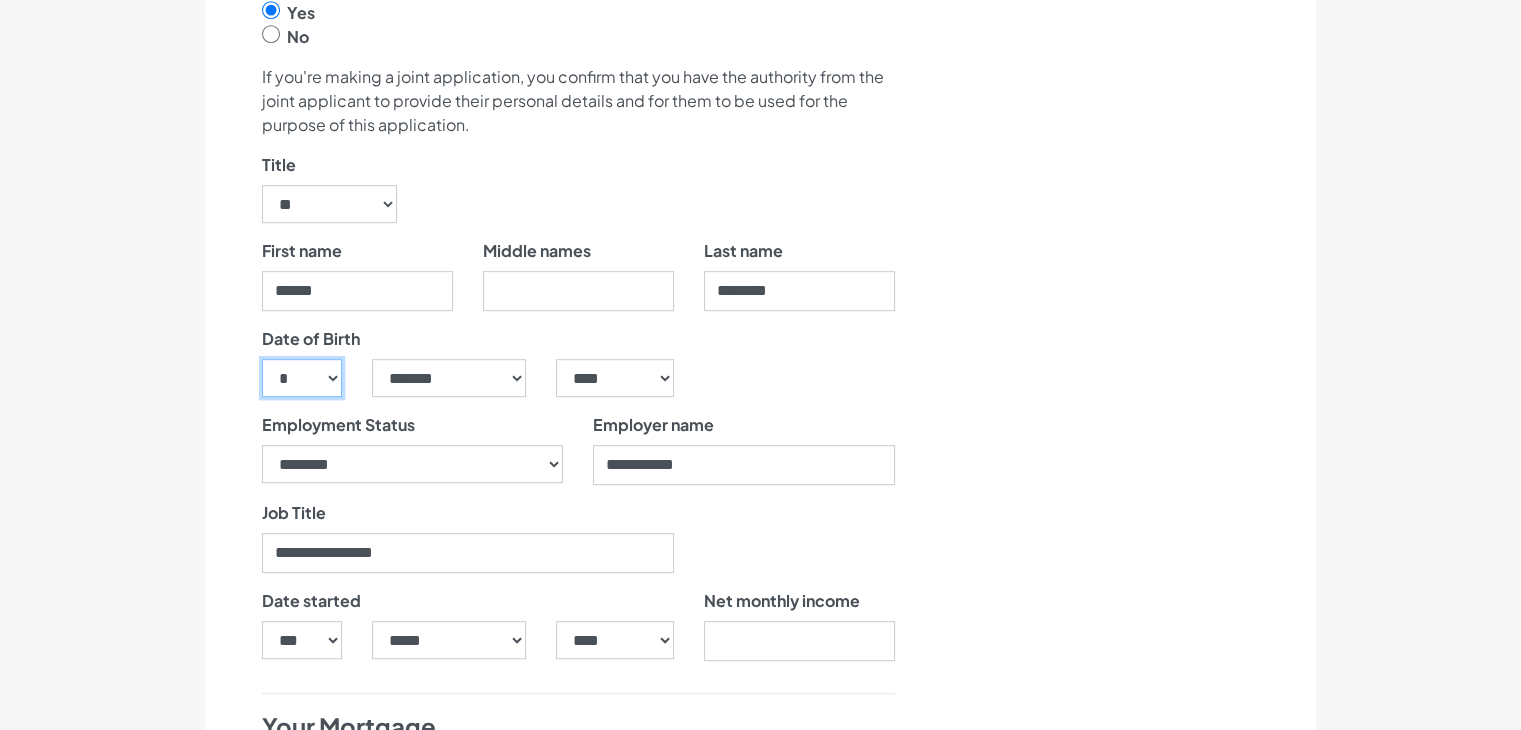 click on "***
* * * * * * * * * ** ** ** ** ** ** ** ** ** ** ** ** ** ** ** ** ** ** ** ** ** **" at bounding box center [302, 378] 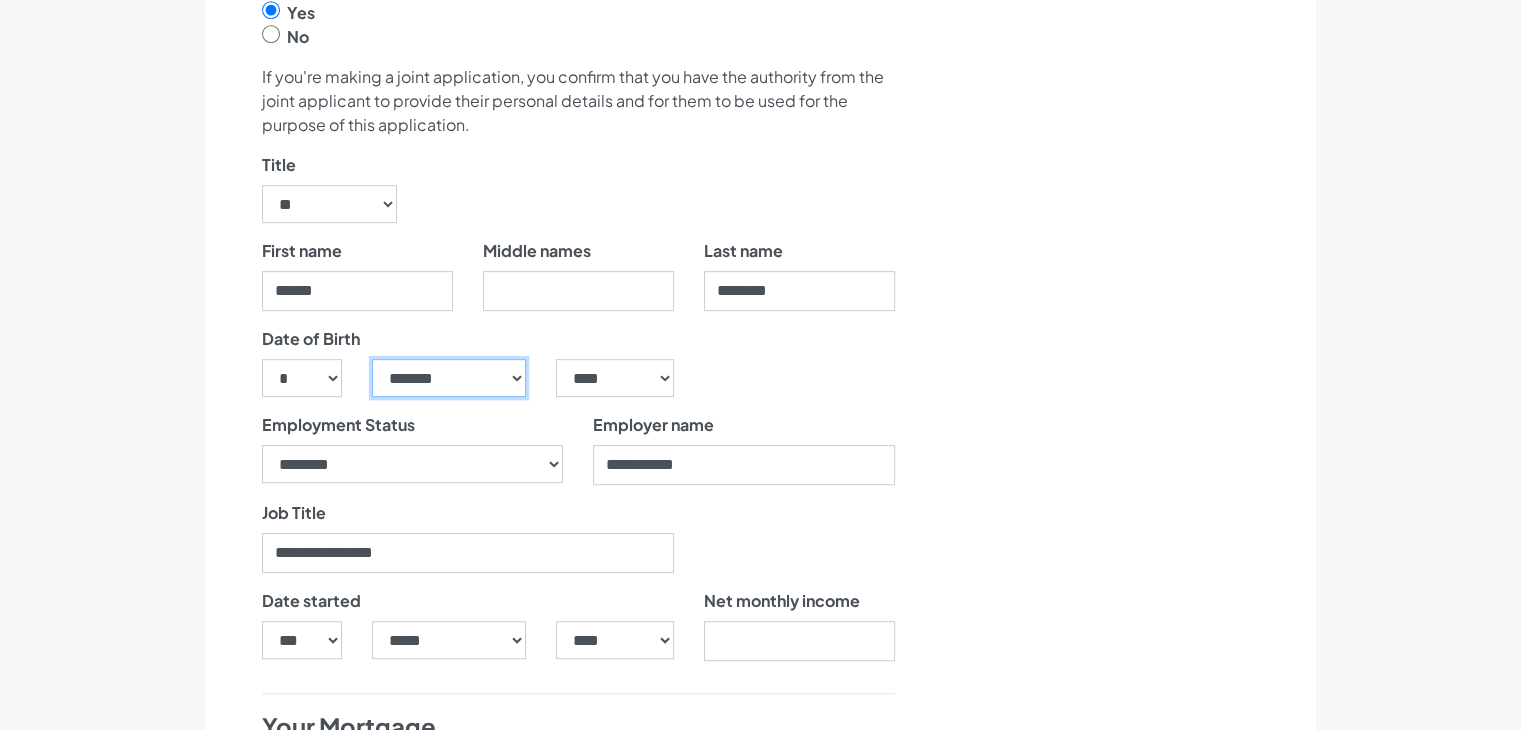 click on "*****
*******
********
*****
*****
***
****
****
******
*********
*******
********
********" at bounding box center [449, 378] 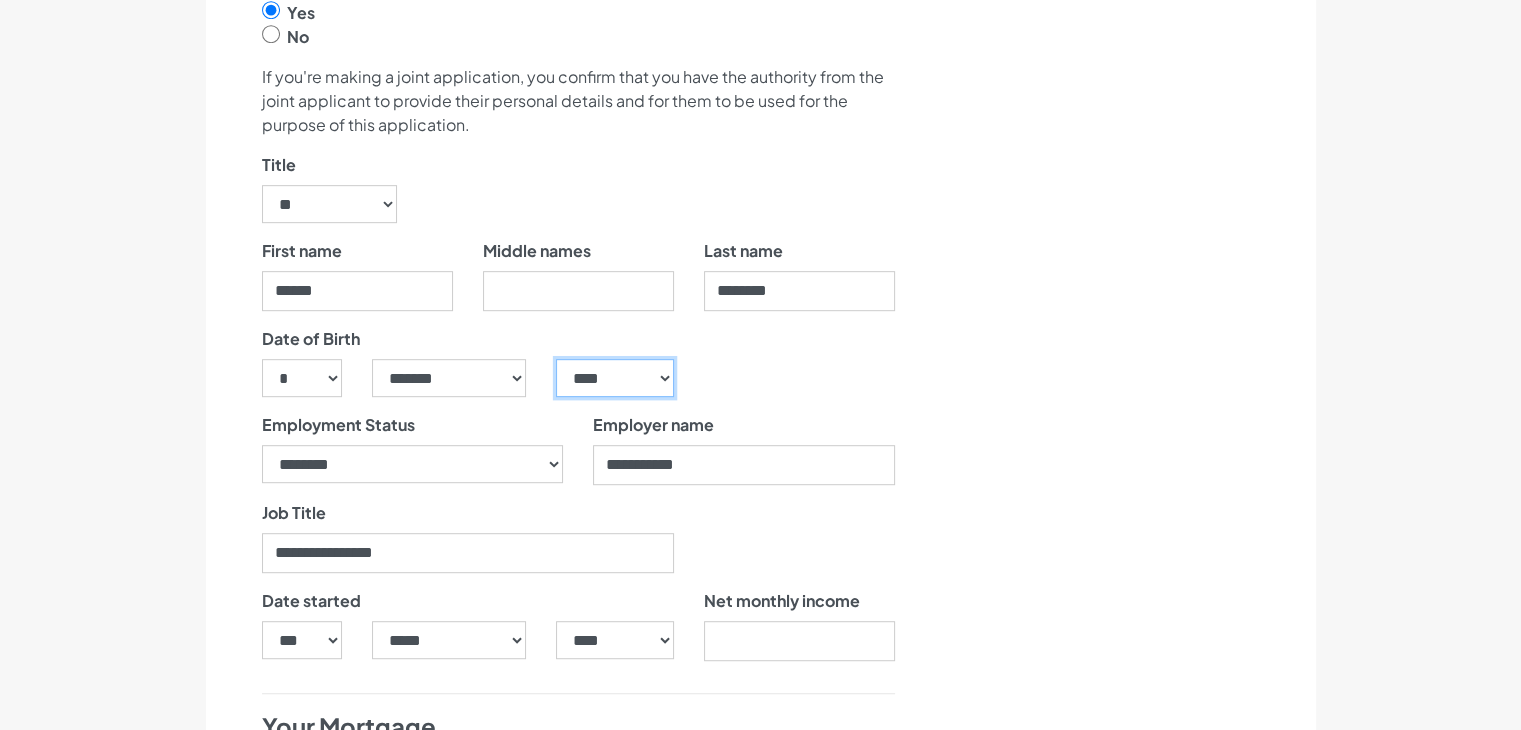 click on "****
**** **** **** **** **** **** **** **** **** **** **** **** **** **** **** **** **** **** **** **** **** **** **** **** **** **** **** **** **** **** **** **** **** **** **** **** **** **** **** **** **** **** **** **** **** **** **** **** **** **** **** **** **** **** **** **** **** **** **** **** **** **** **** **** **** **** **** **** **** **** **** **** **** **** **** **** **** **** **** **** **** **** **** **** **** **** **** **** **** **** **** **** **** **** **** **** **** **** **** **** **** **** **** **** **** **** **** **** **** **** **** **** **** **** **** **** **** **** **** **** **** **** **** **** **** ****" at bounding box center [614, 378] 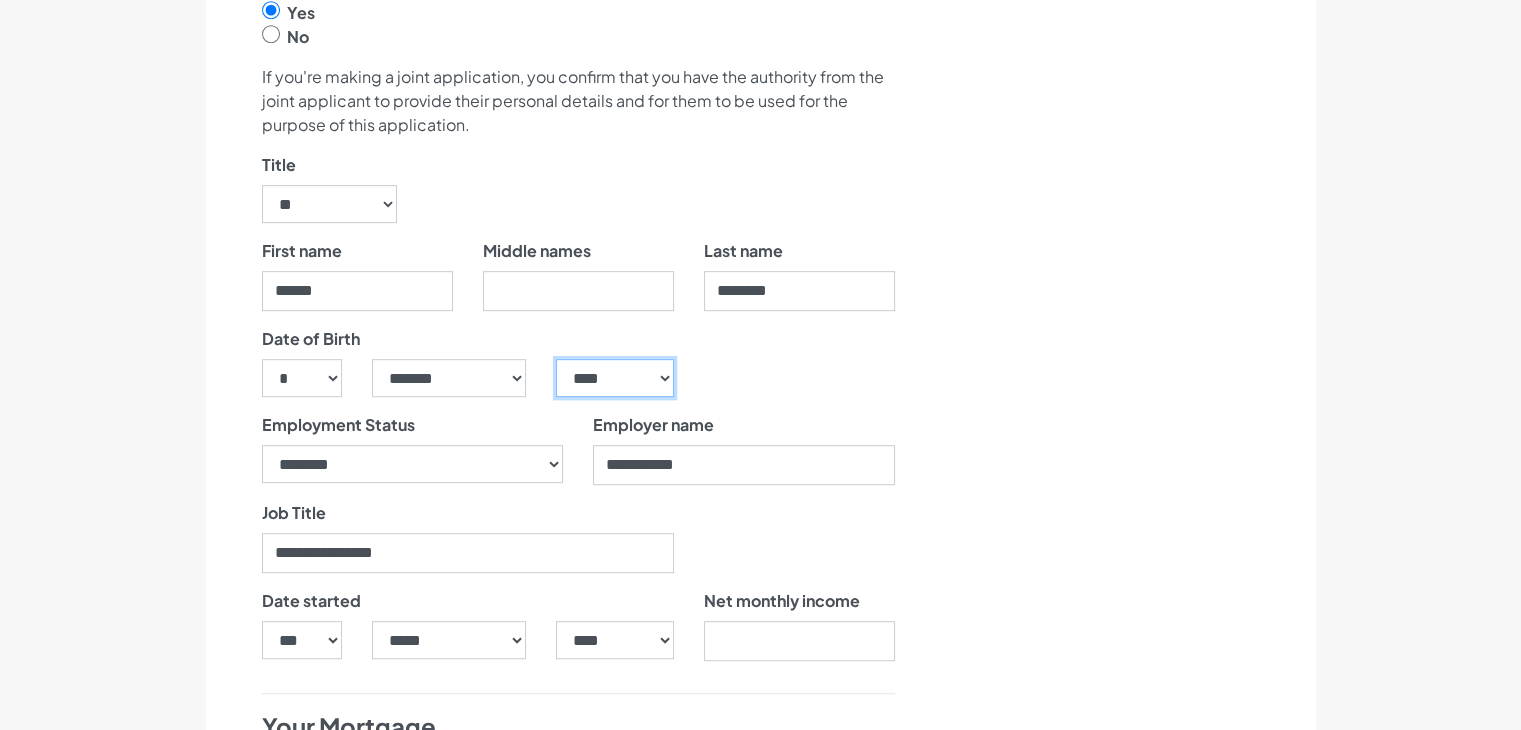 select on "****" 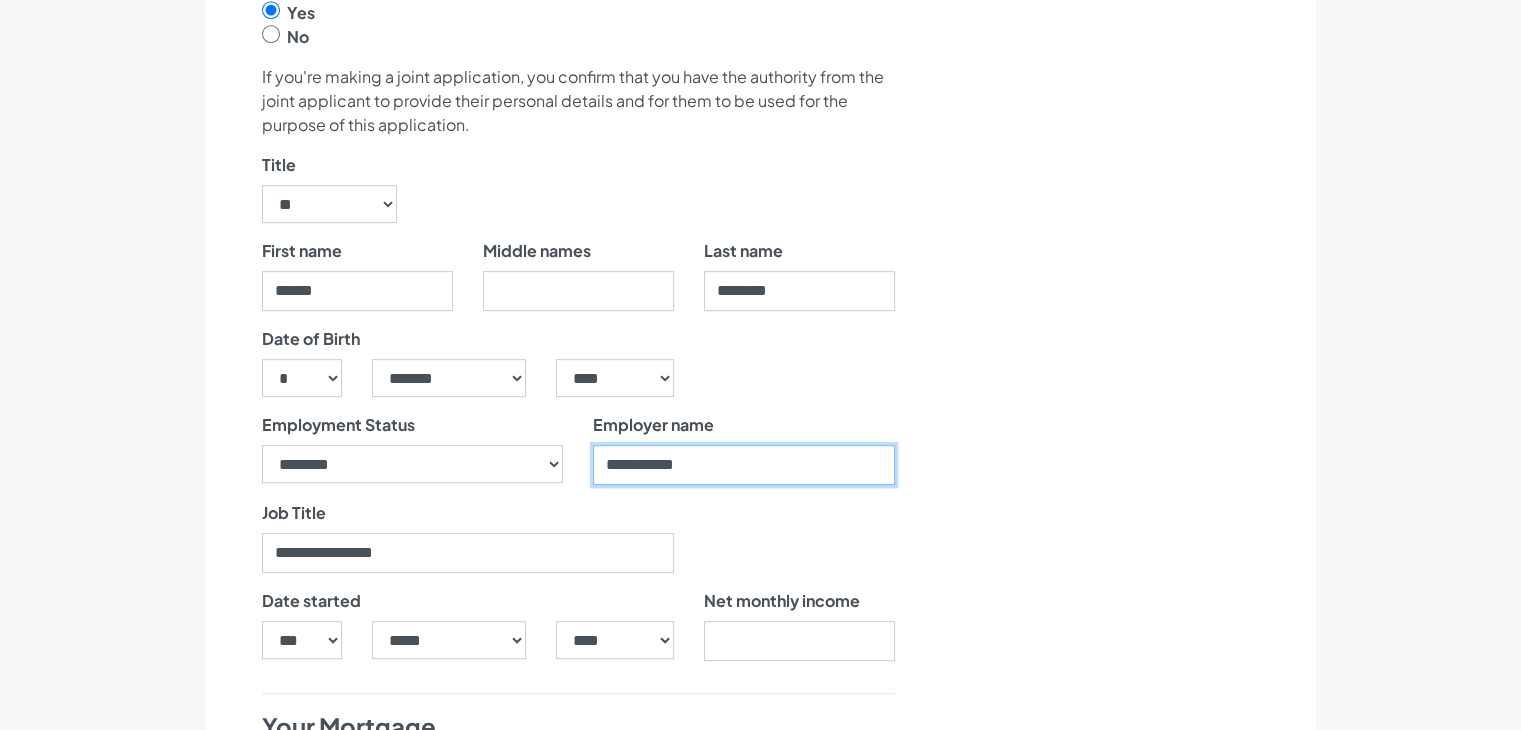 click on "**********" at bounding box center [744, 465] 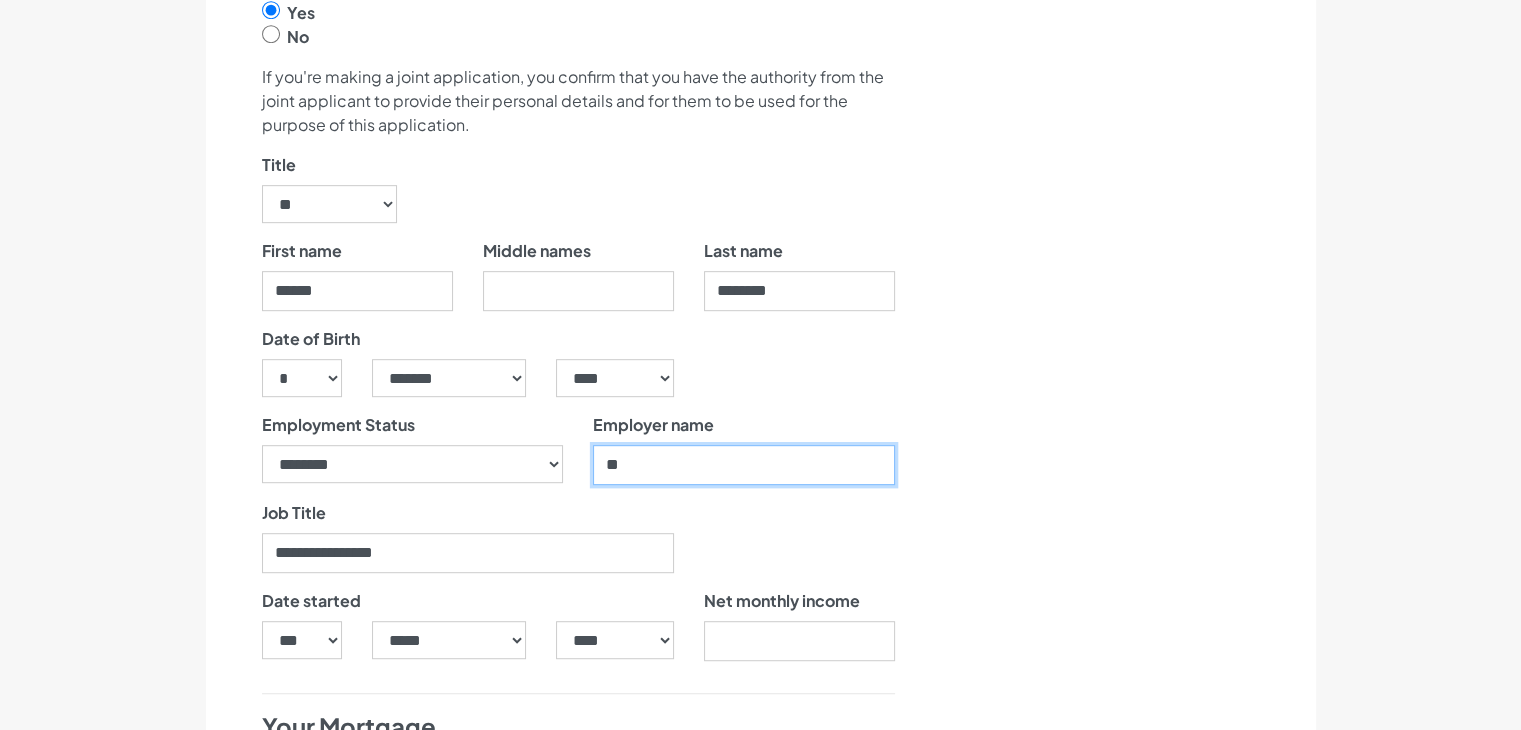 type on "*" 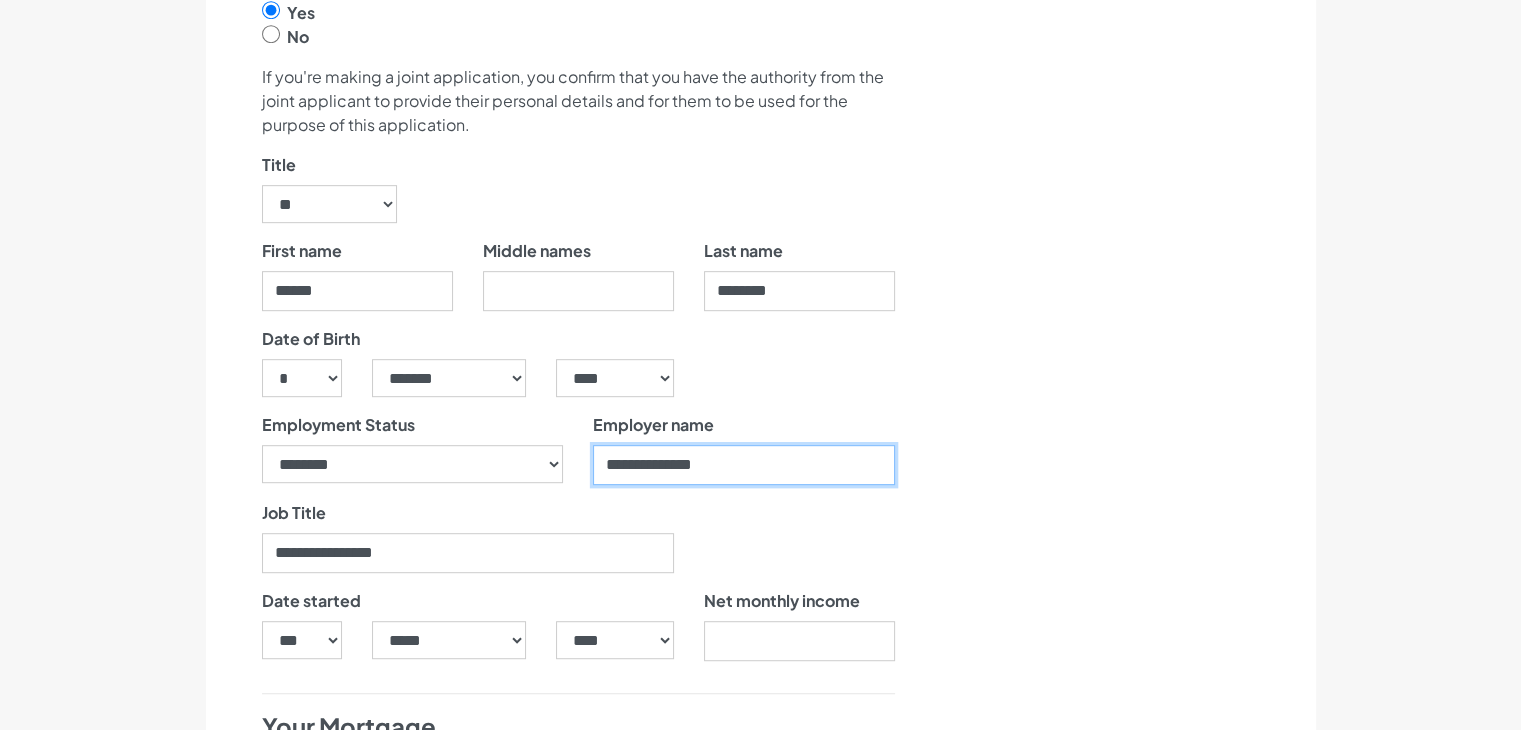 type on "**********" 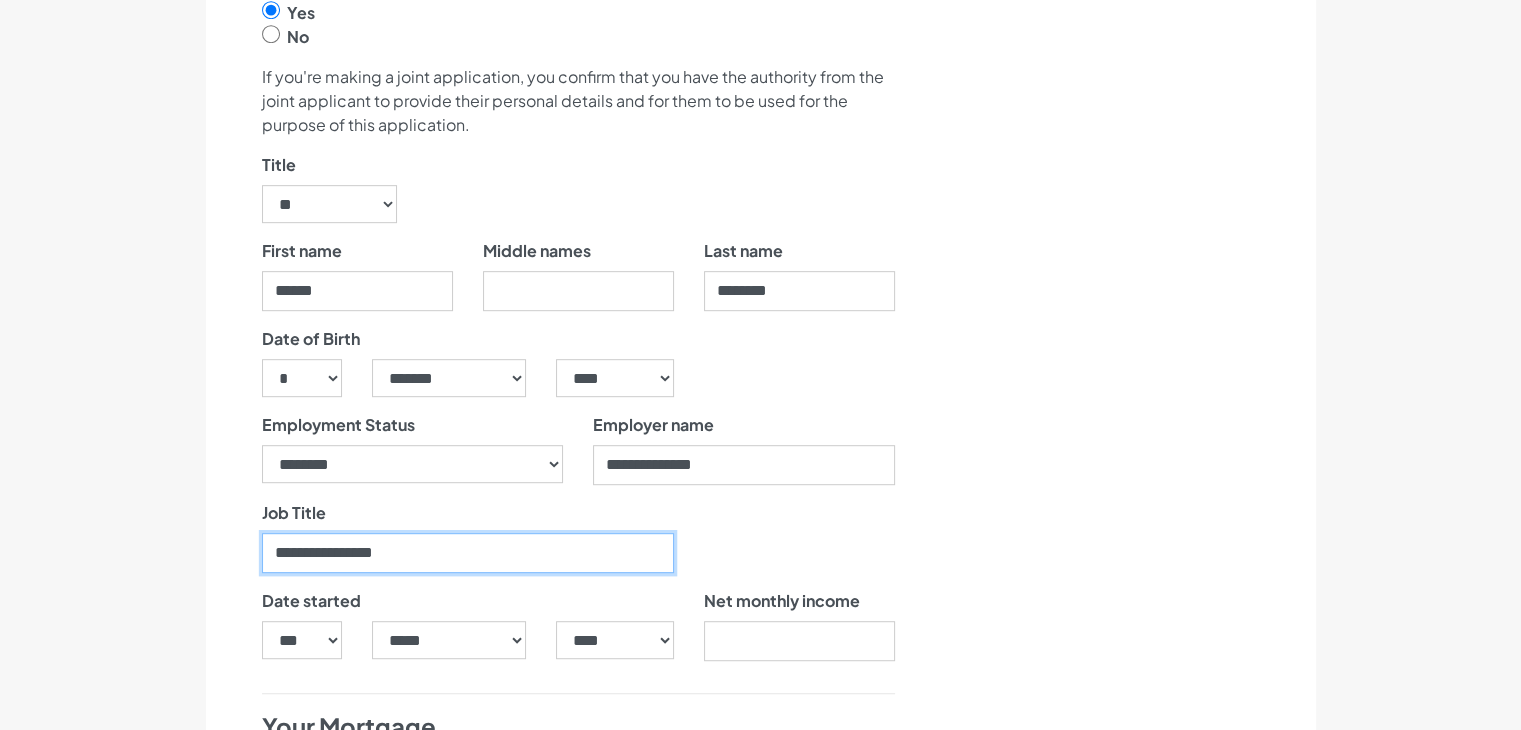 click on "**********" at bounding box center (468, 553) 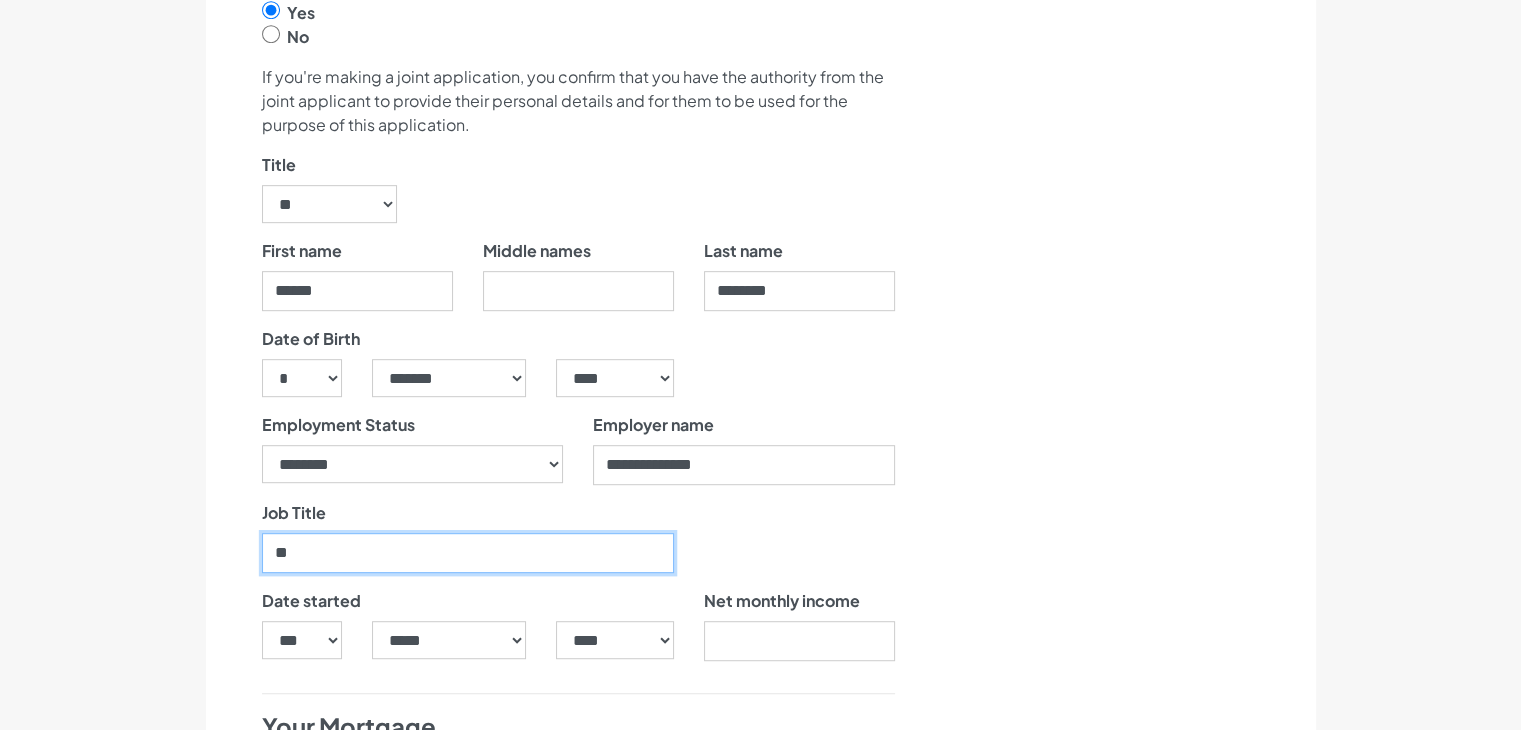 type on "*" 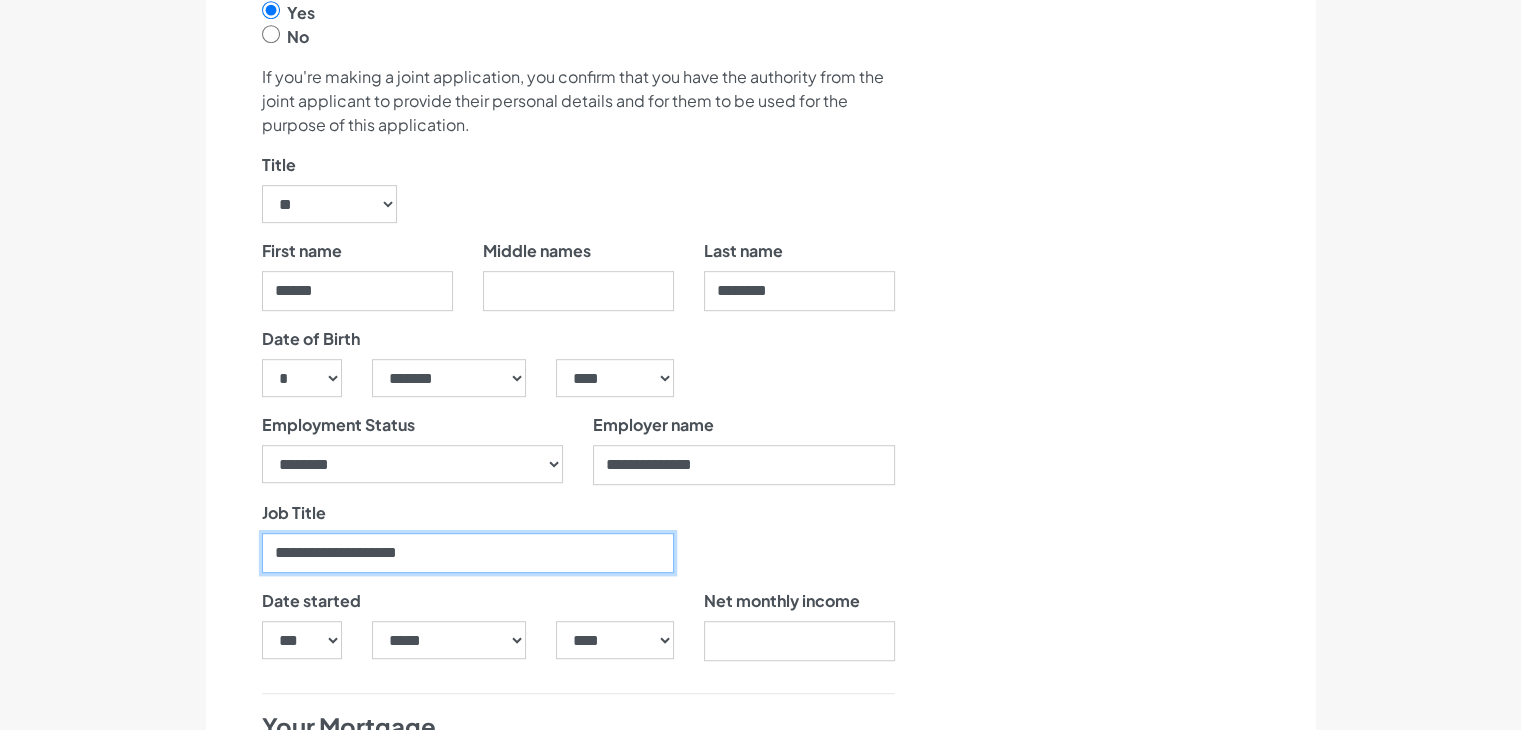 type on "**********" 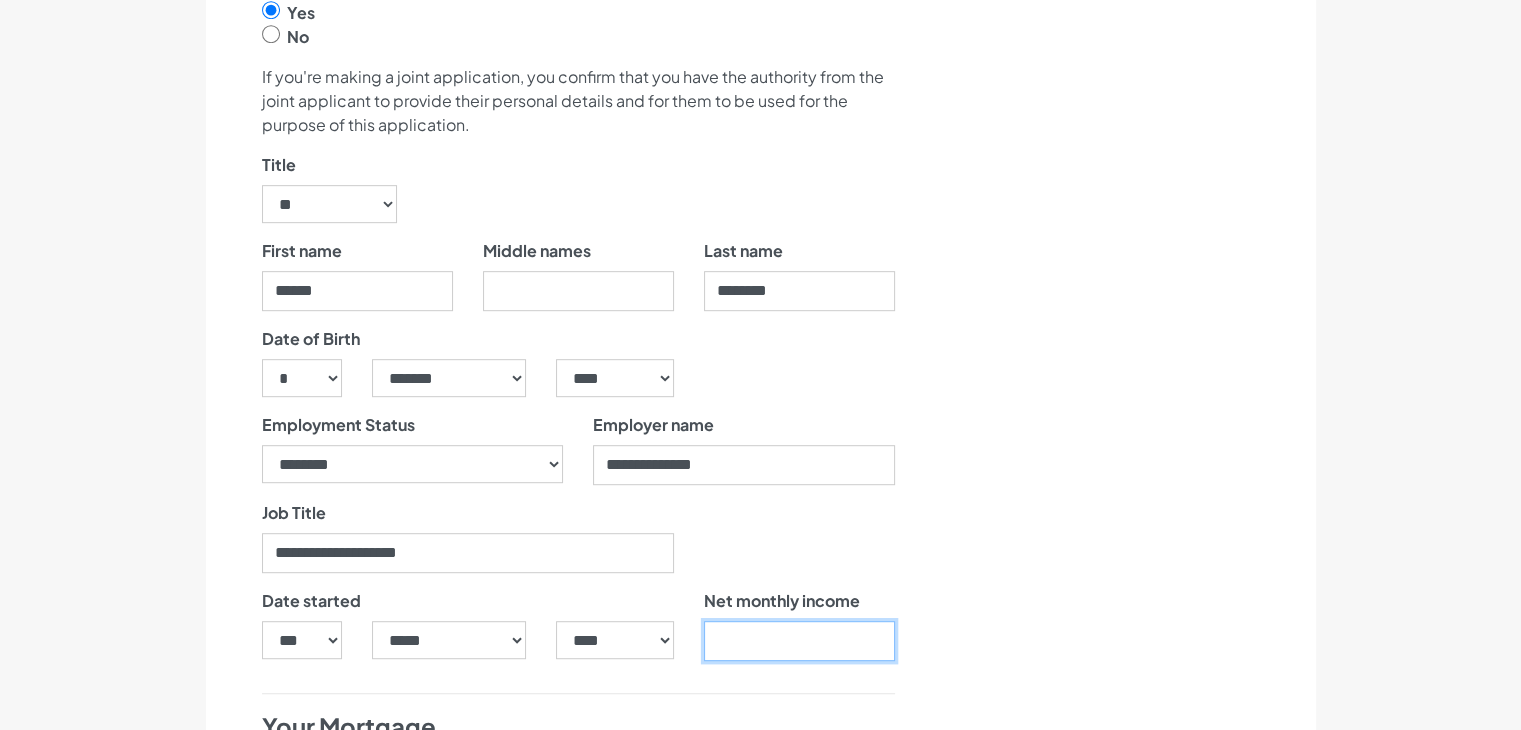 click at bounding box center [799, 641] 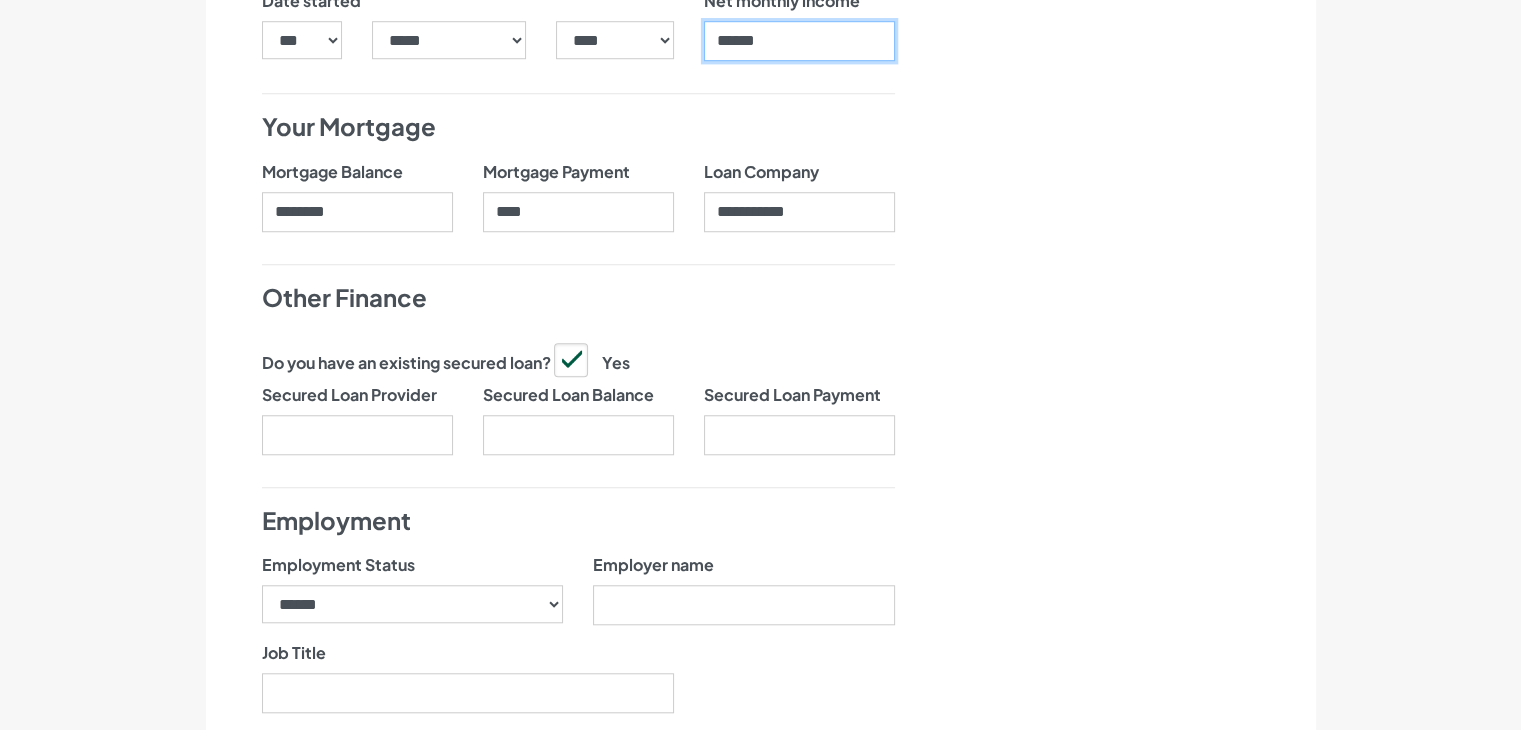 scroll, scrollTop: 1644, scrollLeft: 0, axis: vertical 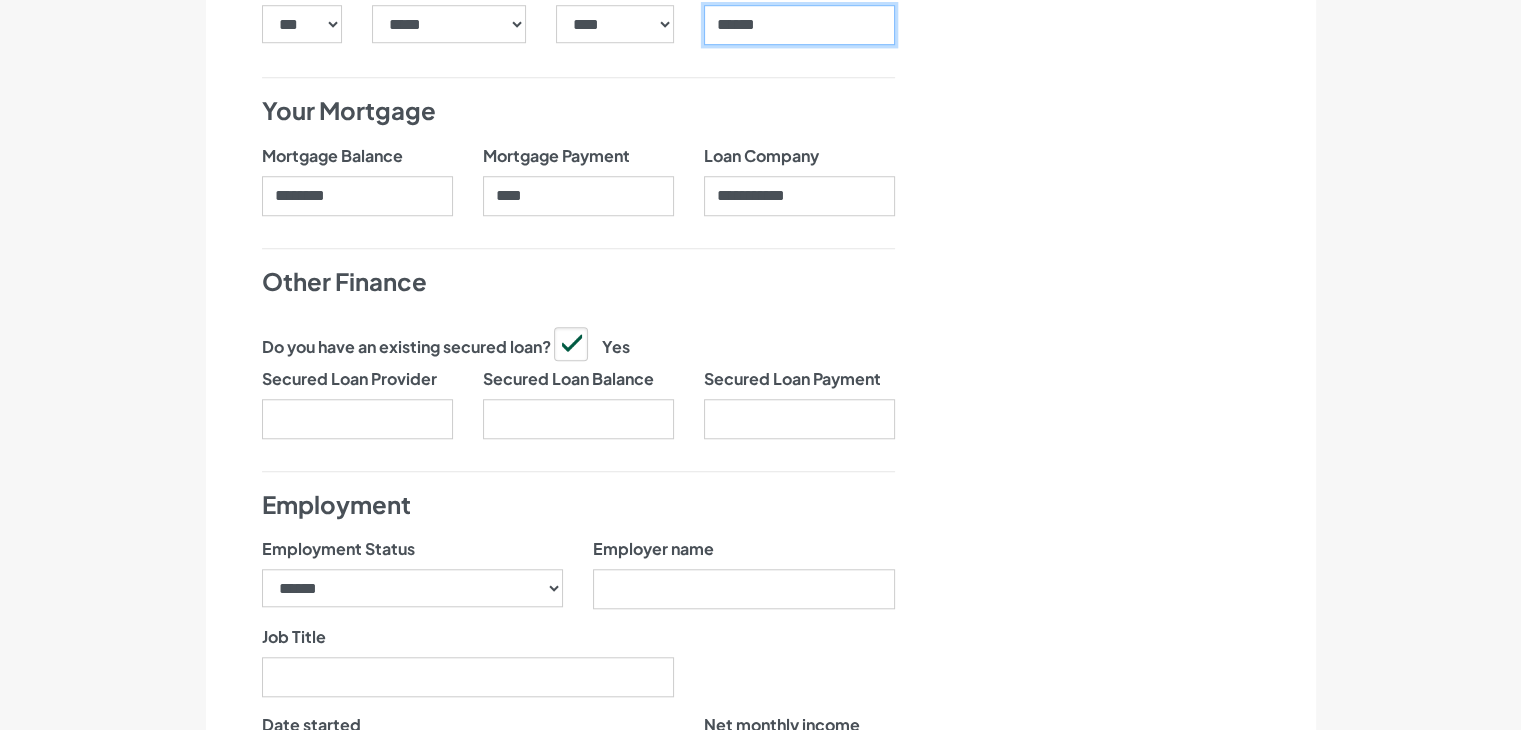 type on "******" 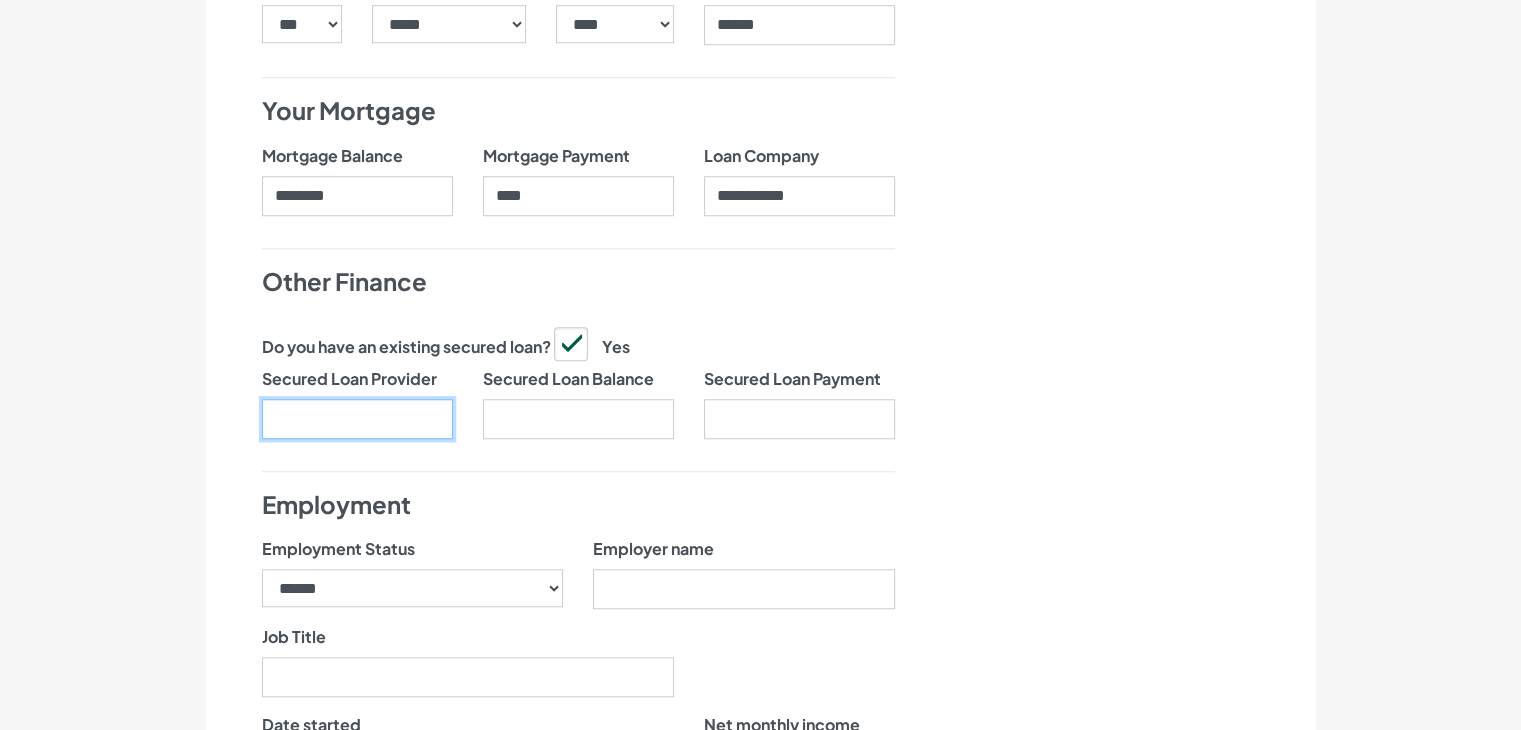click on "Secured Loan Provider" at bounding box center [357, 419] 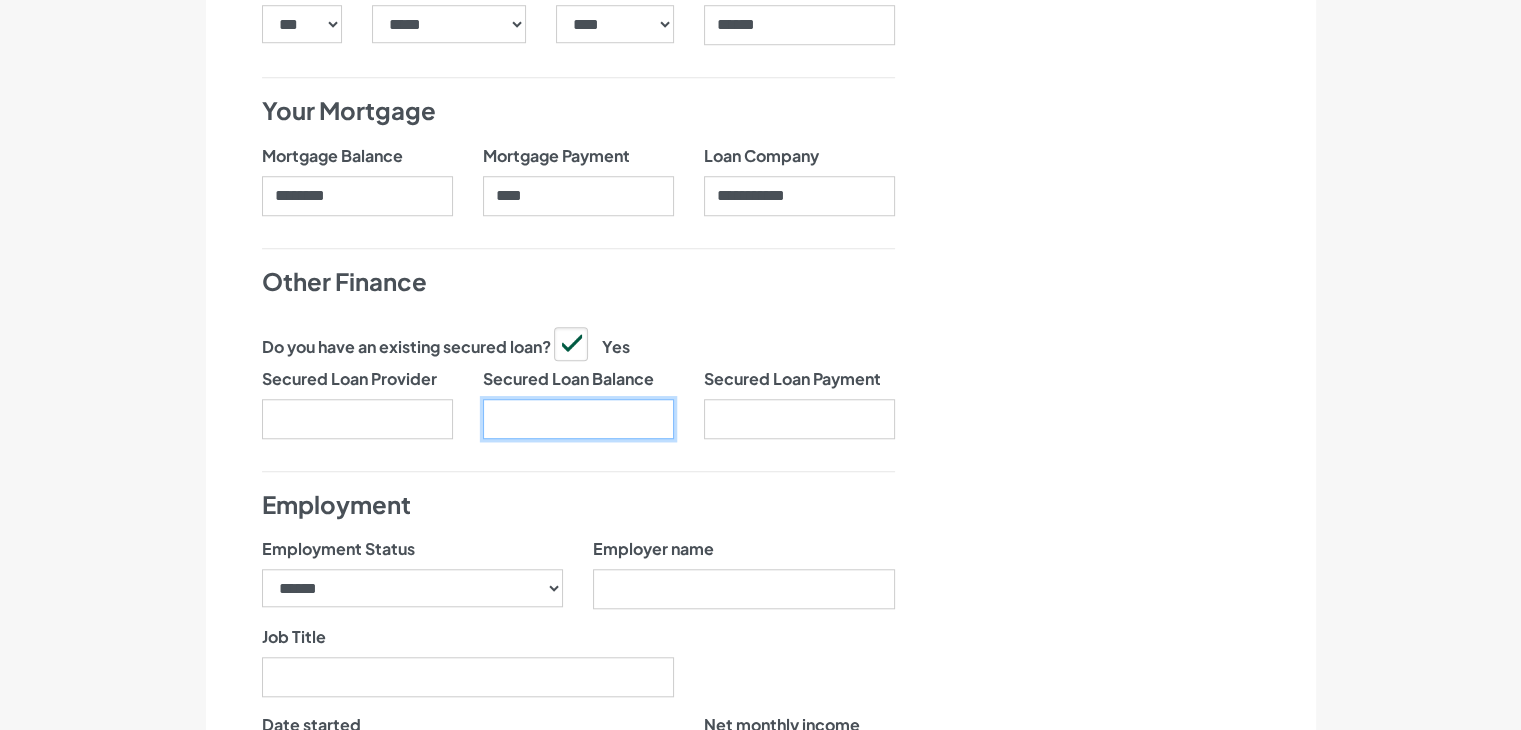 click on "Secured Loan Balance" at bounding box center (578, 419) 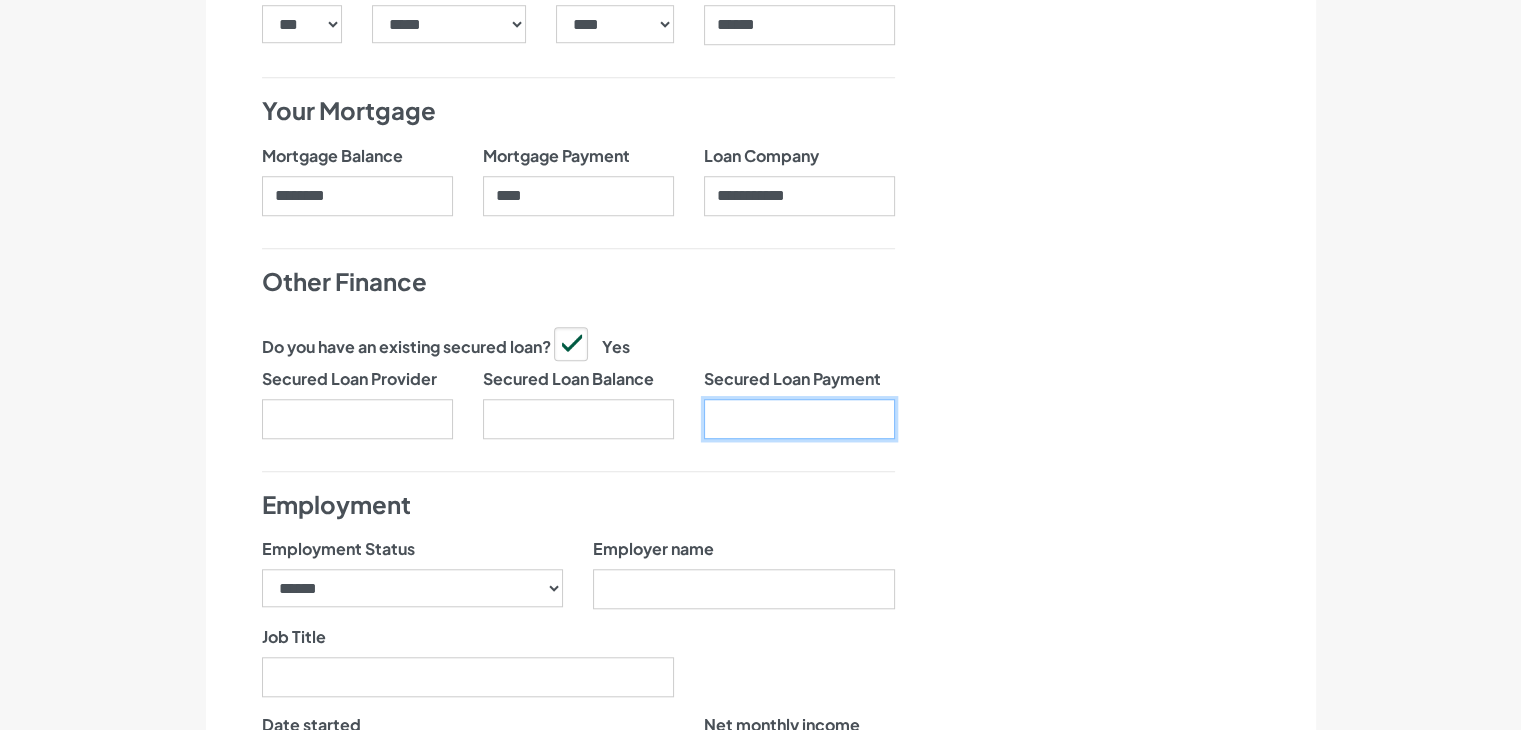 click on "Secured Loan Payment" at bounding box center [799, 419] 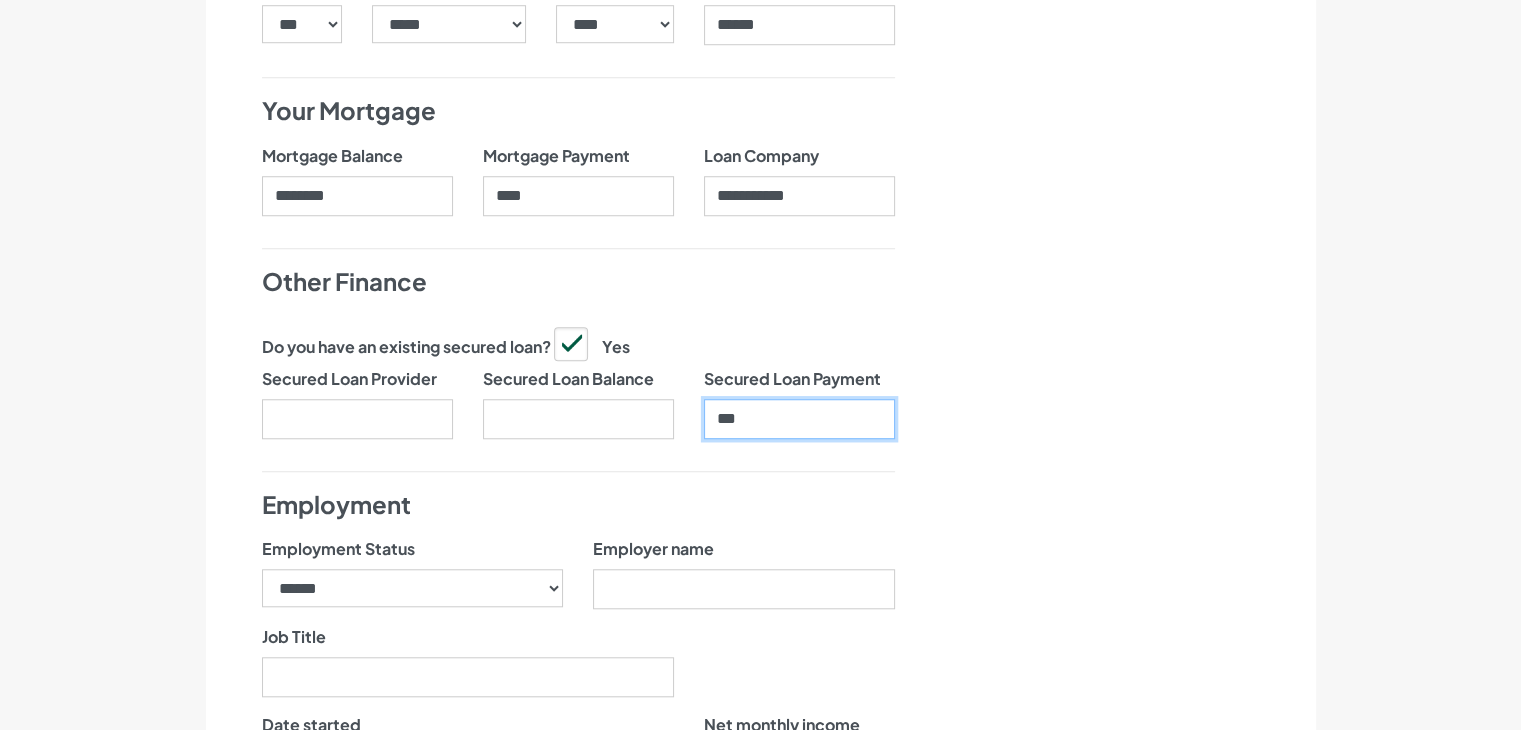 click on "***" at bounding box center (799, 419) 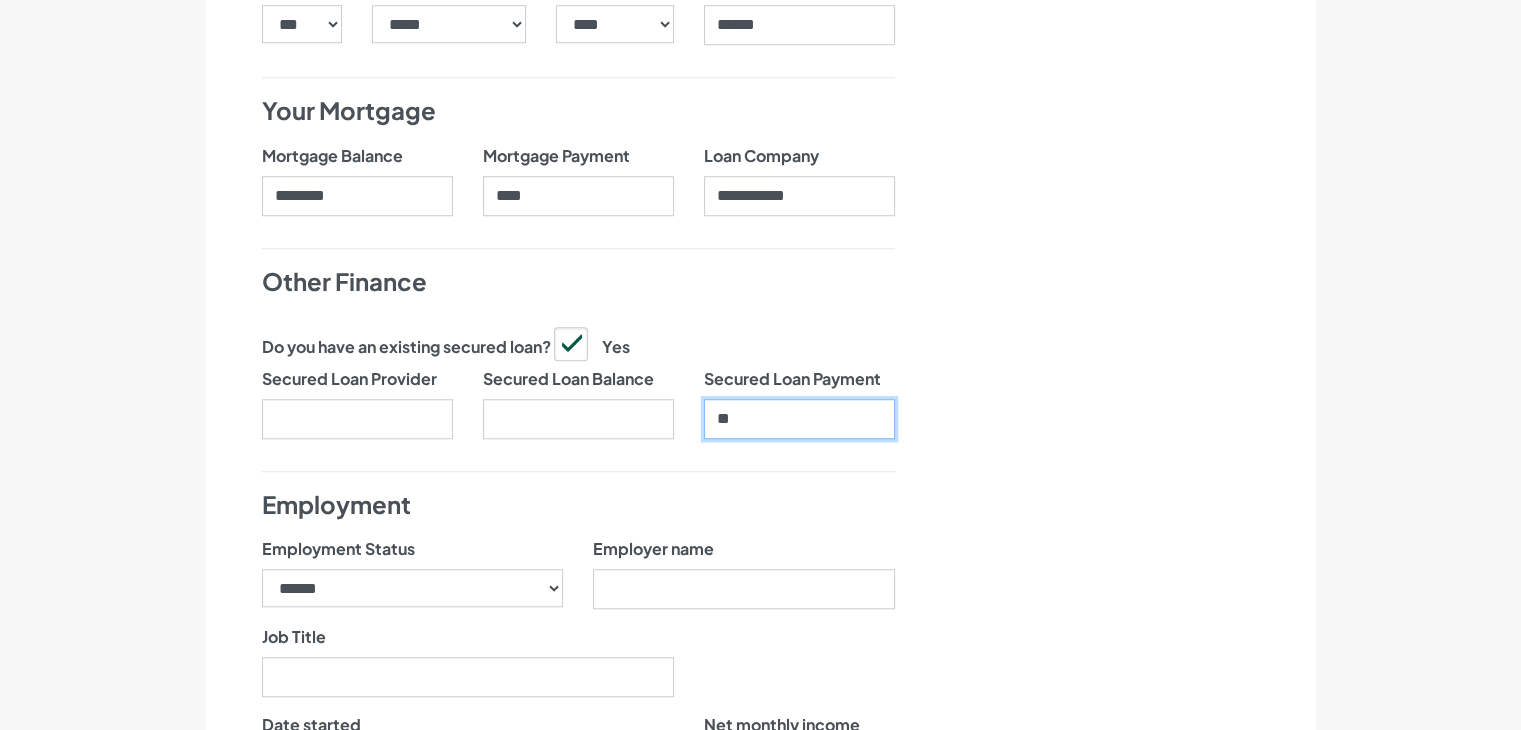 type on "*" 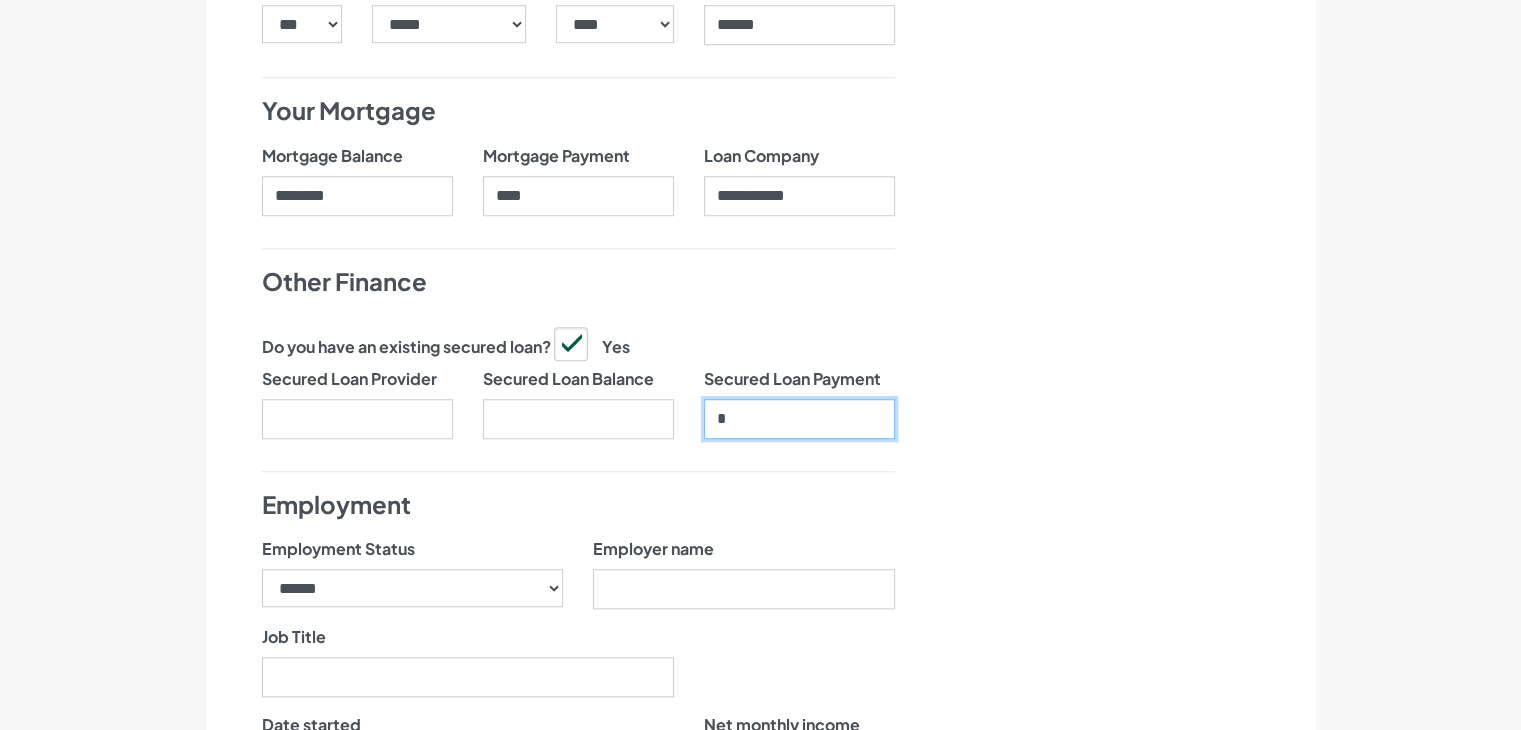 type 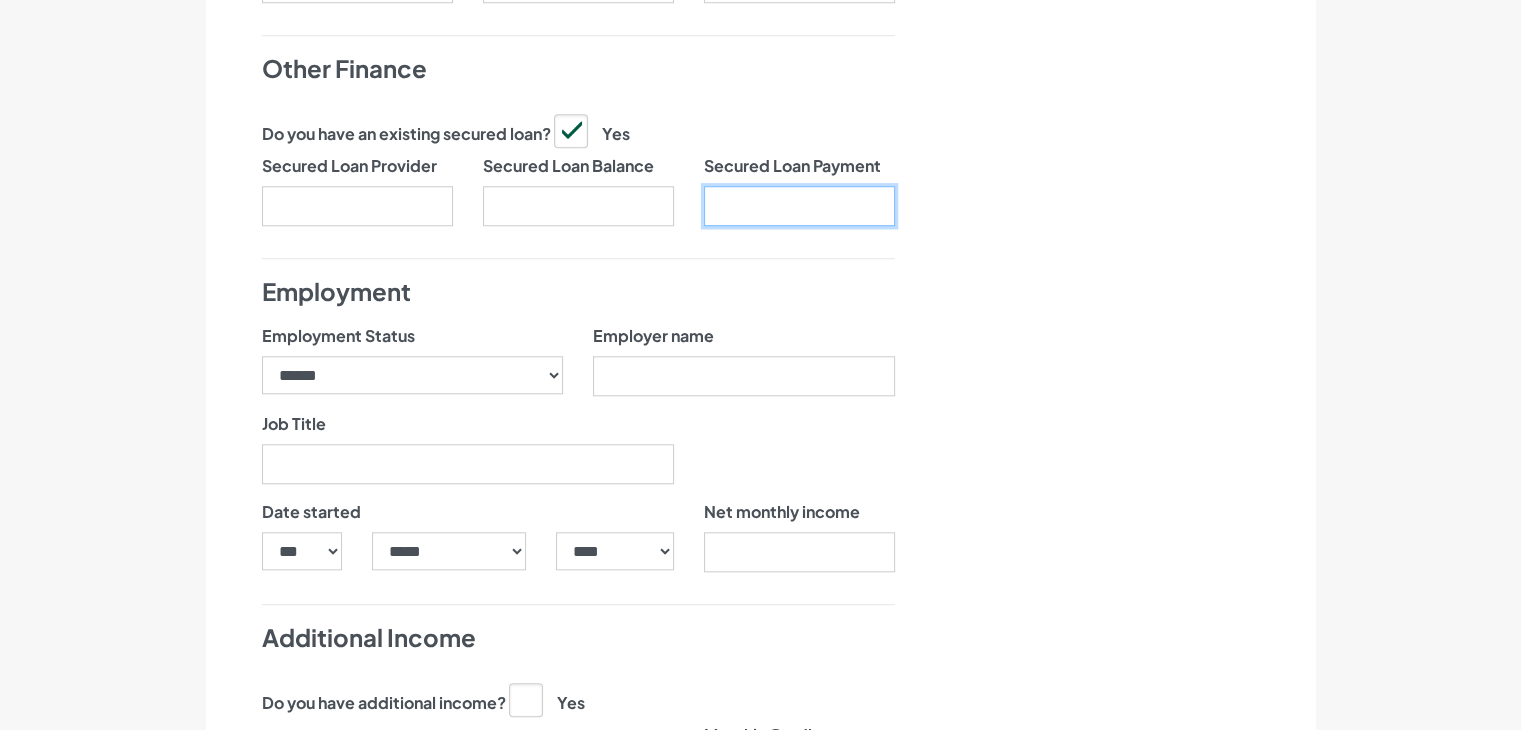 scroll, scrollTop: 1865, scrollLeft: 0, axis: vertical 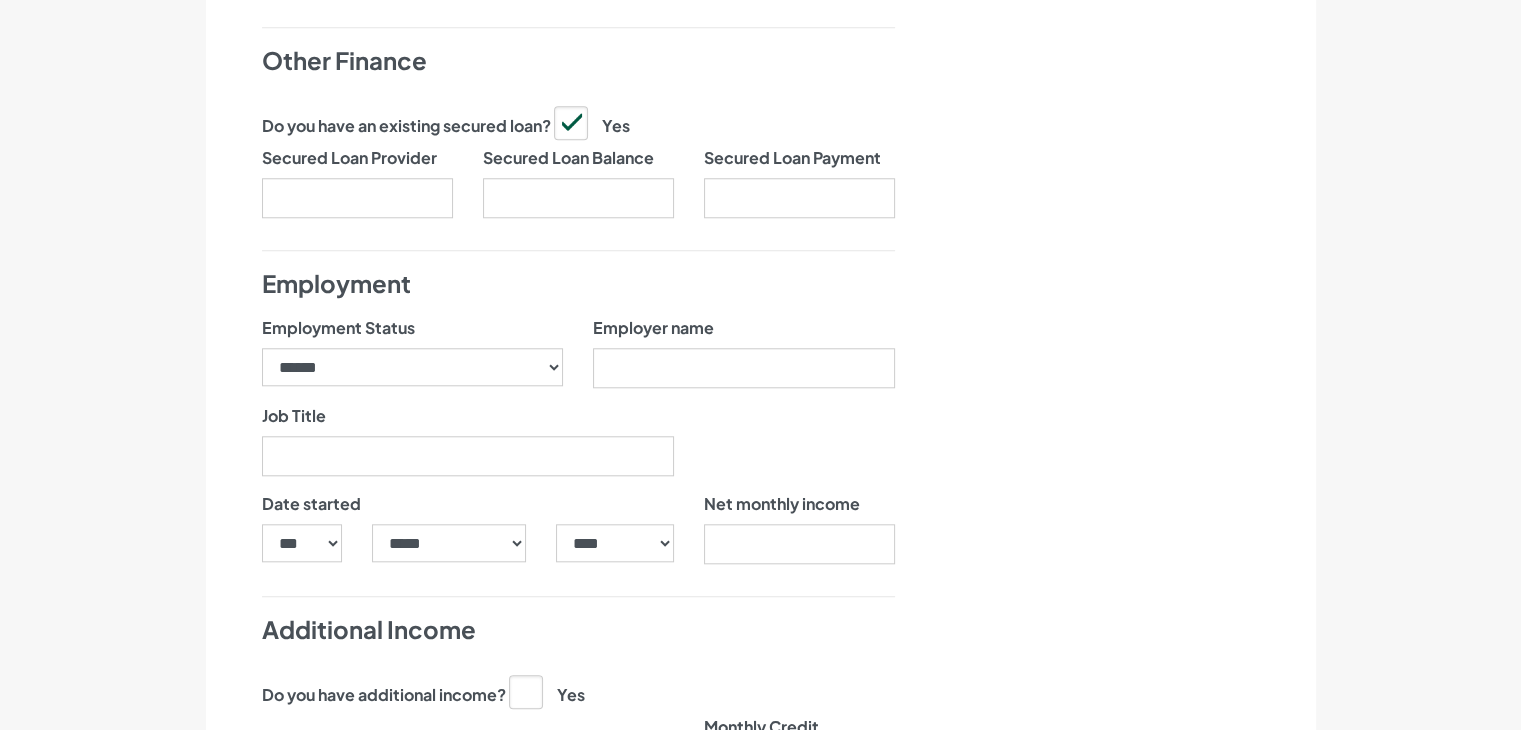 click on "About you
Employment
APPLY
Let's get your application started
Title
******
**
***
****
**
** **** First name ." at bounding box center [760, -209] 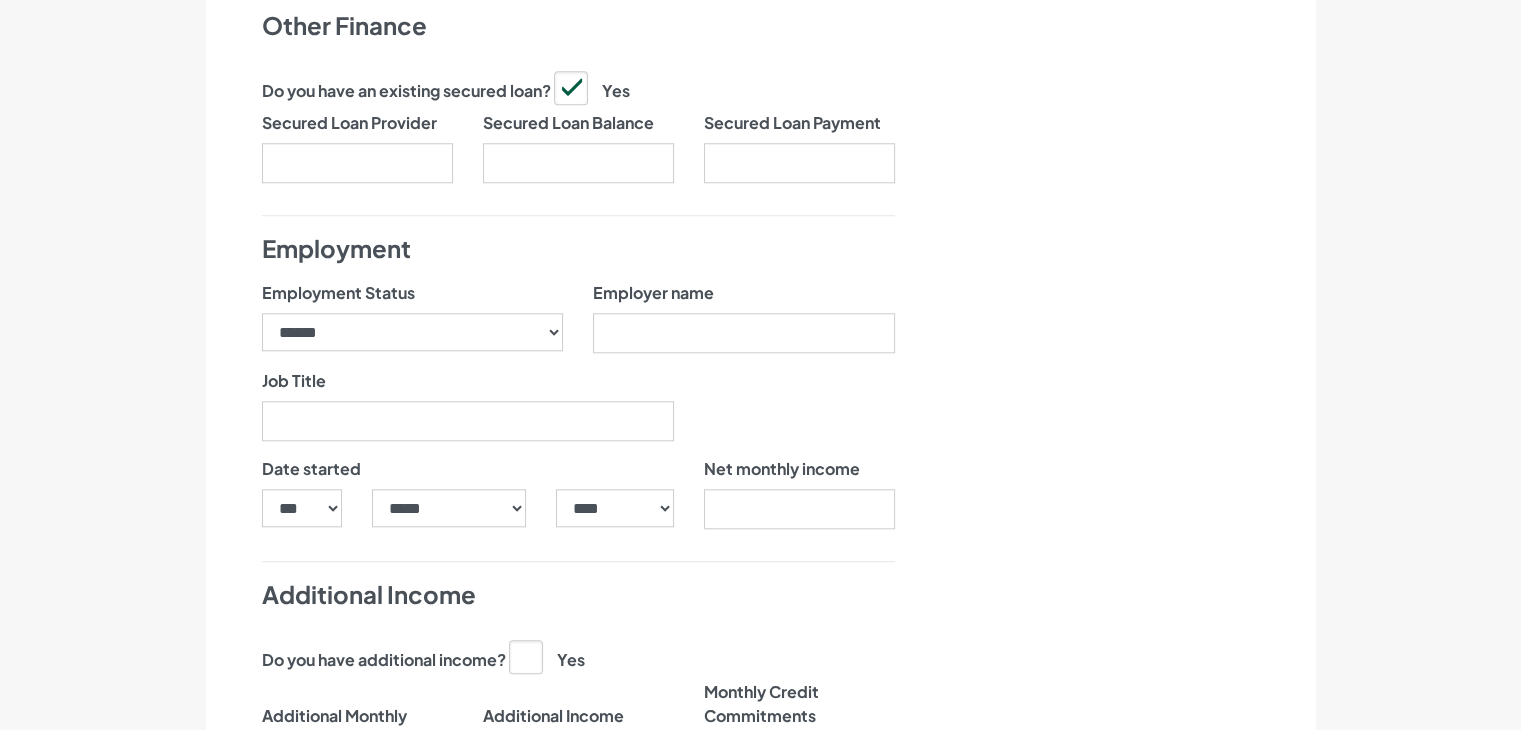 scroll, scrollTop: 1916, scrollLeft: 0, axis: vertical 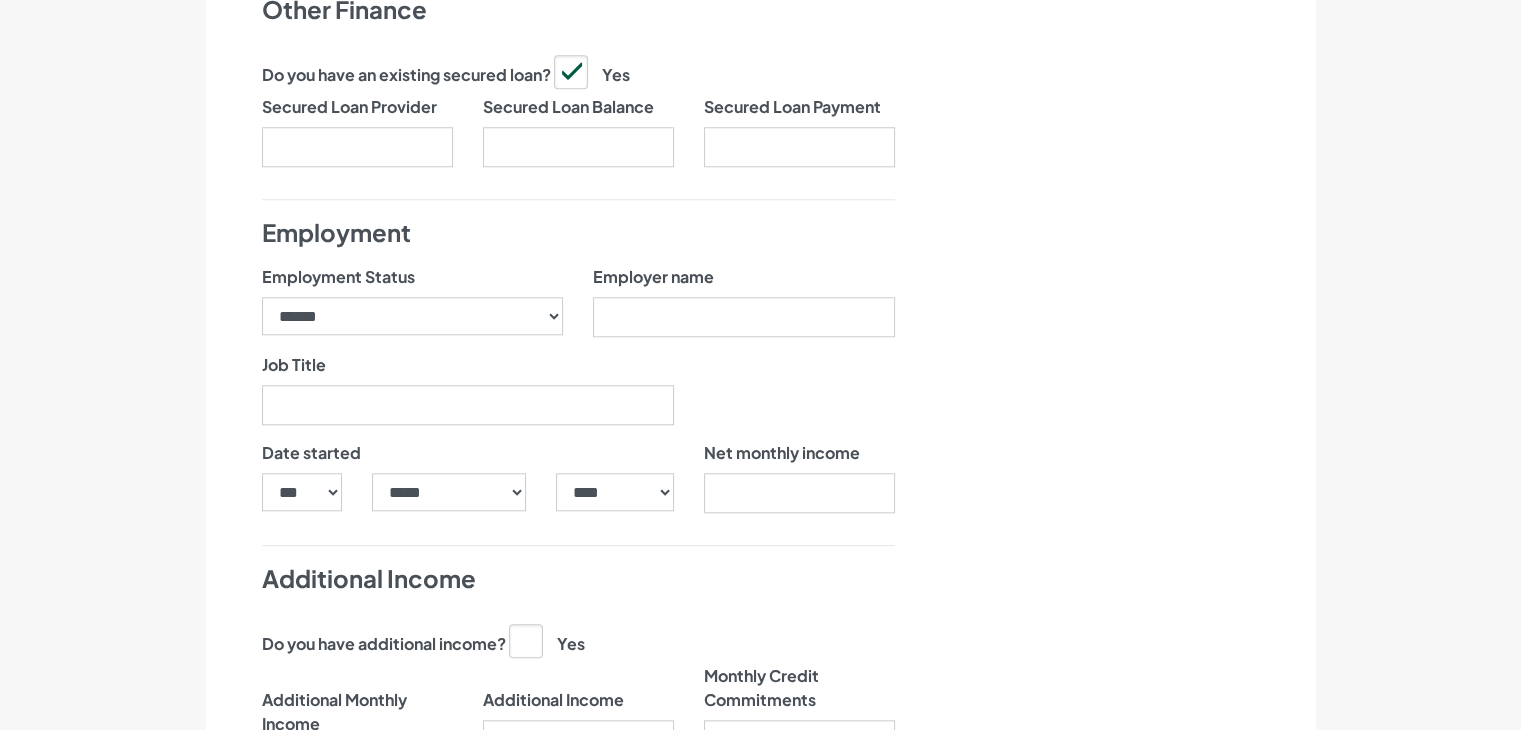 click on "**********" at bounding box center (413, 309) 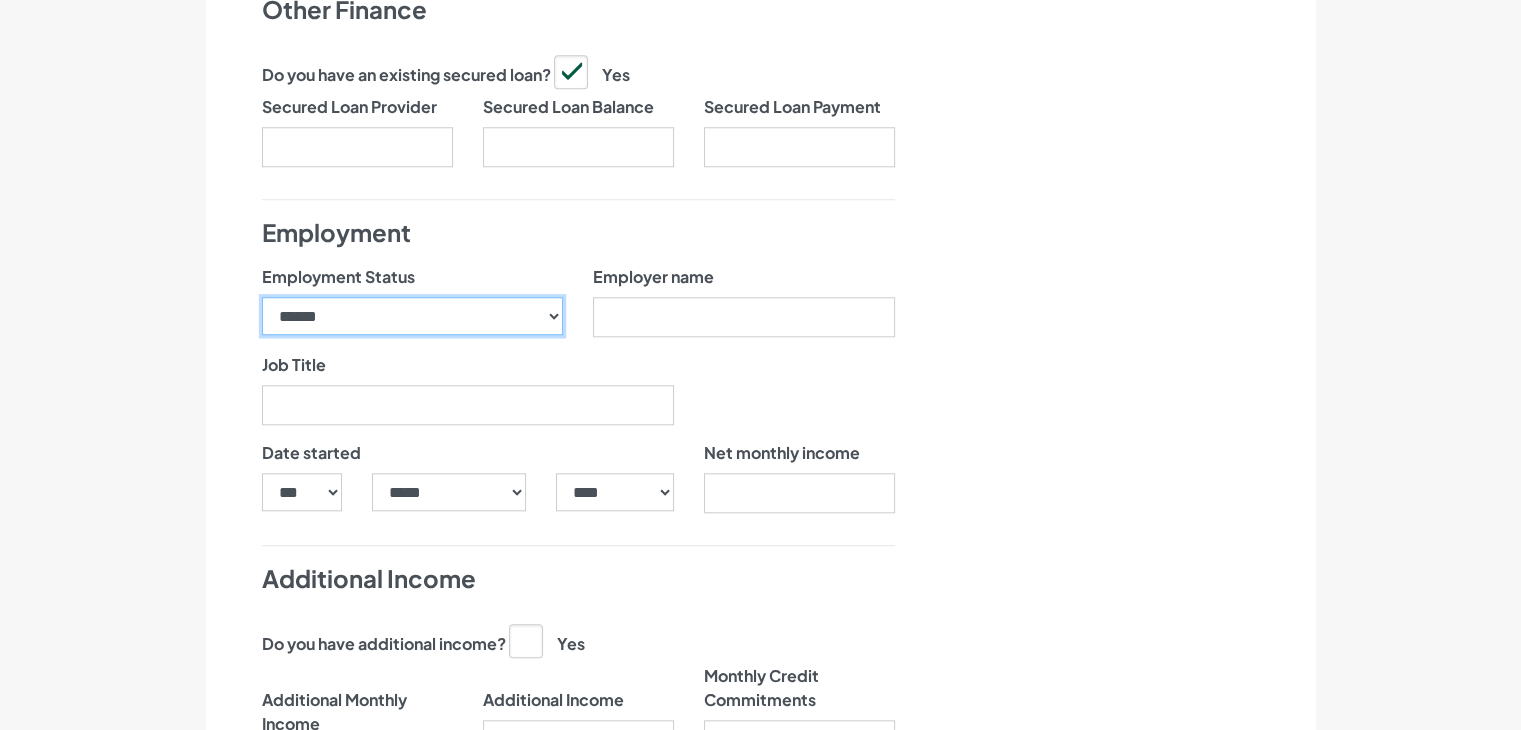 click on "**********" at bounding box center [413, 316] 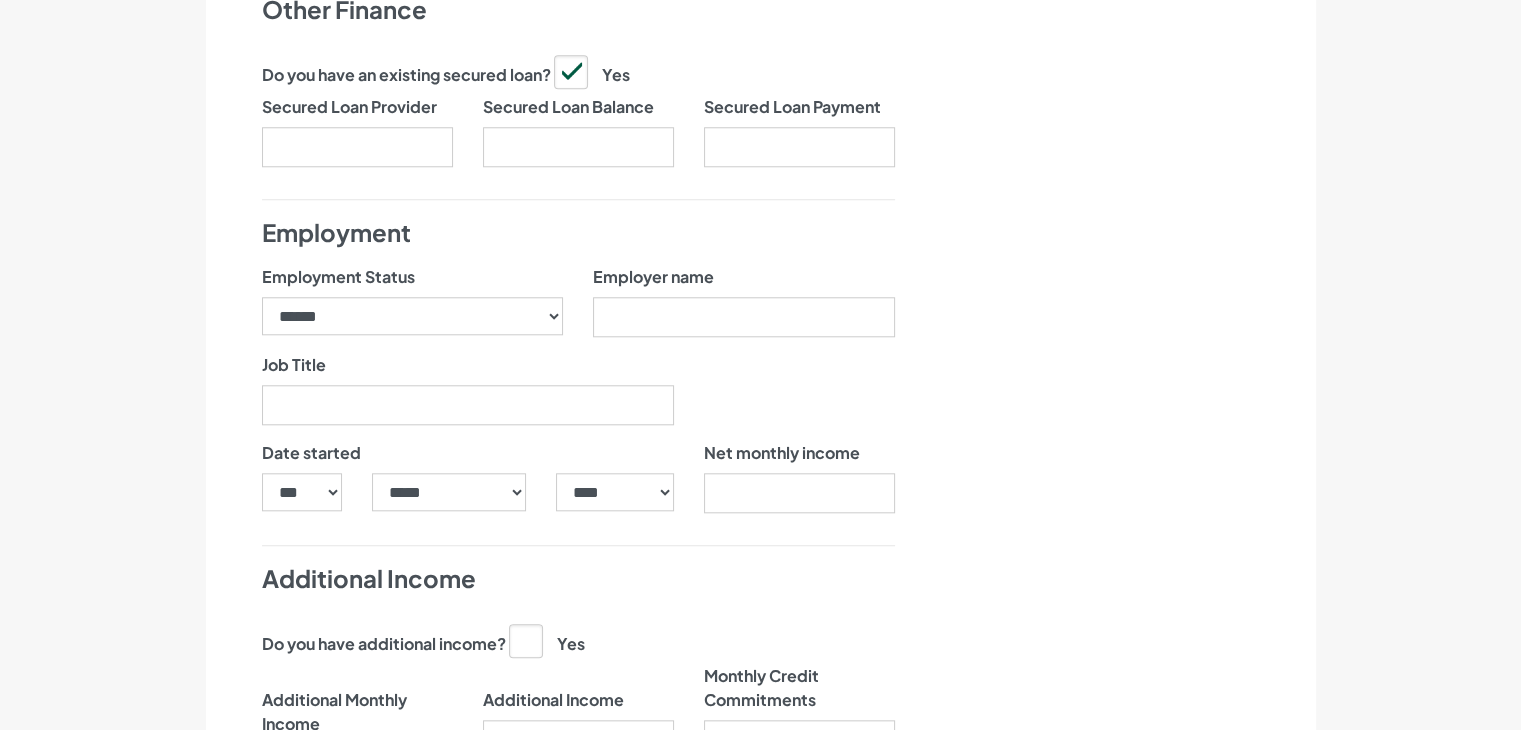 click on "Employment" at bounding box center (578, 233) 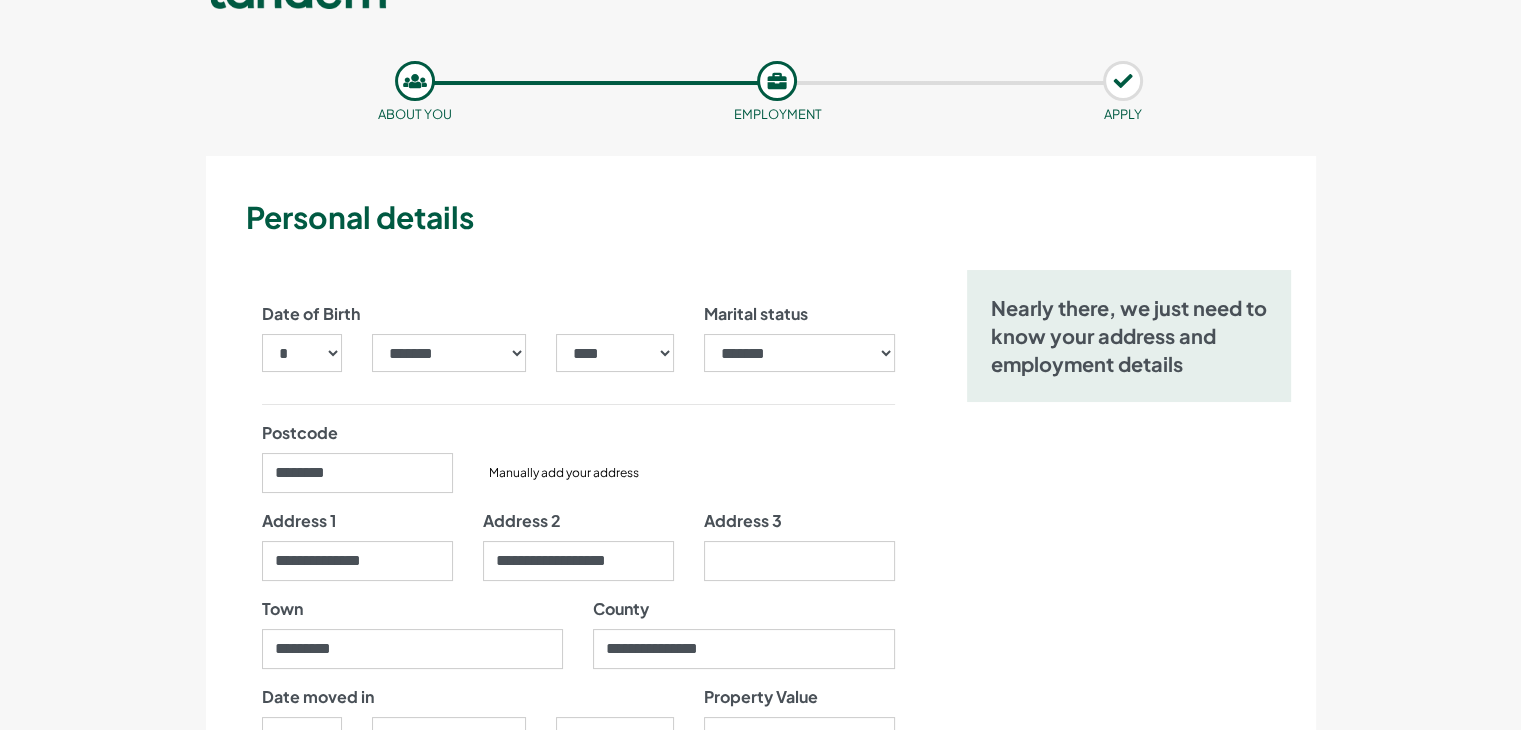 scroll, scrollTop: 0, scrollLeft: 0, axis: both 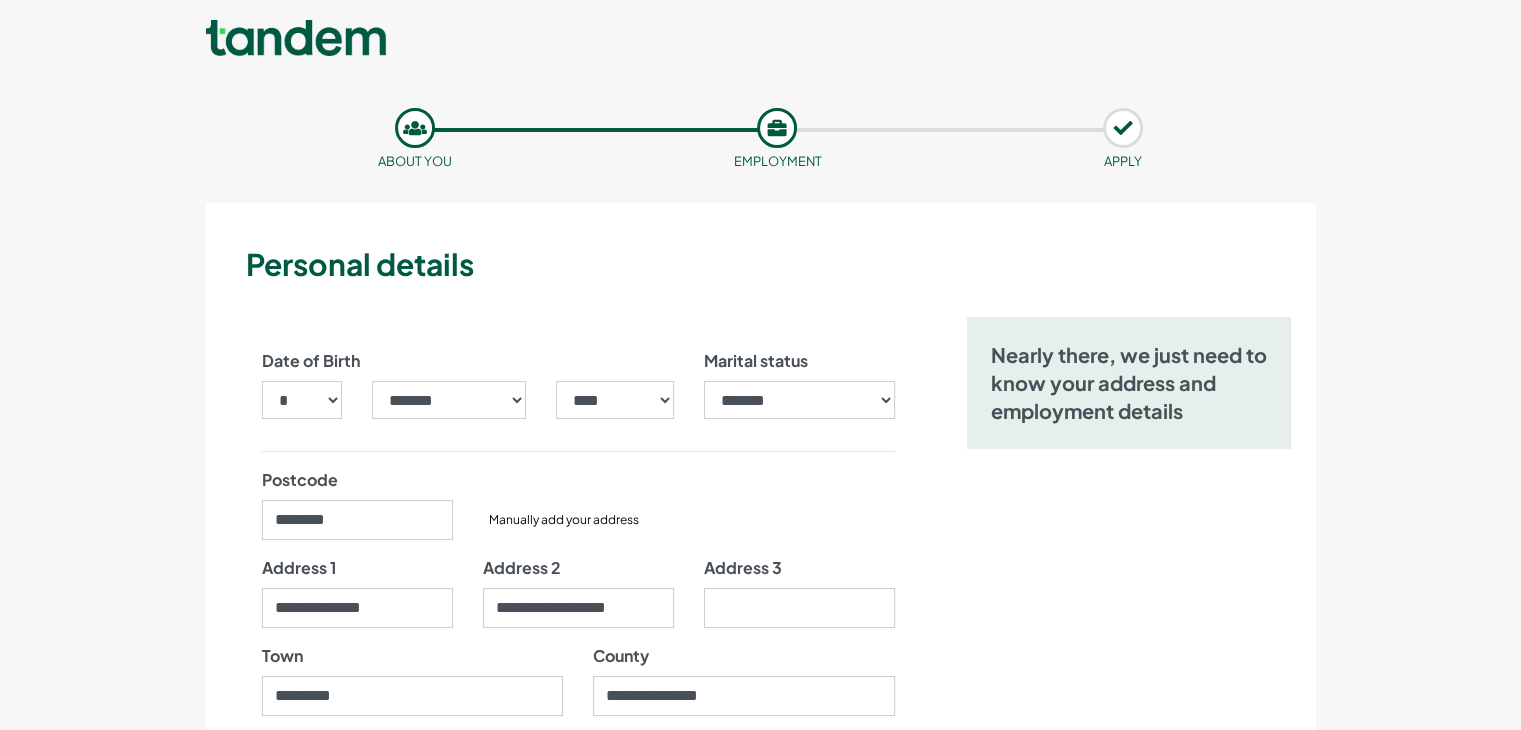 click 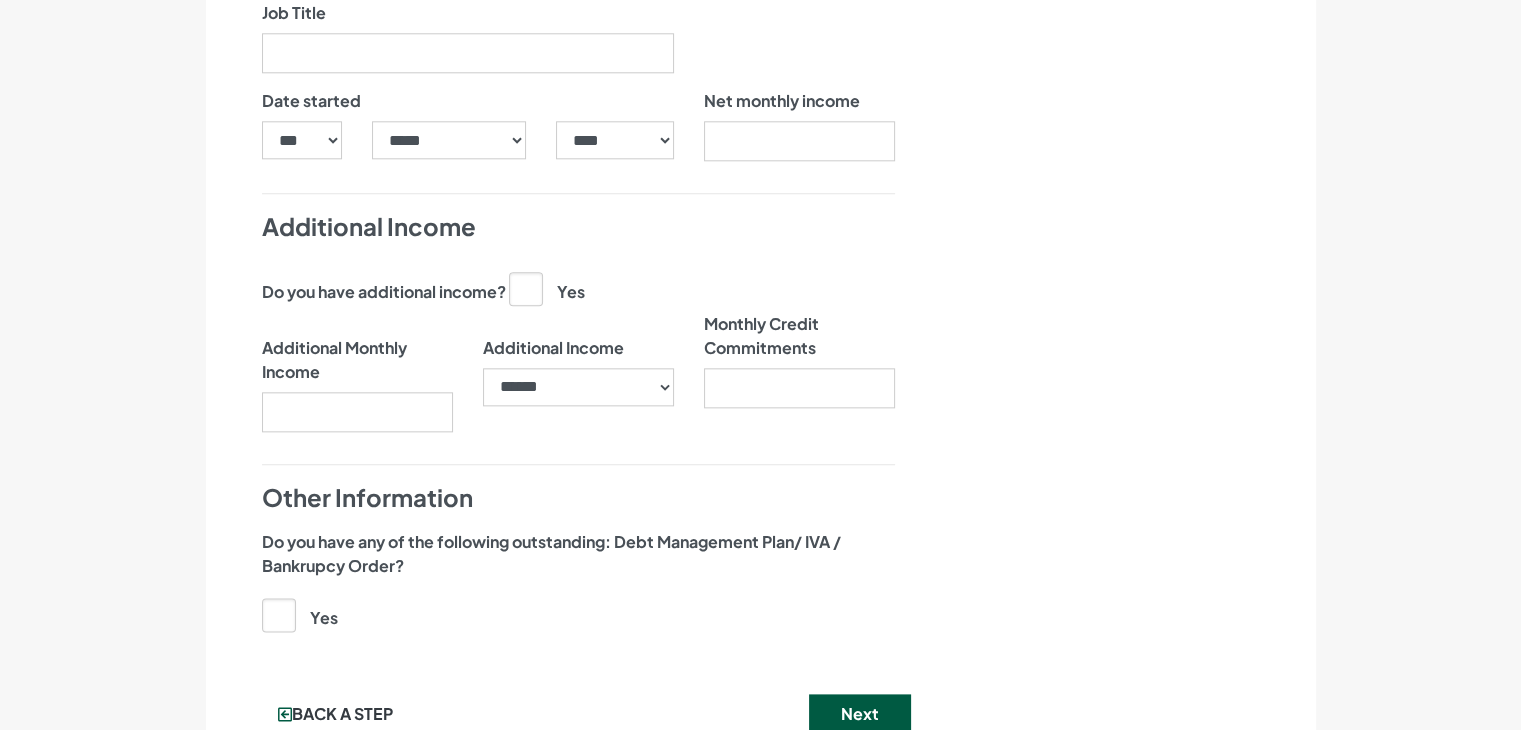scroll, scrollTop: 2340, scrollLeft: 0, axis: vertical 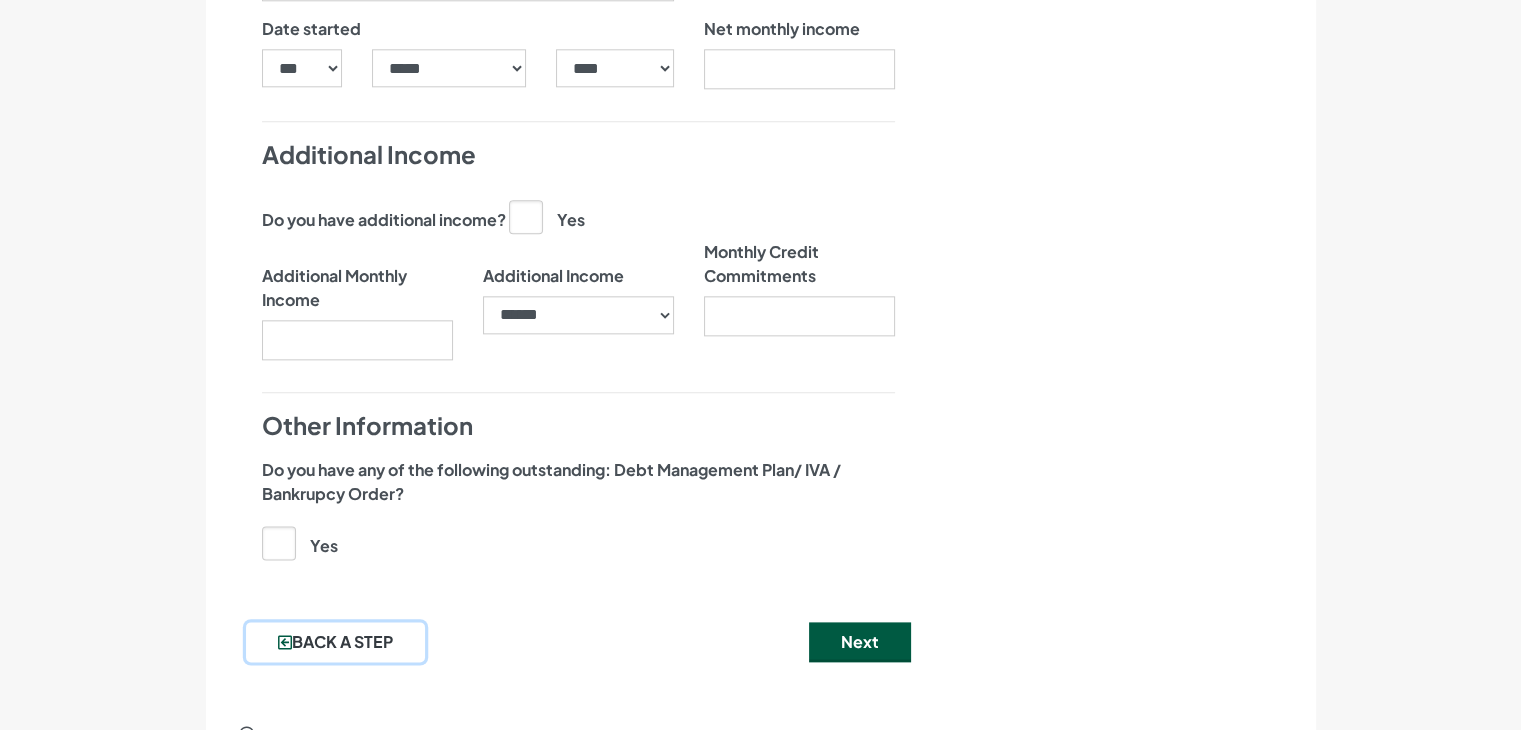 click on "Back a step" at bounding box center [335, 642] 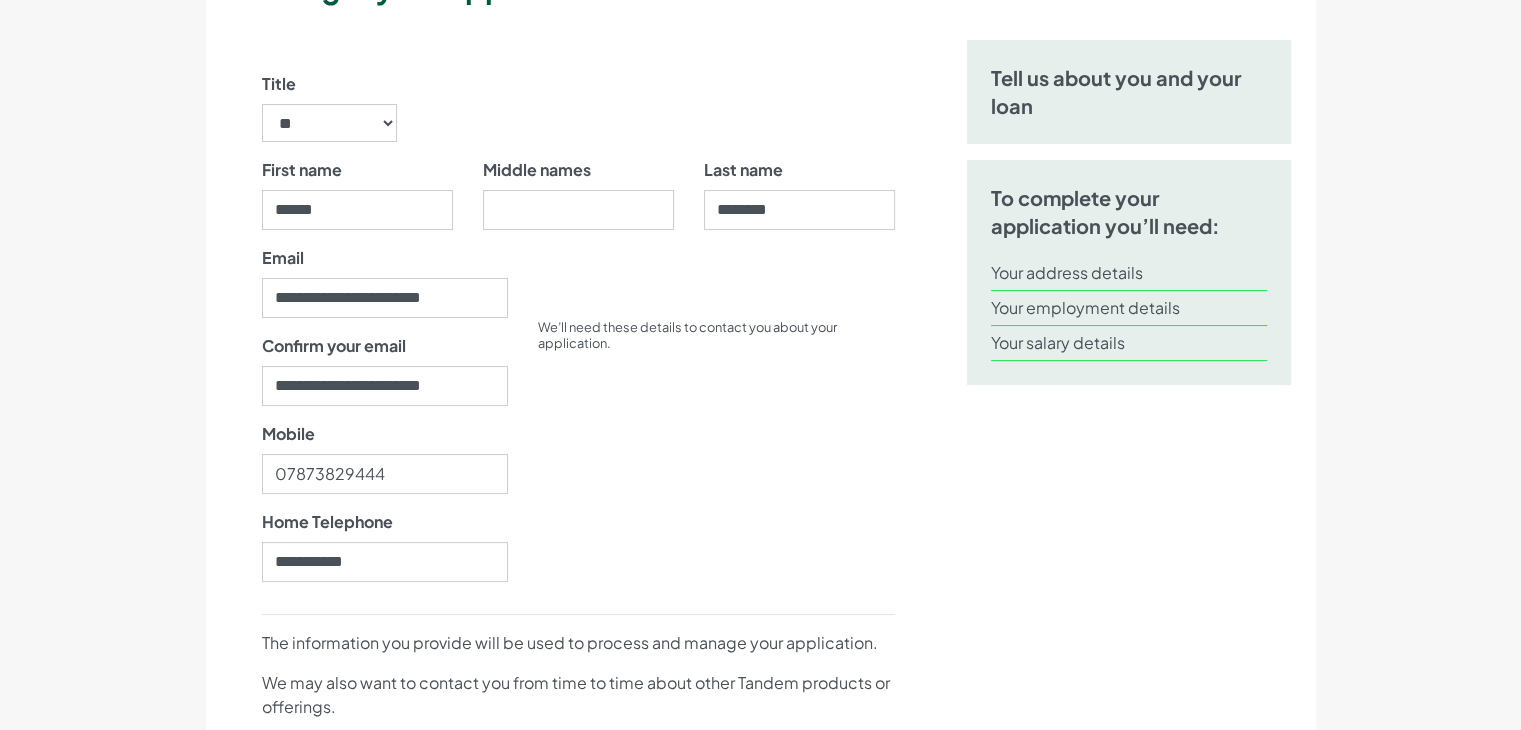 scroll, scrollTop: 288, scrollLeft: 0, axis: vertical 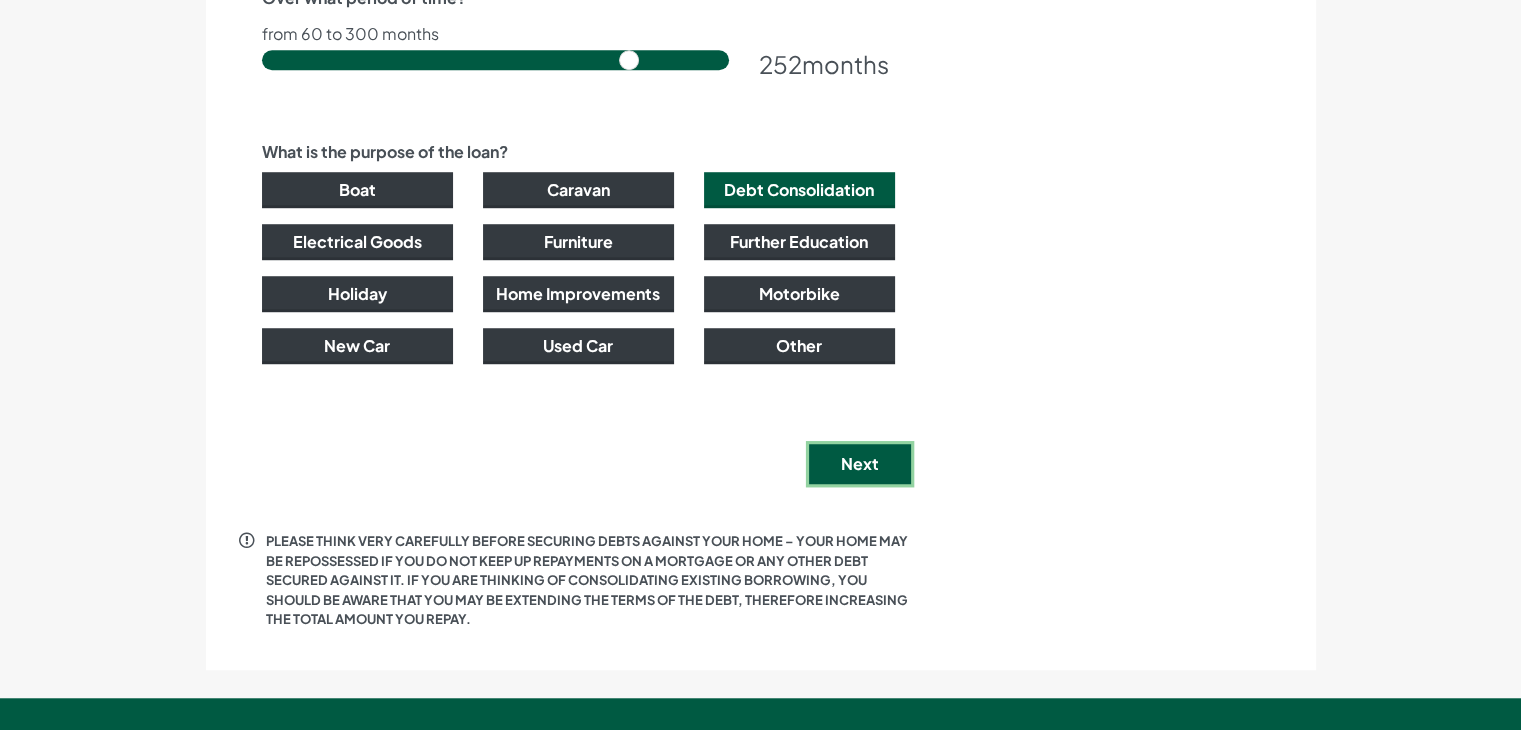 click on "Next" at bounding box center (860, 464) 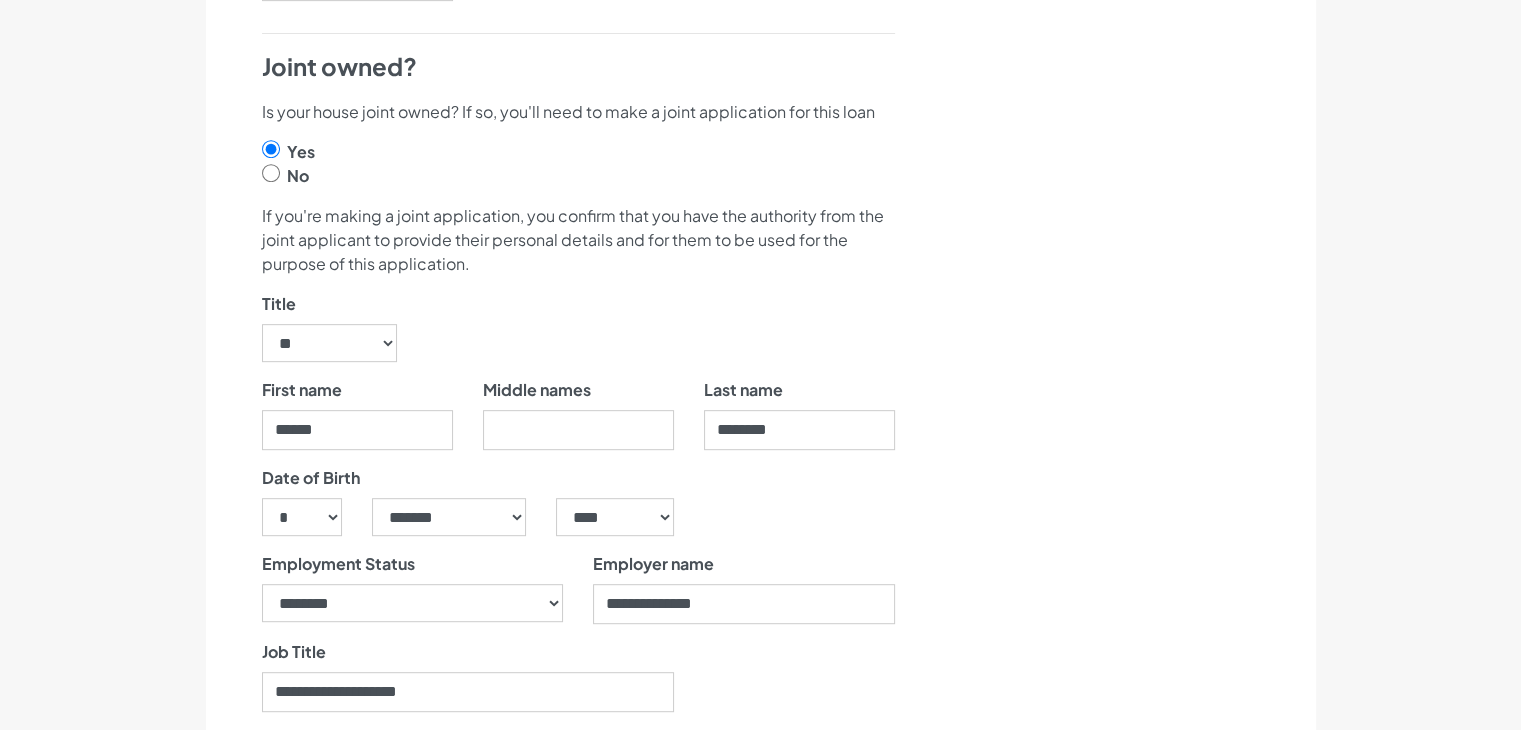 scroll, scrollTop: 893, scrollLeft: 0, axis: vertical 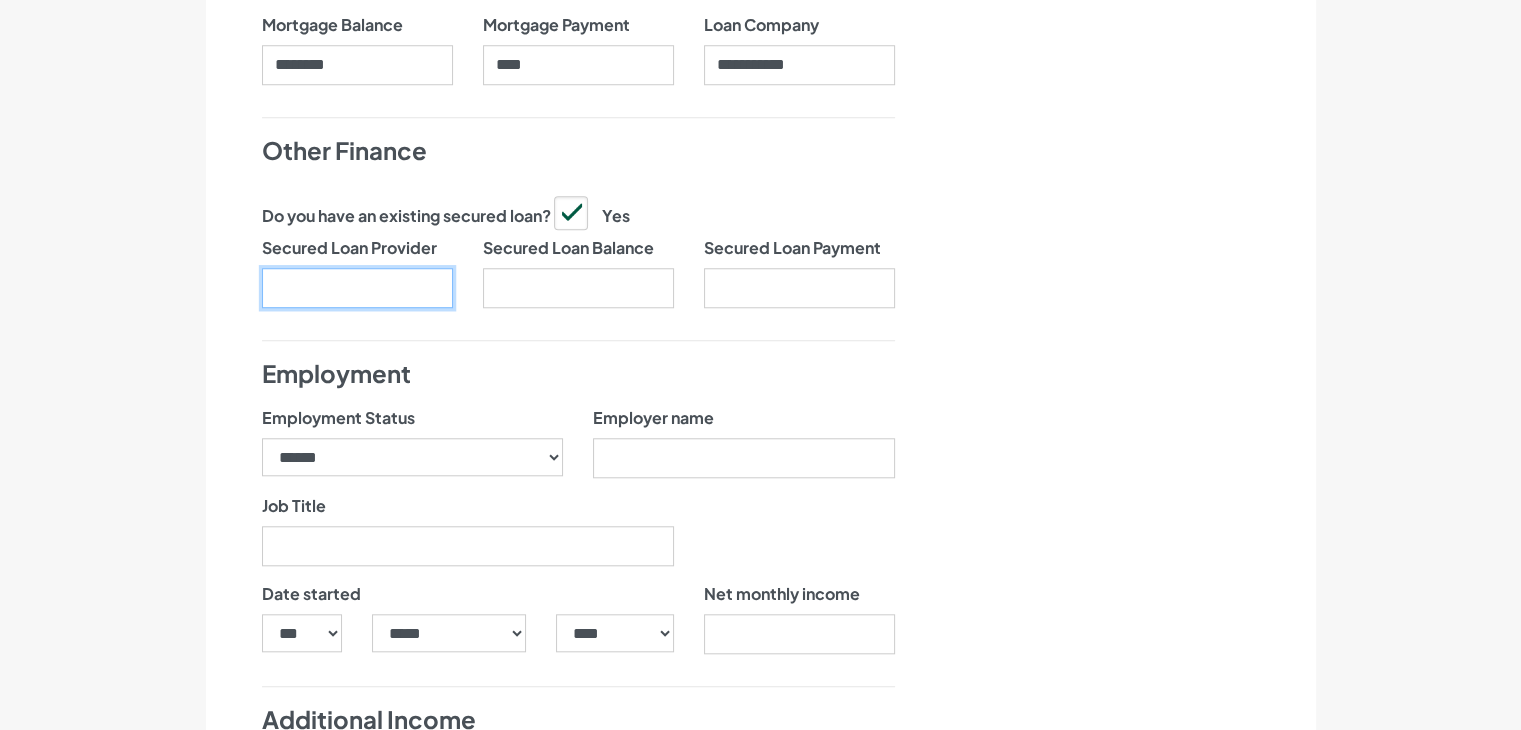 click on "Secured Loan Provider" at bounding box center [357, 288] 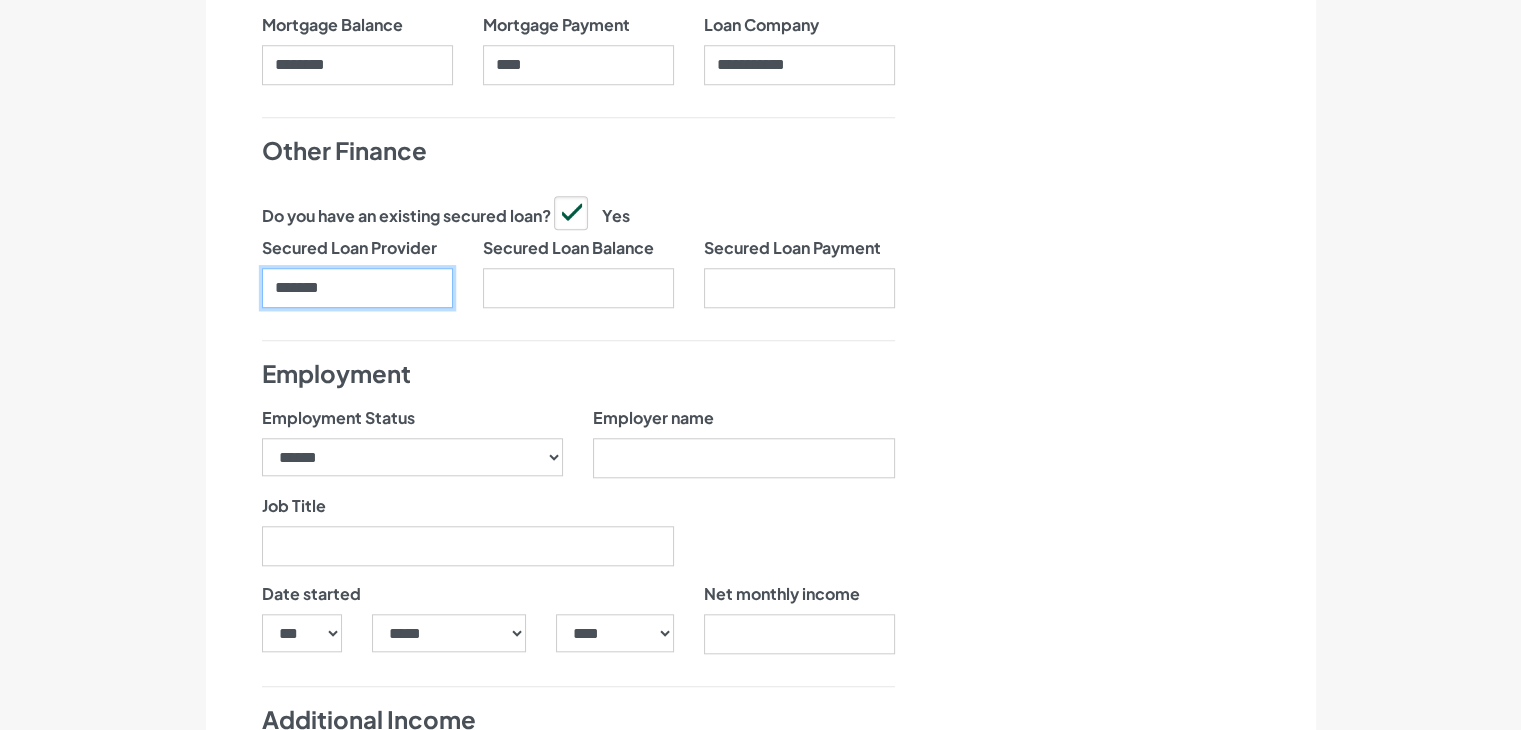 type on "******" 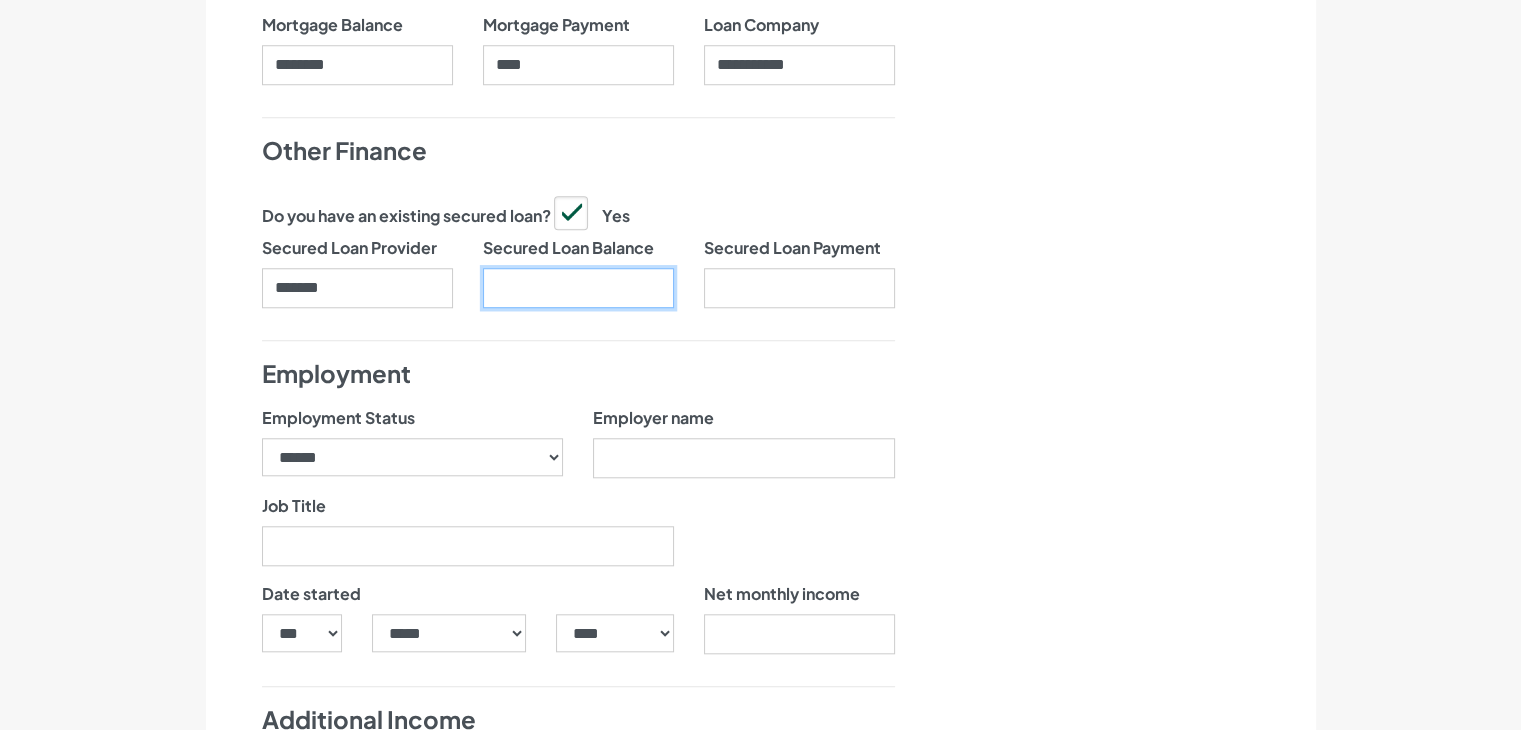 click on "Secured Loan Balance" at bounding box center (578, 288) 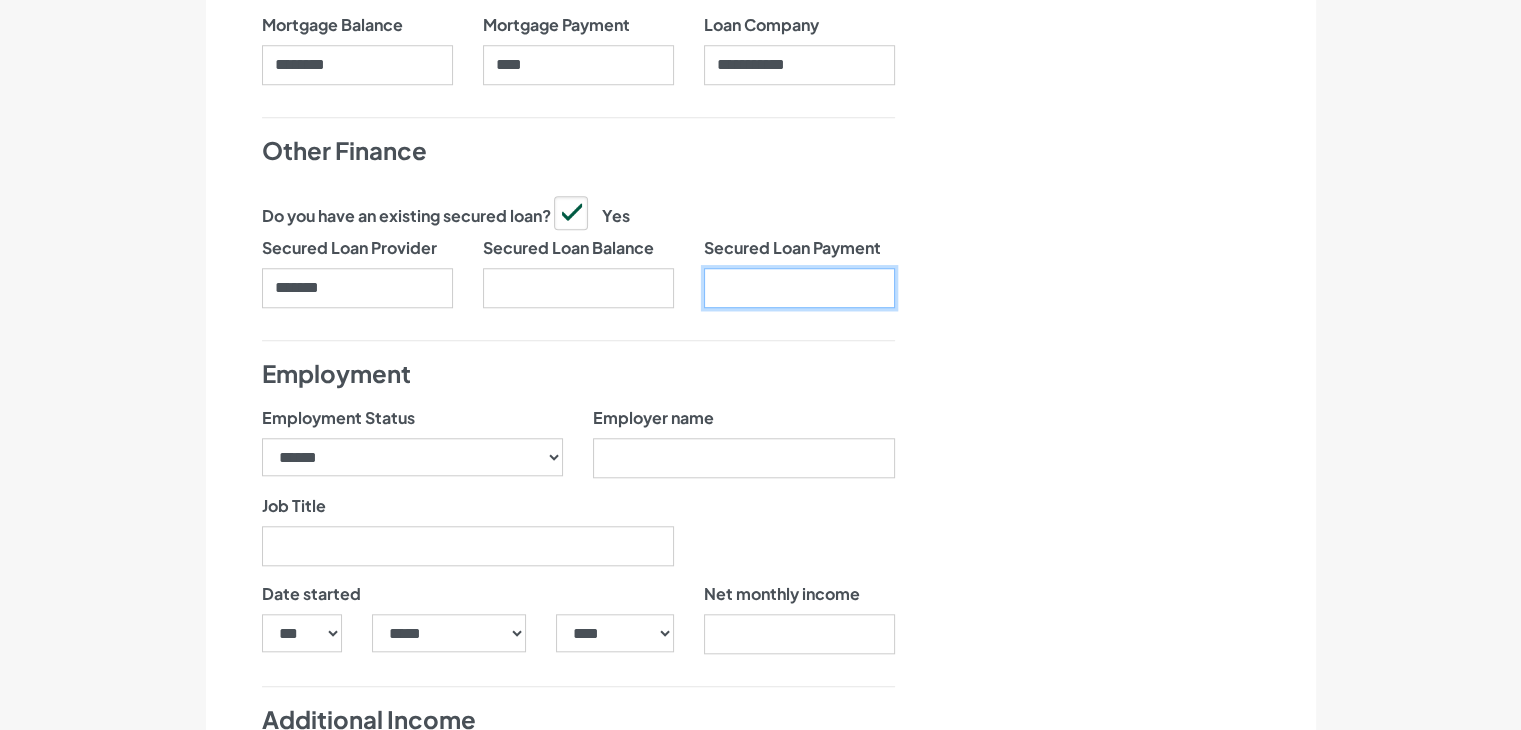 click on "Secured Loan Payment" at bounding box center (799, 288) 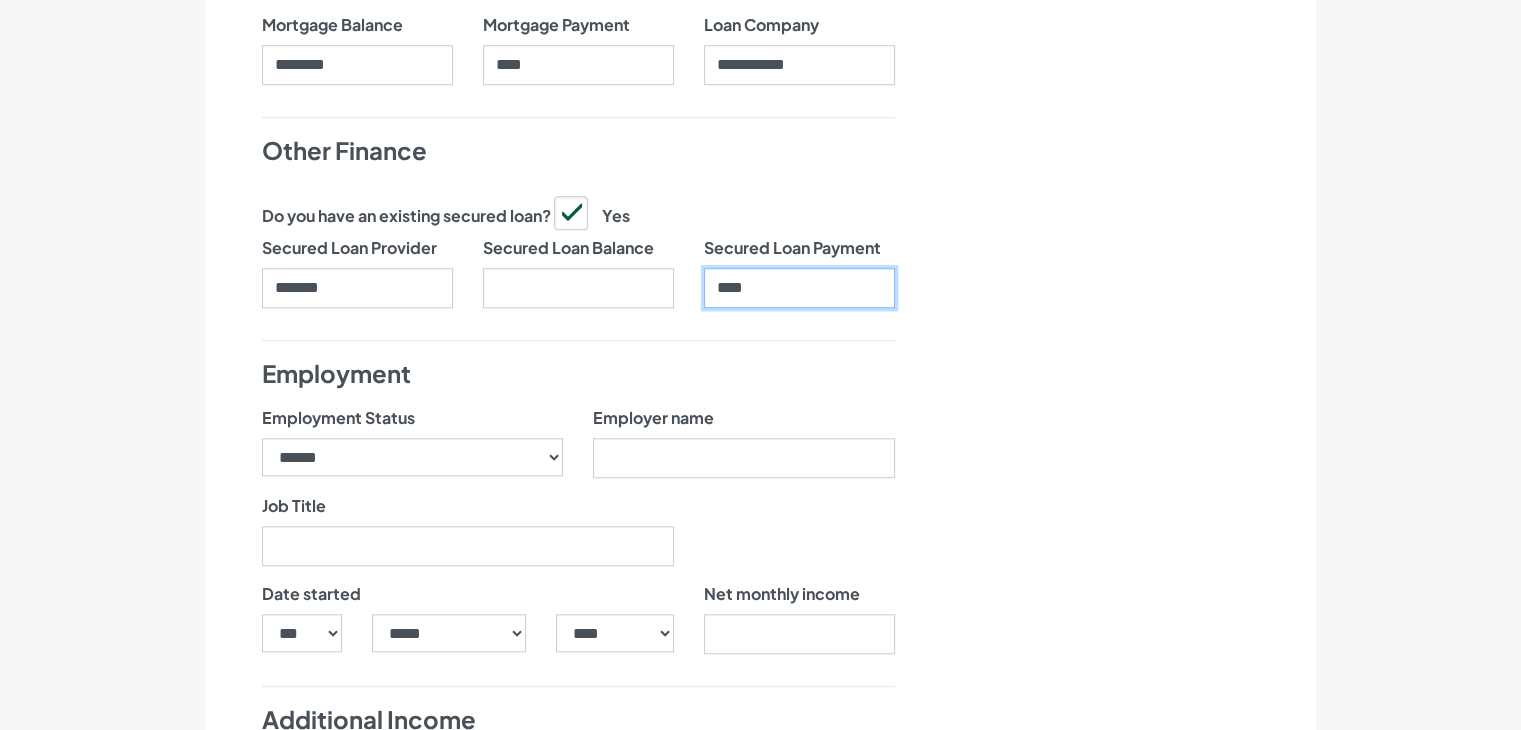 type on "****" 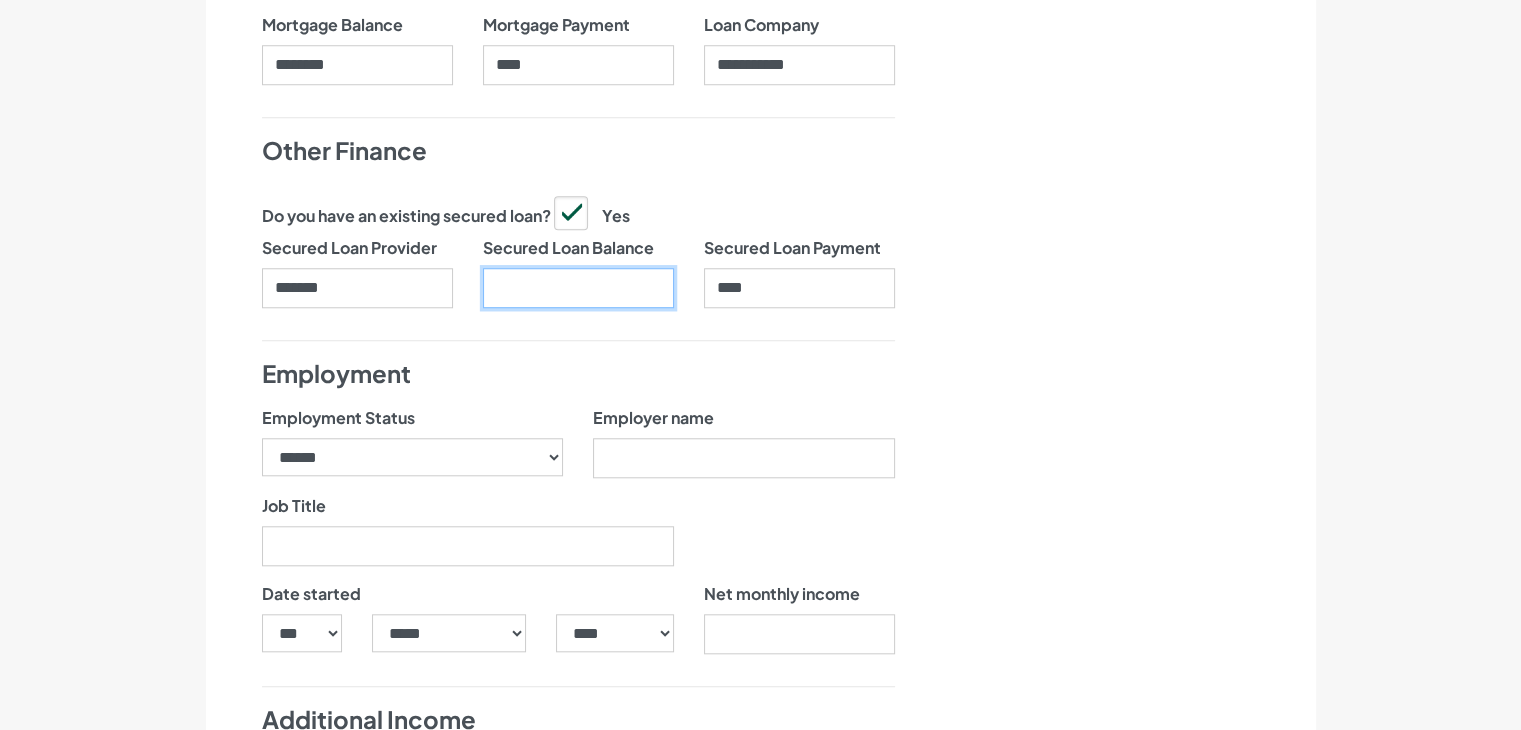 click on "Secured Loan Balance" at bounding box center (578, 288) 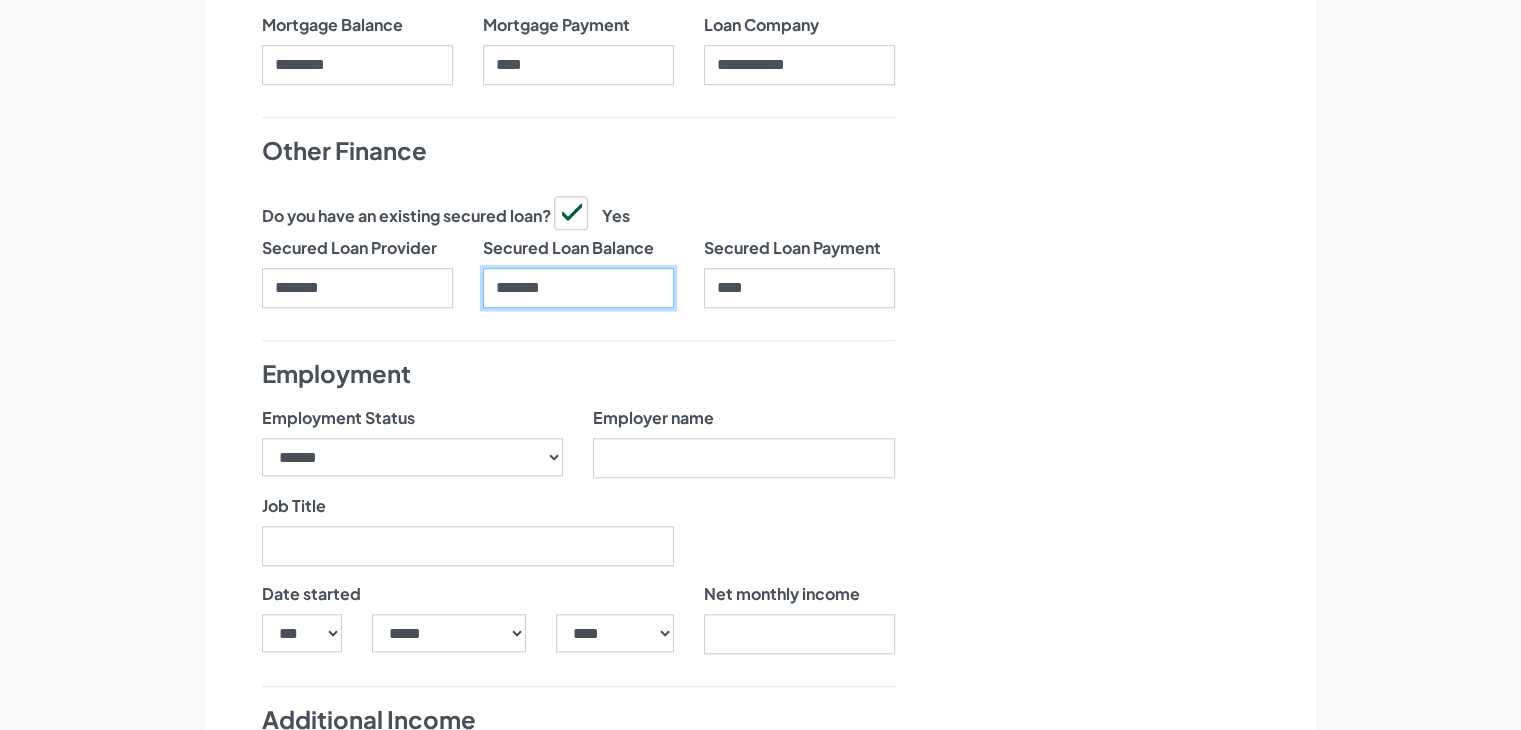 type on "*******" 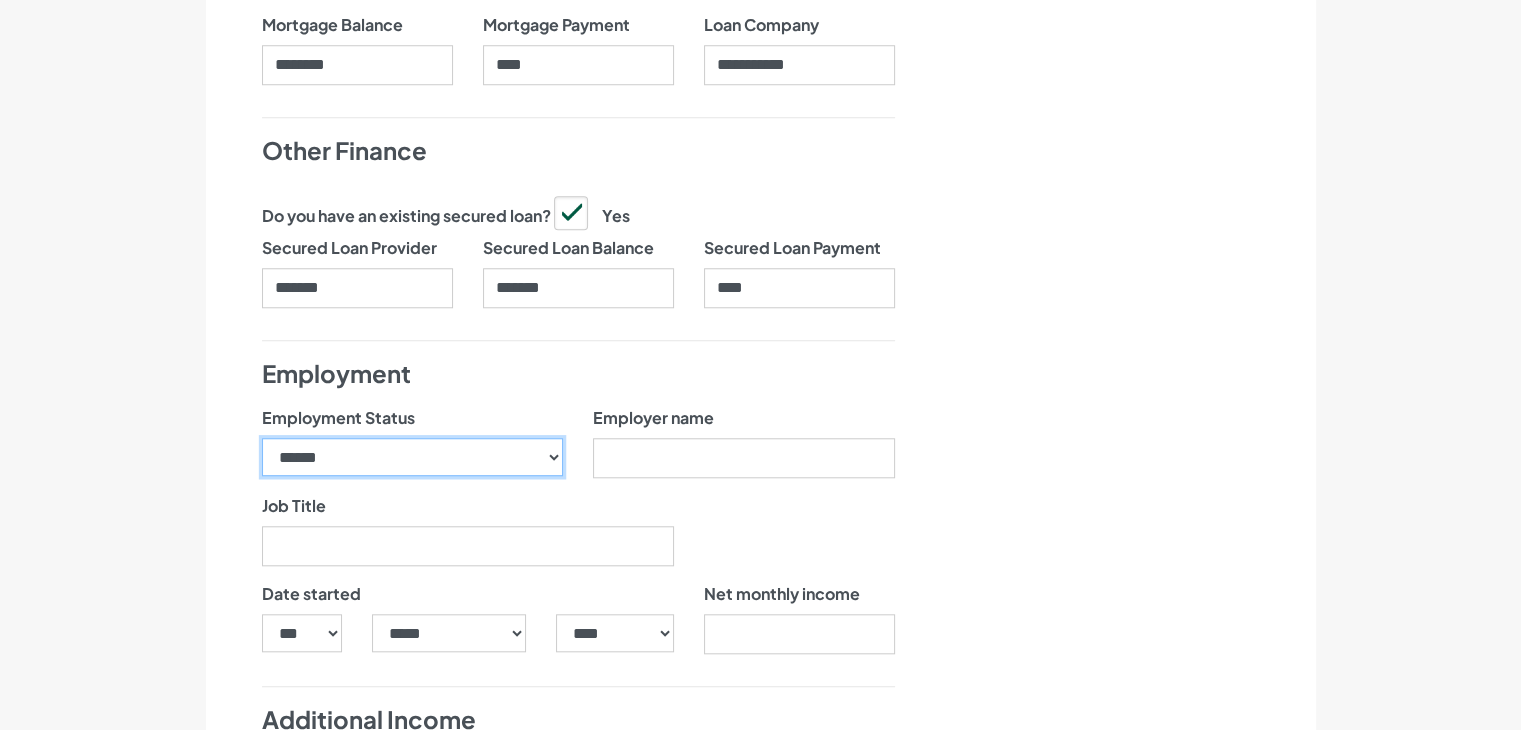 click on "**********" at bounding box center (413, 457) 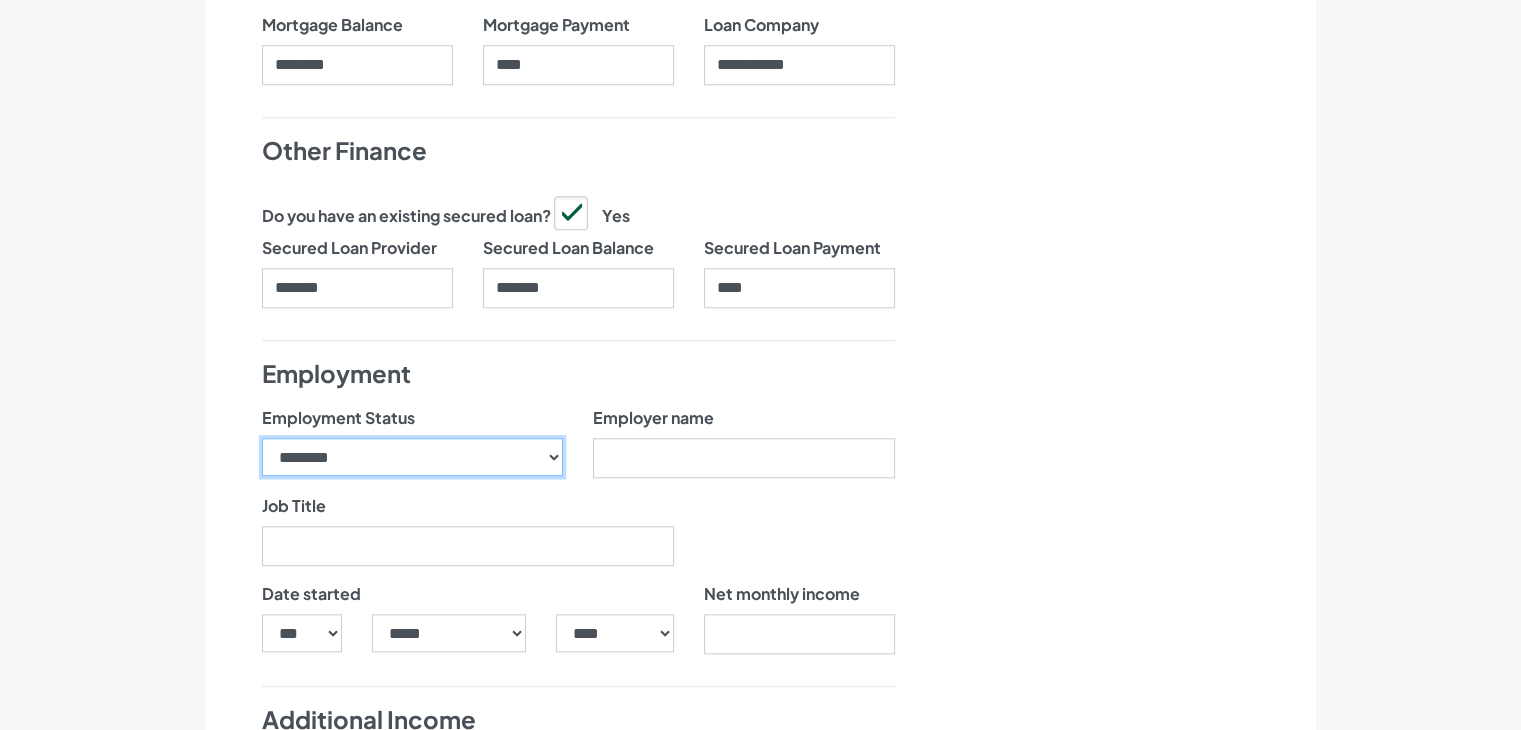 click on "**********" at bounding box center [413, 457] 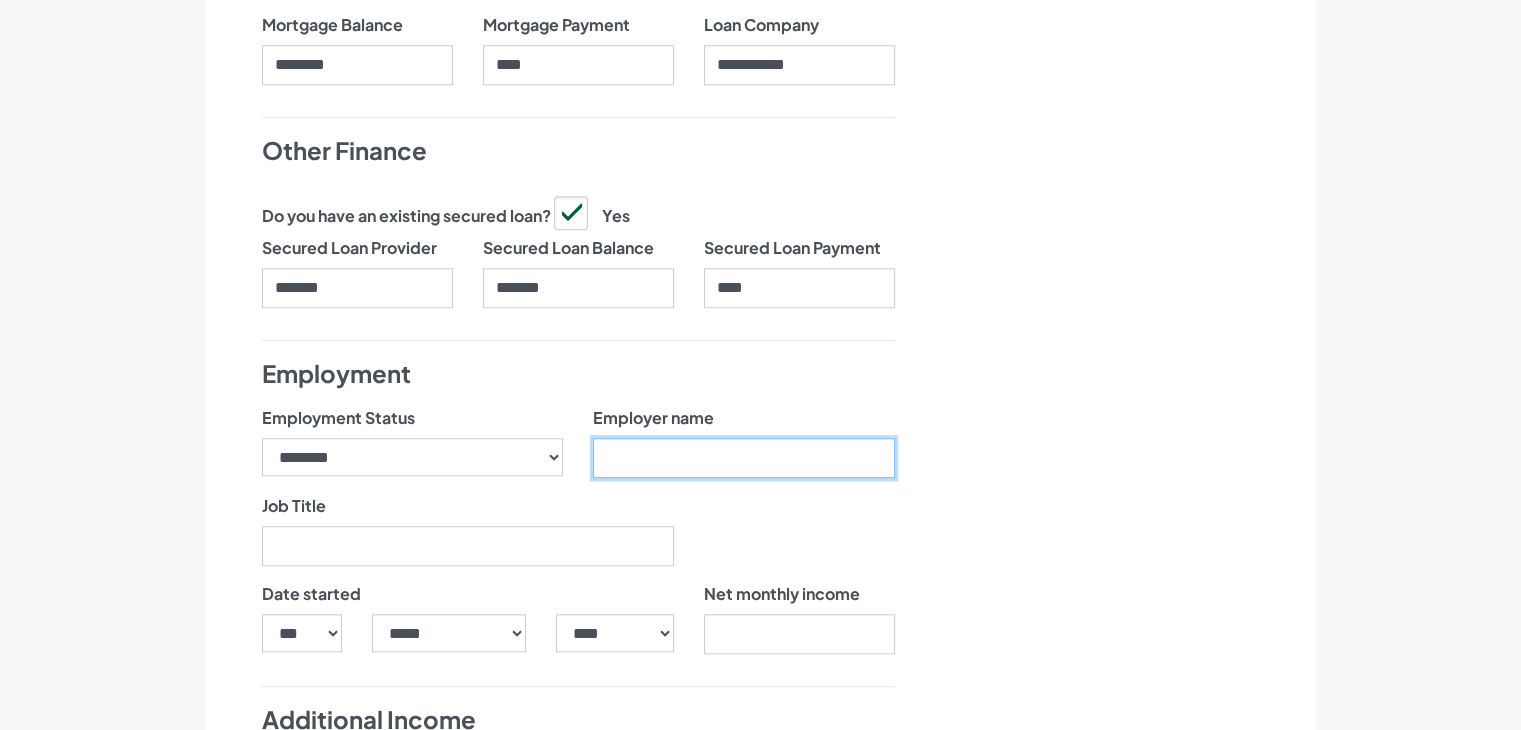 click on "Employer name" at bounding box center (744, 458) 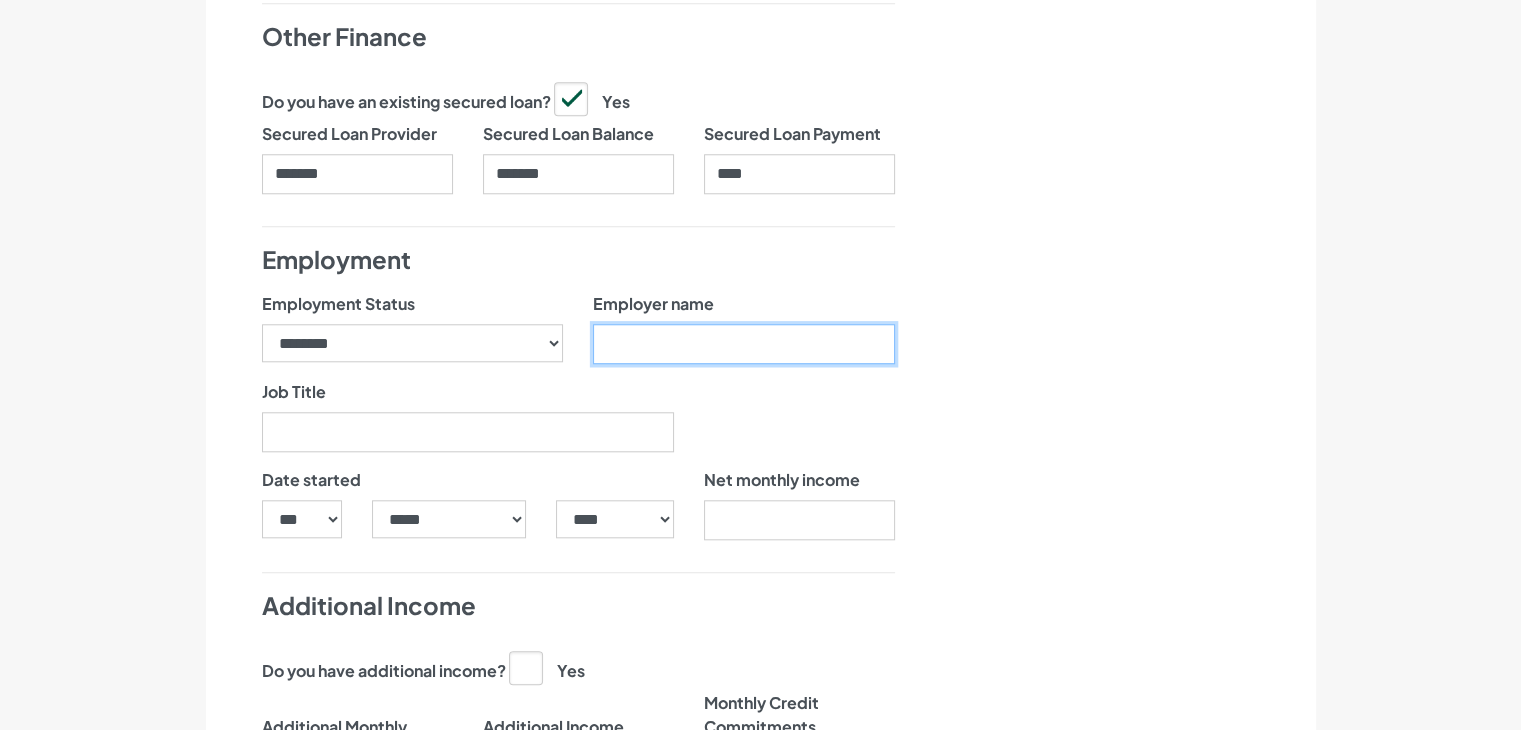 scroll, scrollTop: 1893, scrollLeft: 0, axis: vertical 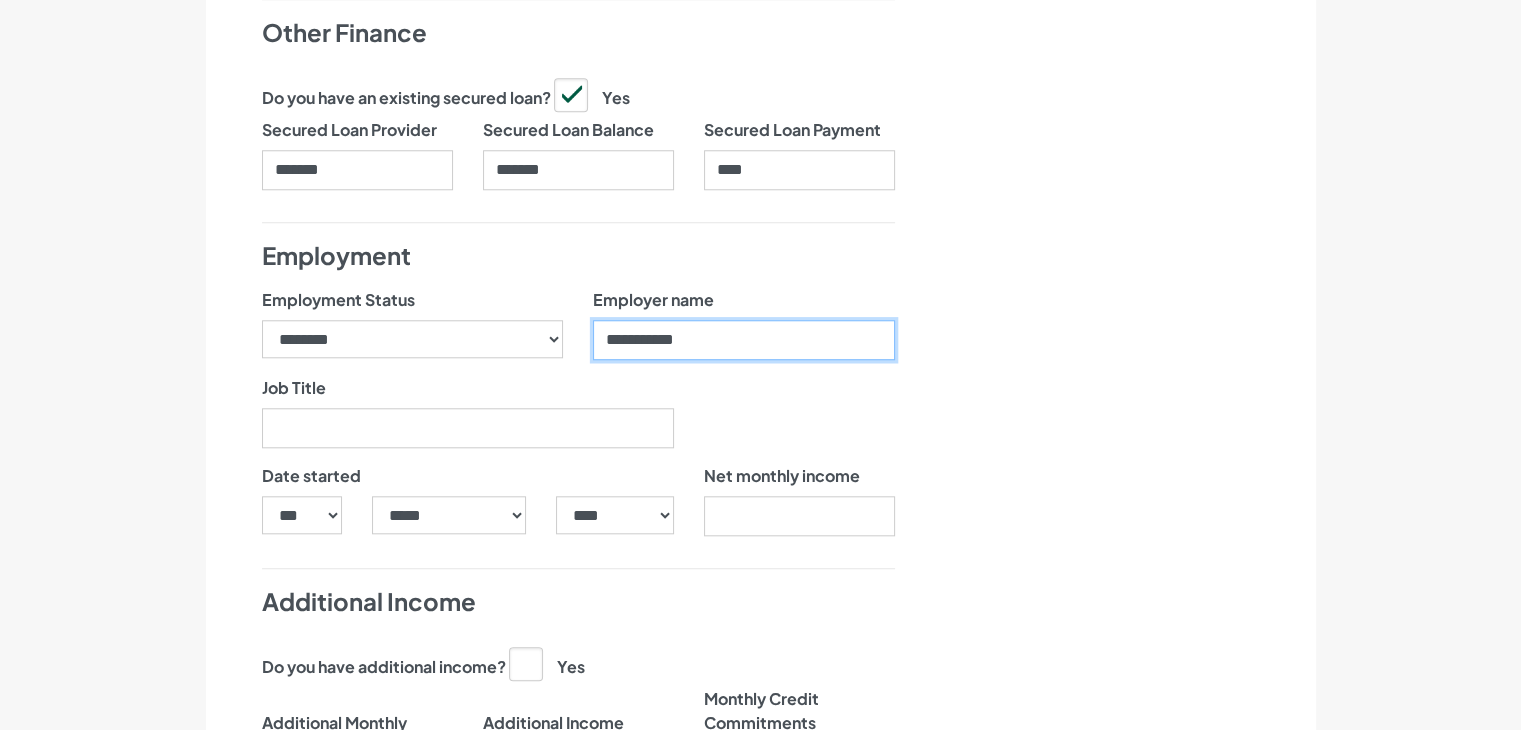 type on "**********" 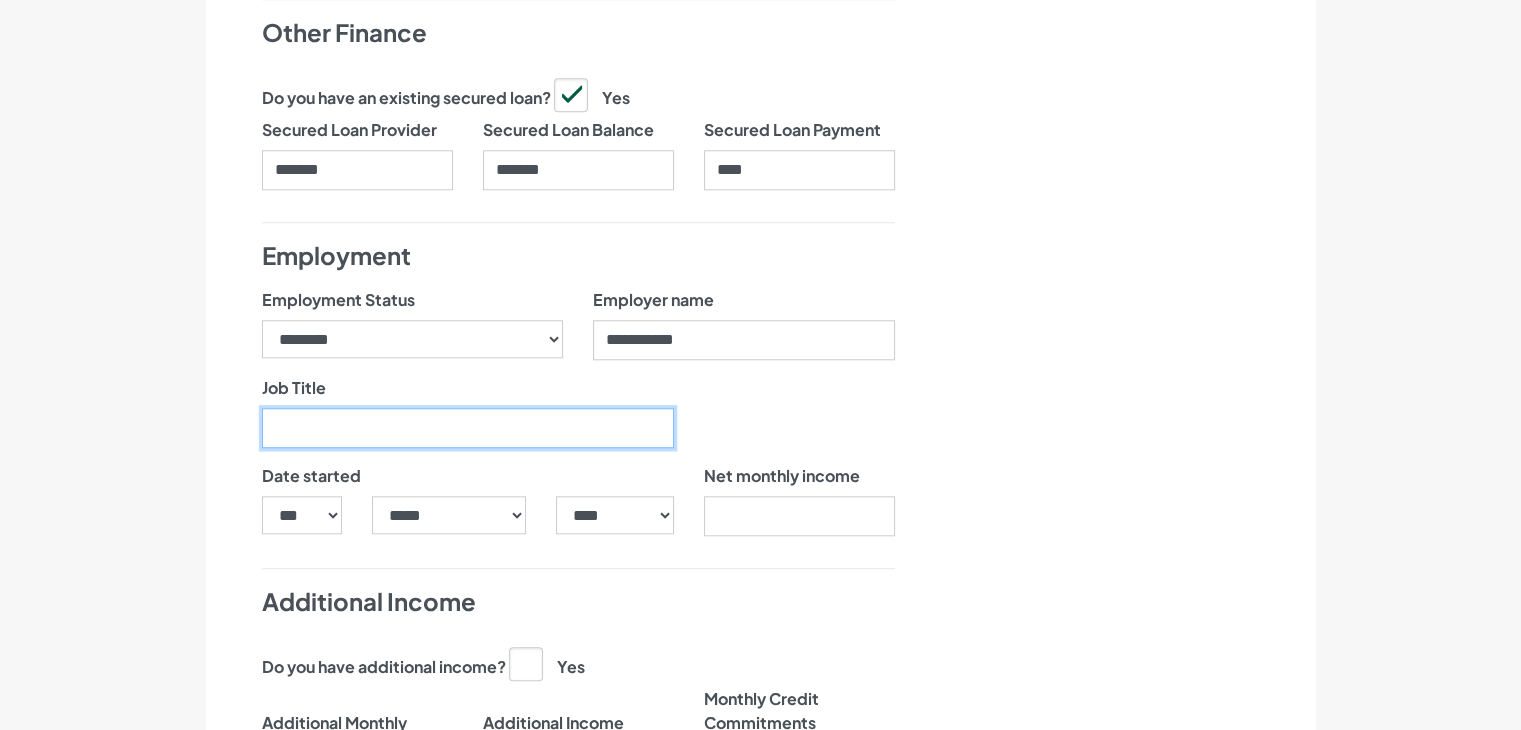 click on "Job Title" at bounding box center (468, 428) 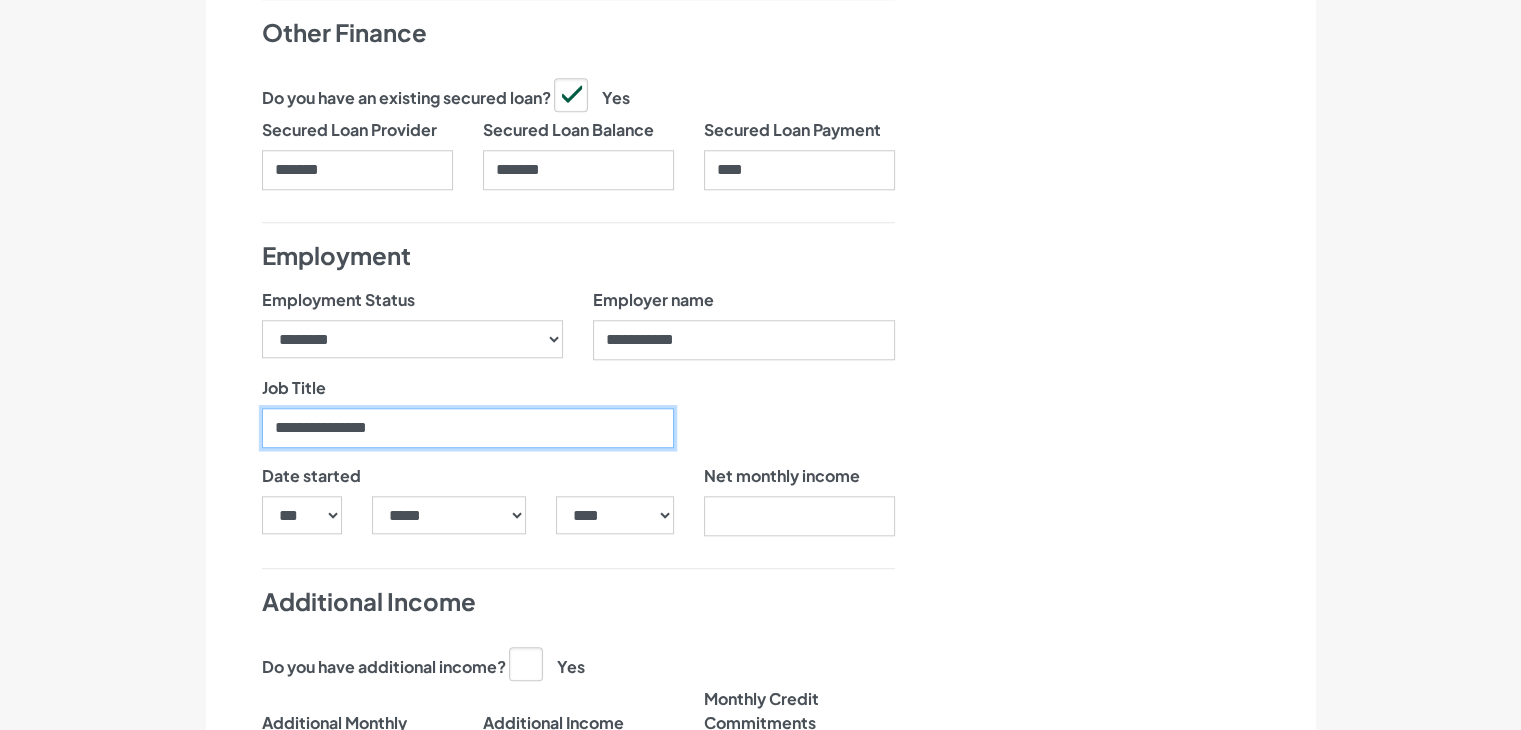 type on "**********" 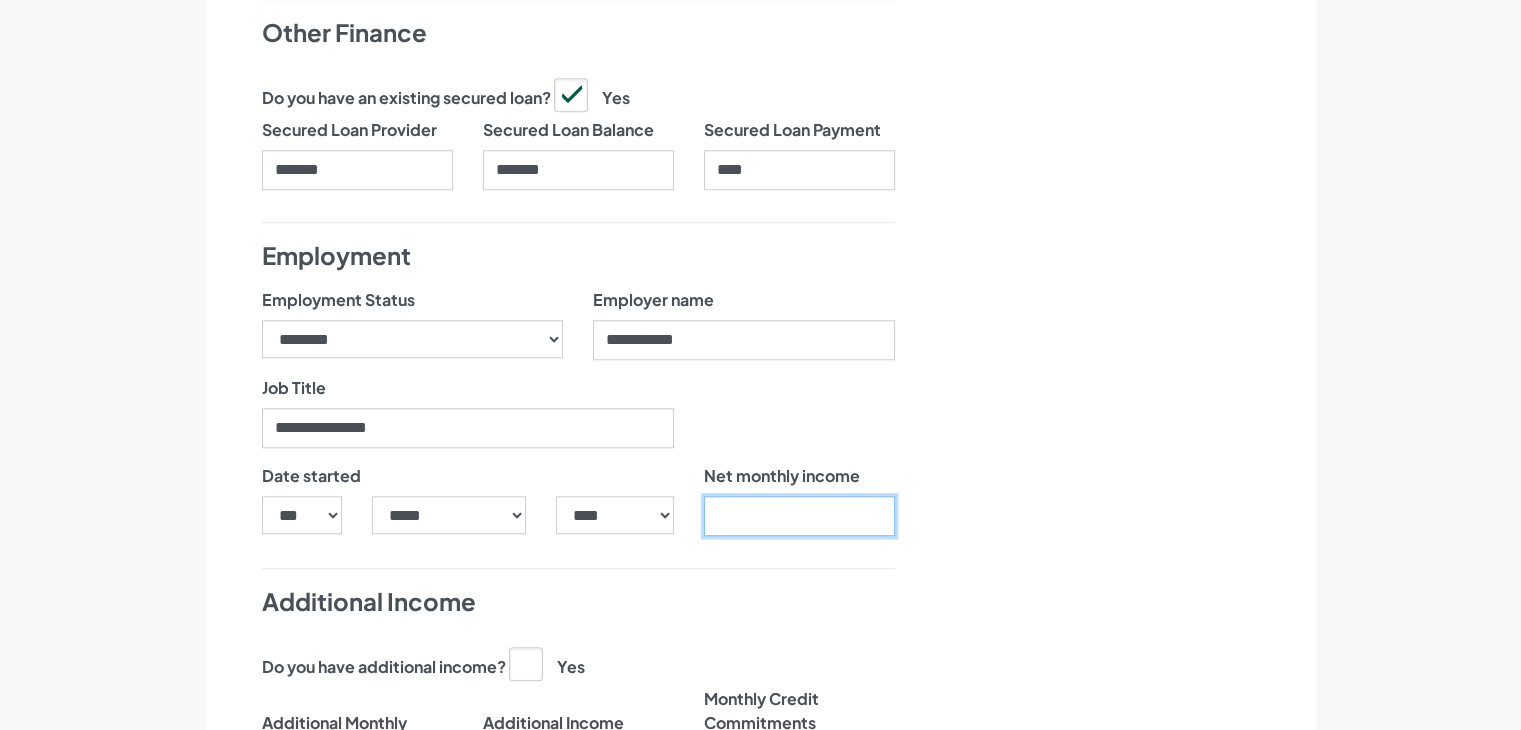 click on "Net monthly income" at bounding box center [799, 516] 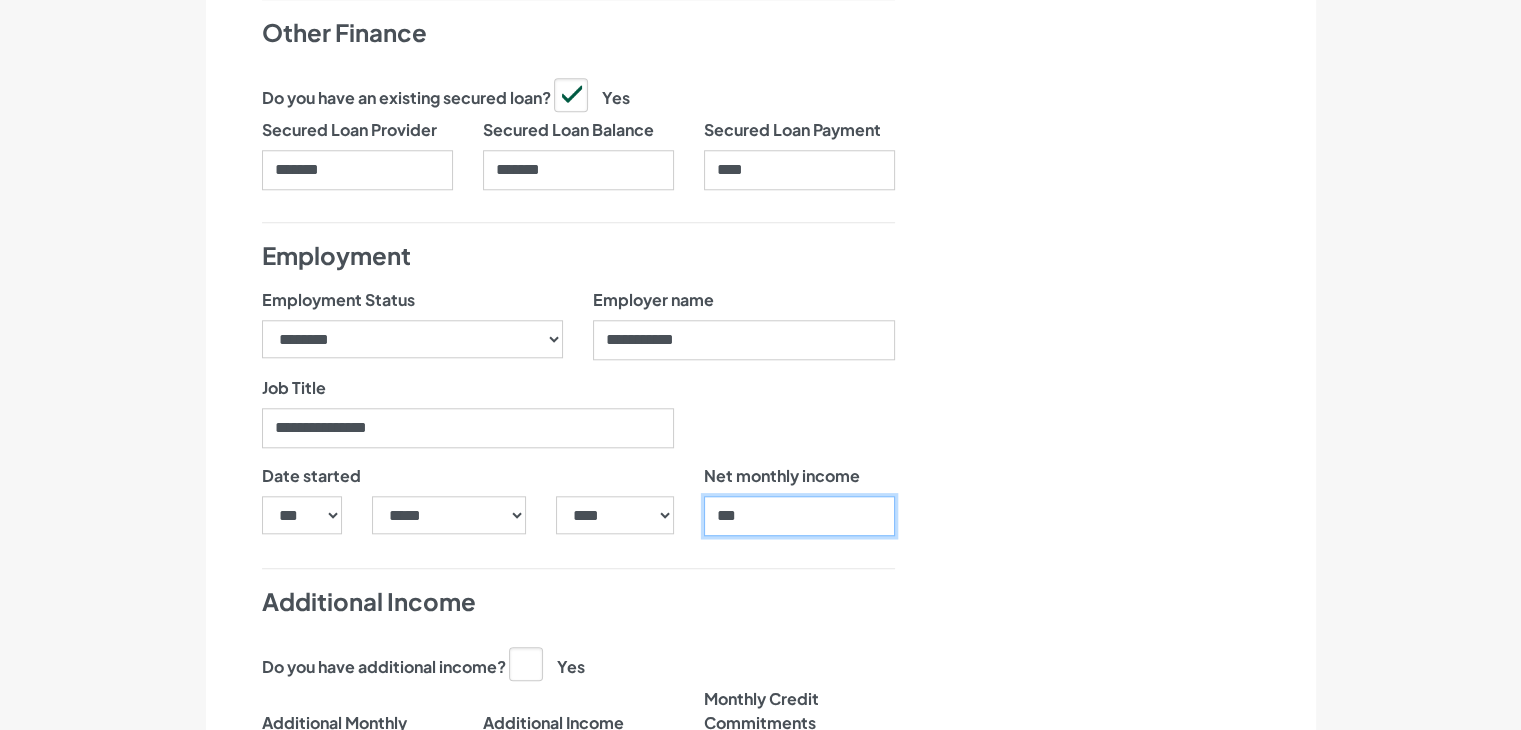 click on "***" at bounding box center [799, 516] 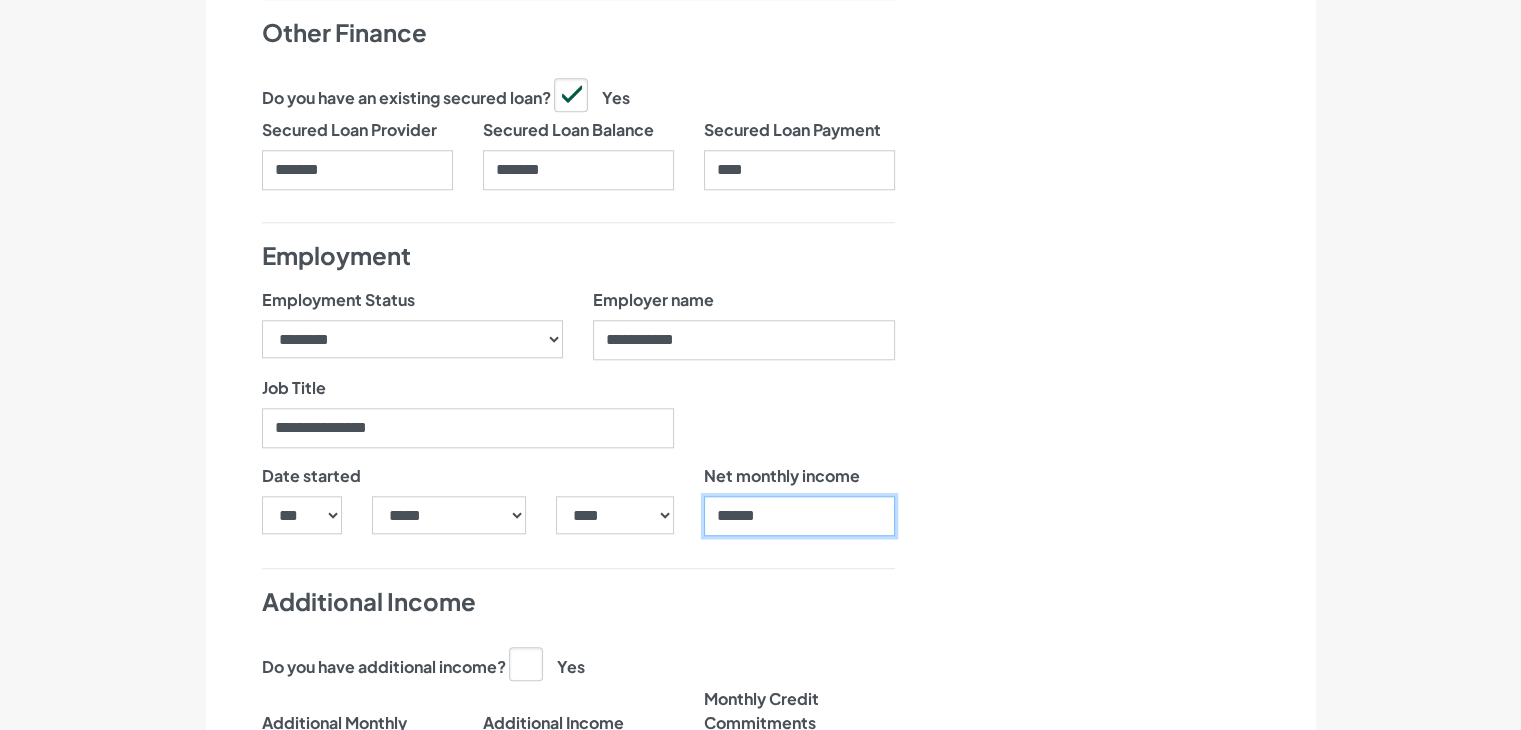 type on "******" 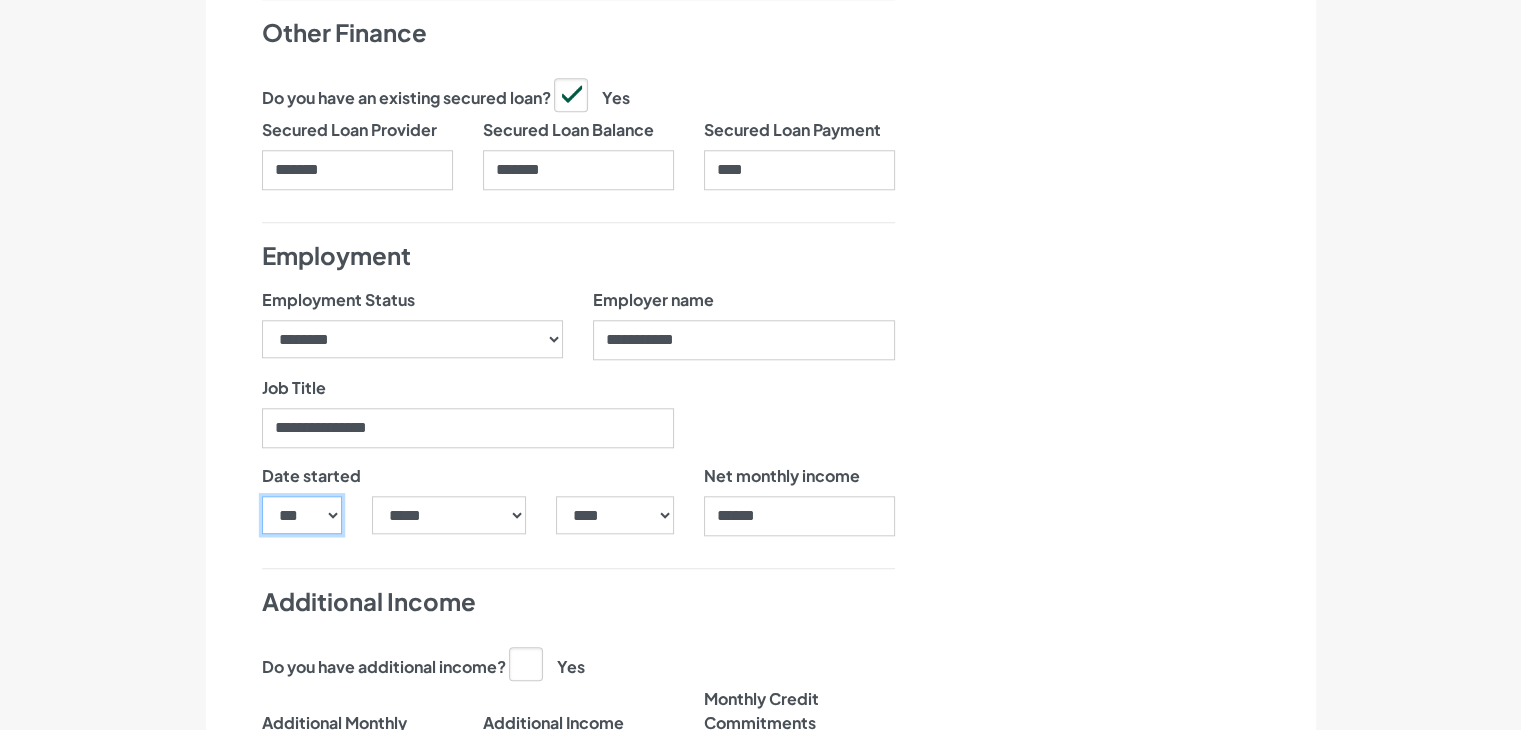 click on "***
* * * * * * * * * ** ** ** ** ** ** ** ** ** ** ** ** ** ** ** ** ** ** ** ** ** **" at bounding box center (302, 515) 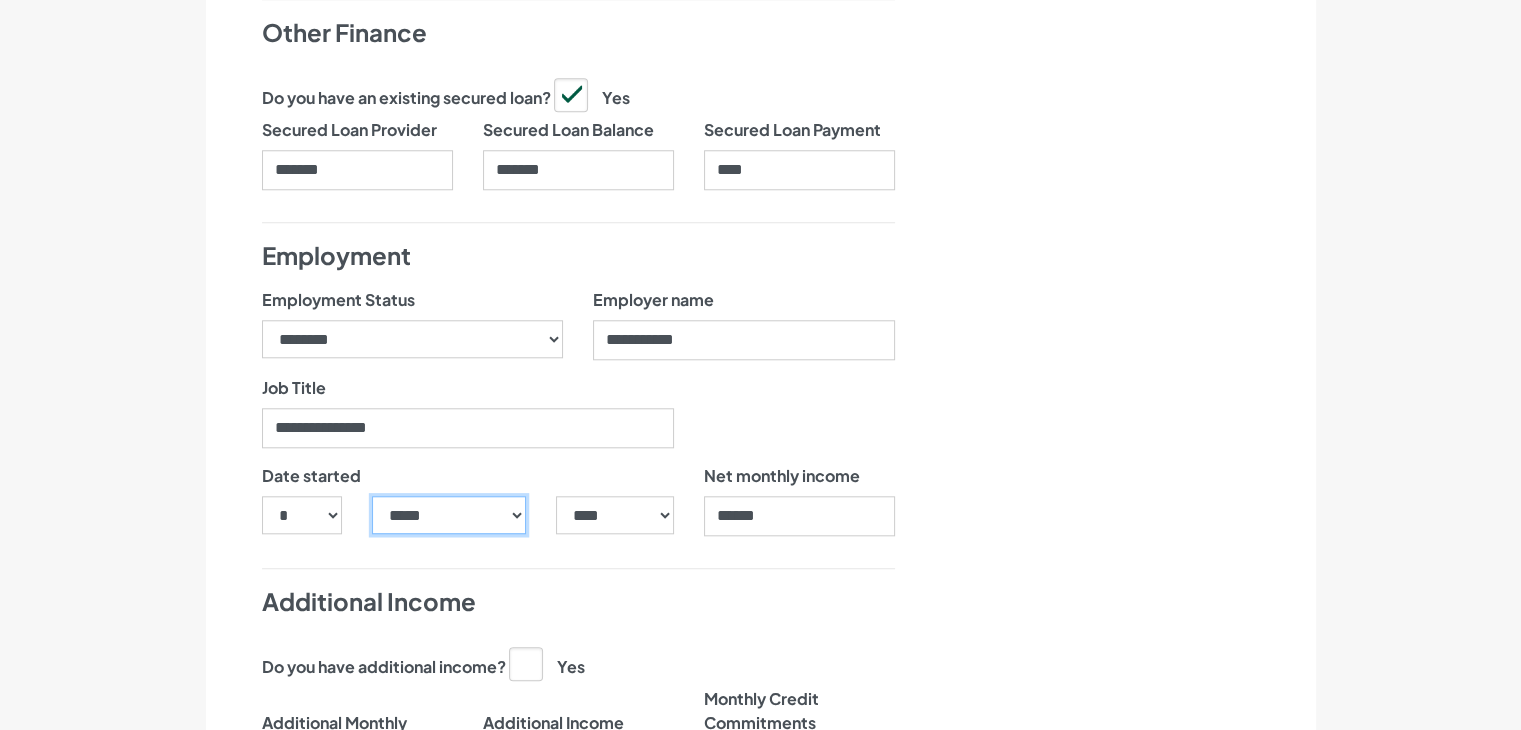 click on "*****
*******
********
*****
*****
***
****
****
******
*********
*******
********
********" at bounding box center (449, 515) 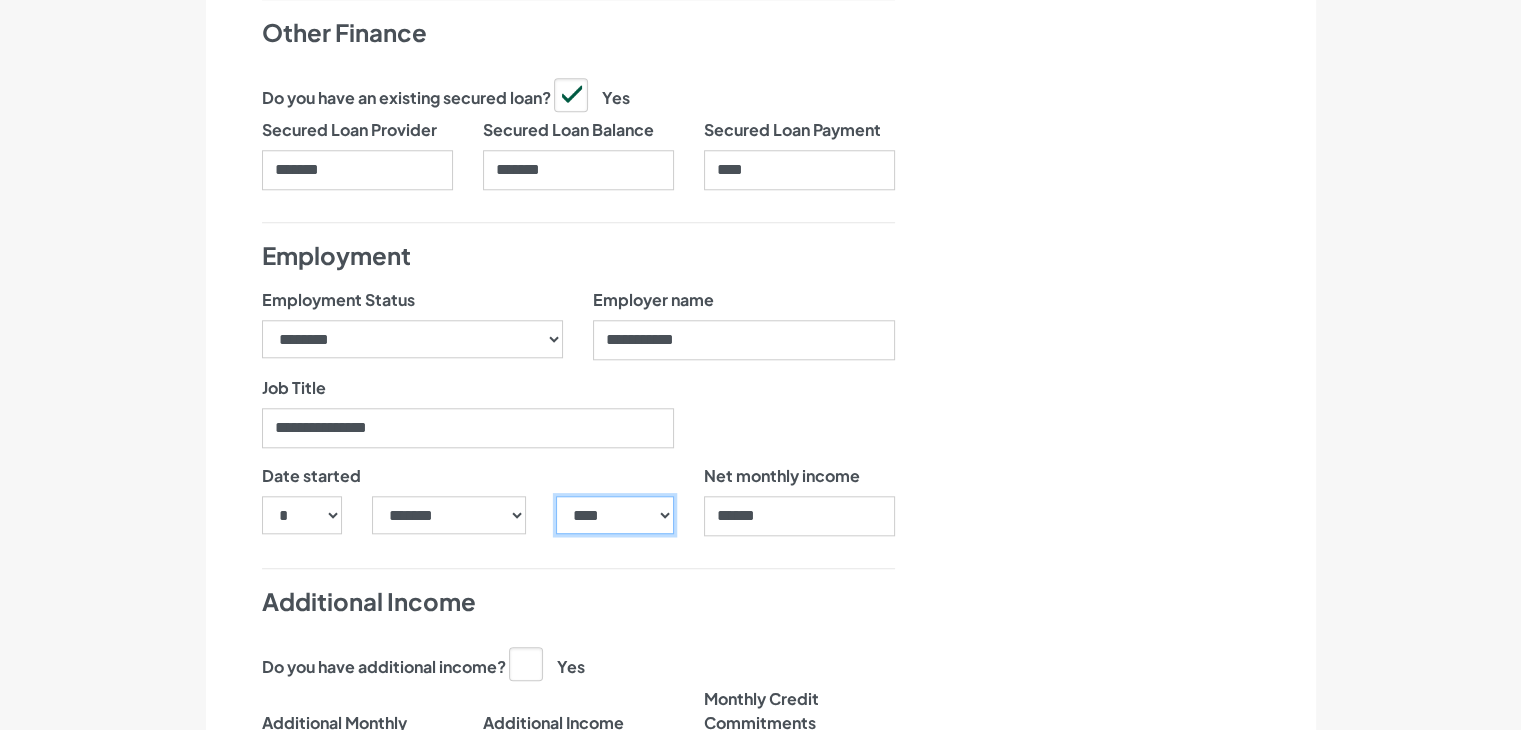 click on "****
**** **** **** **** **** **** **** **** **** **** **** **** **** **** **** **** **** **** **** **** **** **** **** **** **** **** **** **** **** **** **** **** **** **** **** **** **** **** **** **** **** **** **** **** **** **** **** **** **** **** **** **** **** **** **** **** **** **** **** **** **** **** **** **** **** **** **** **** **** **** **** **** **** **** **** **** **** **** **** **** **** **** **** **** **** **** **** **** **** **** **** **** **** **** **** **** **** **** **** **** **** **** **** **** **** **** **** **** **** **** **** **** **** **** **** **** **** **** **** **** **** **** **** **** **** ****" at bounding box center (614, 515) 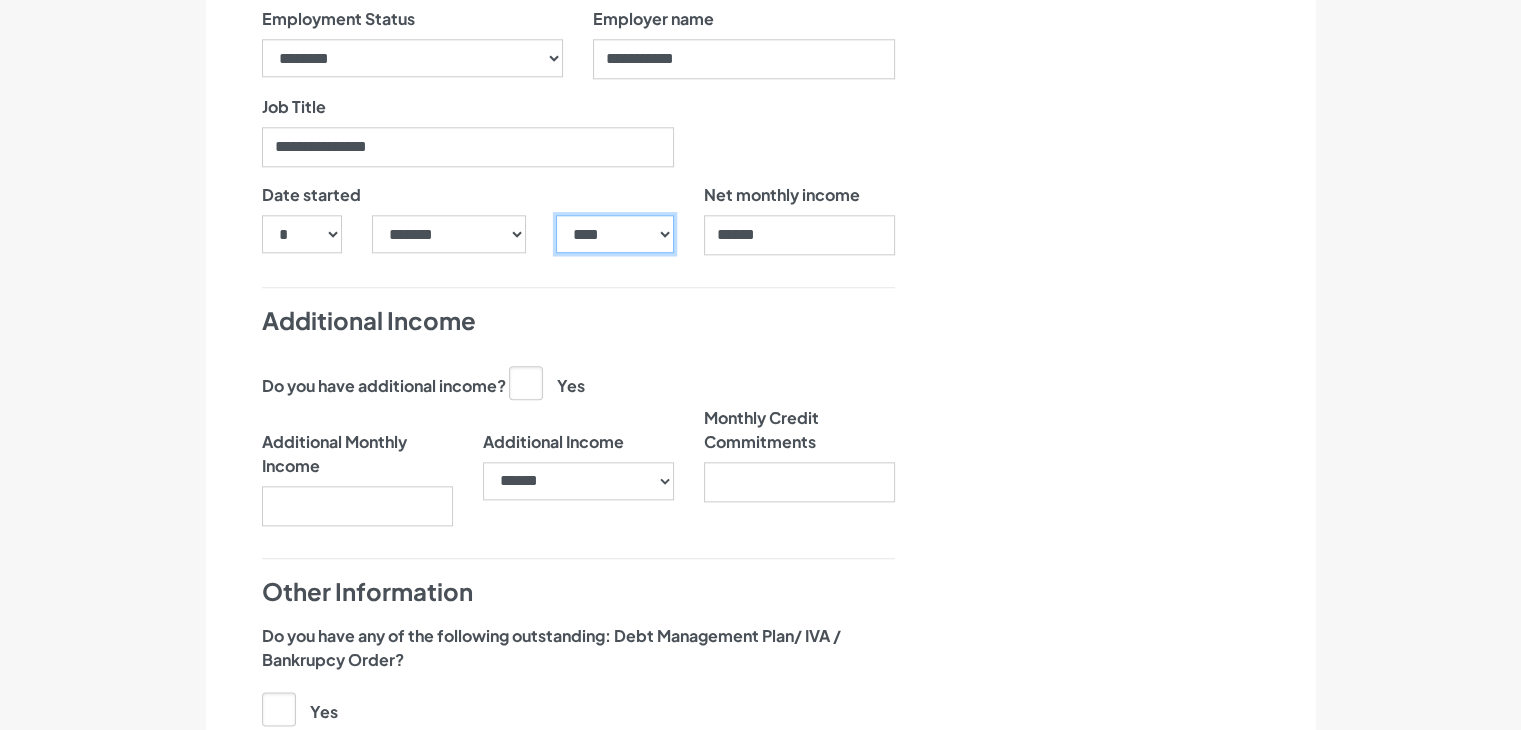 scroll, scrollTop: 2155, scrollLeft: 0, axis: vertical 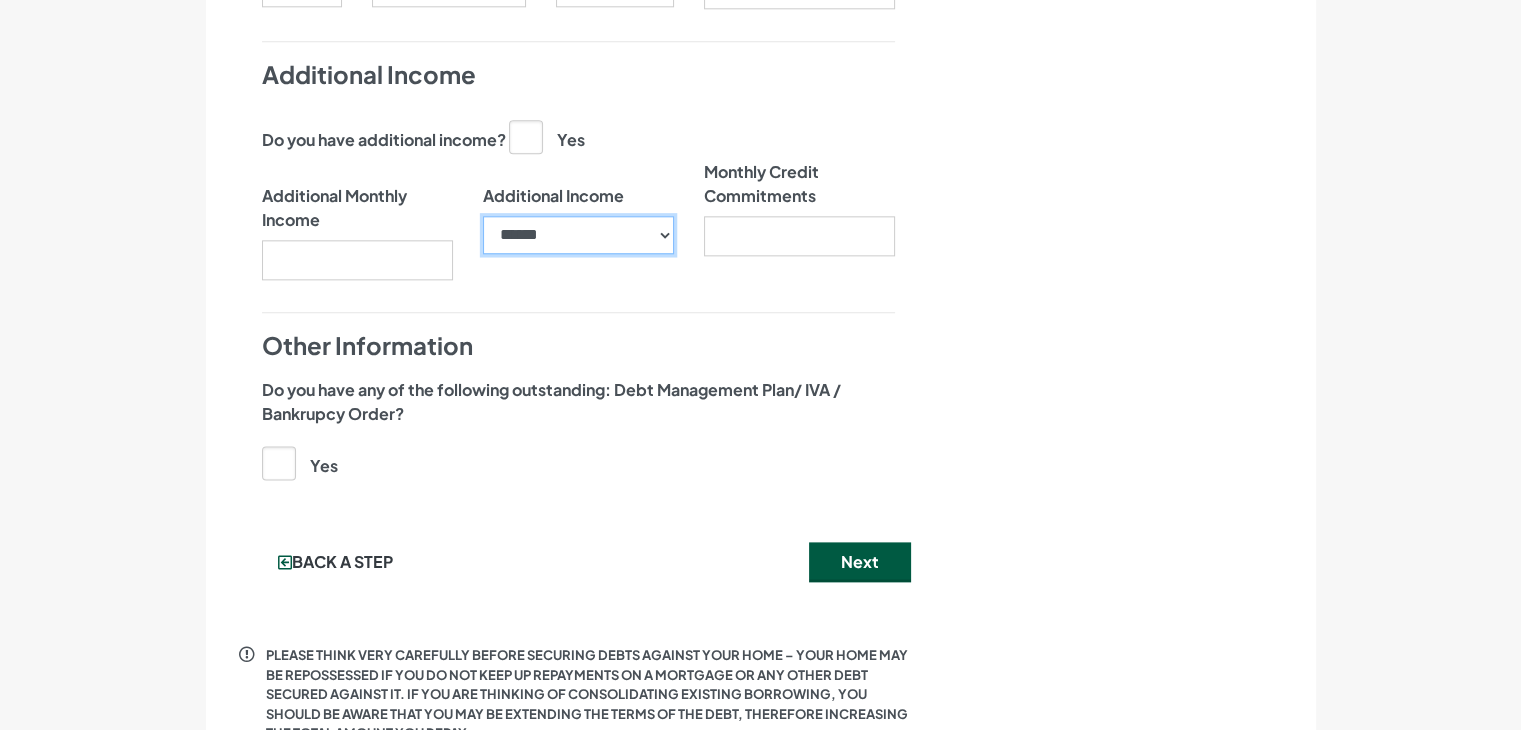 click on "**********" at bounding box center (578, 235) 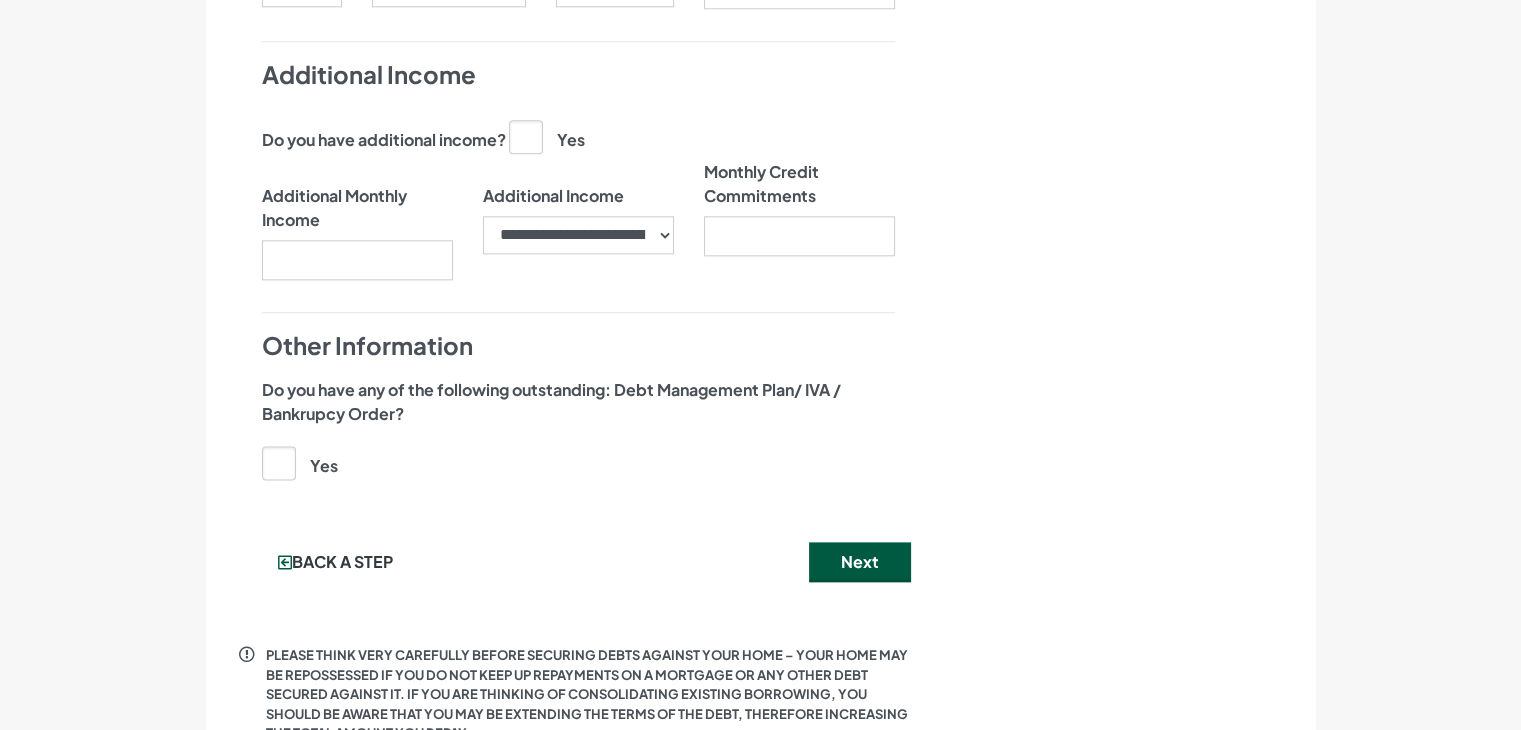 click on "**********" at bounding box center [578, 228] 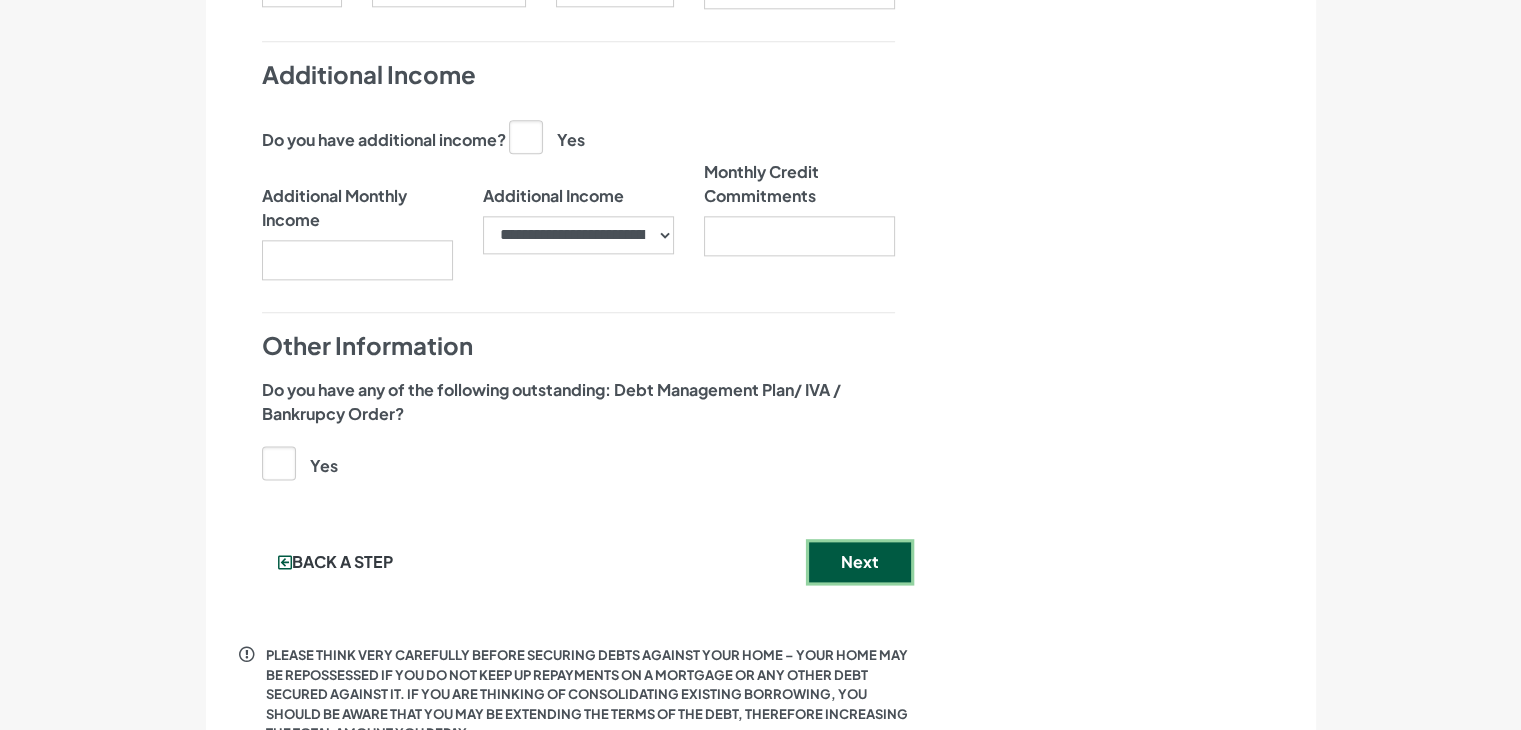 click on "Next" at bounding box center [860, 562] 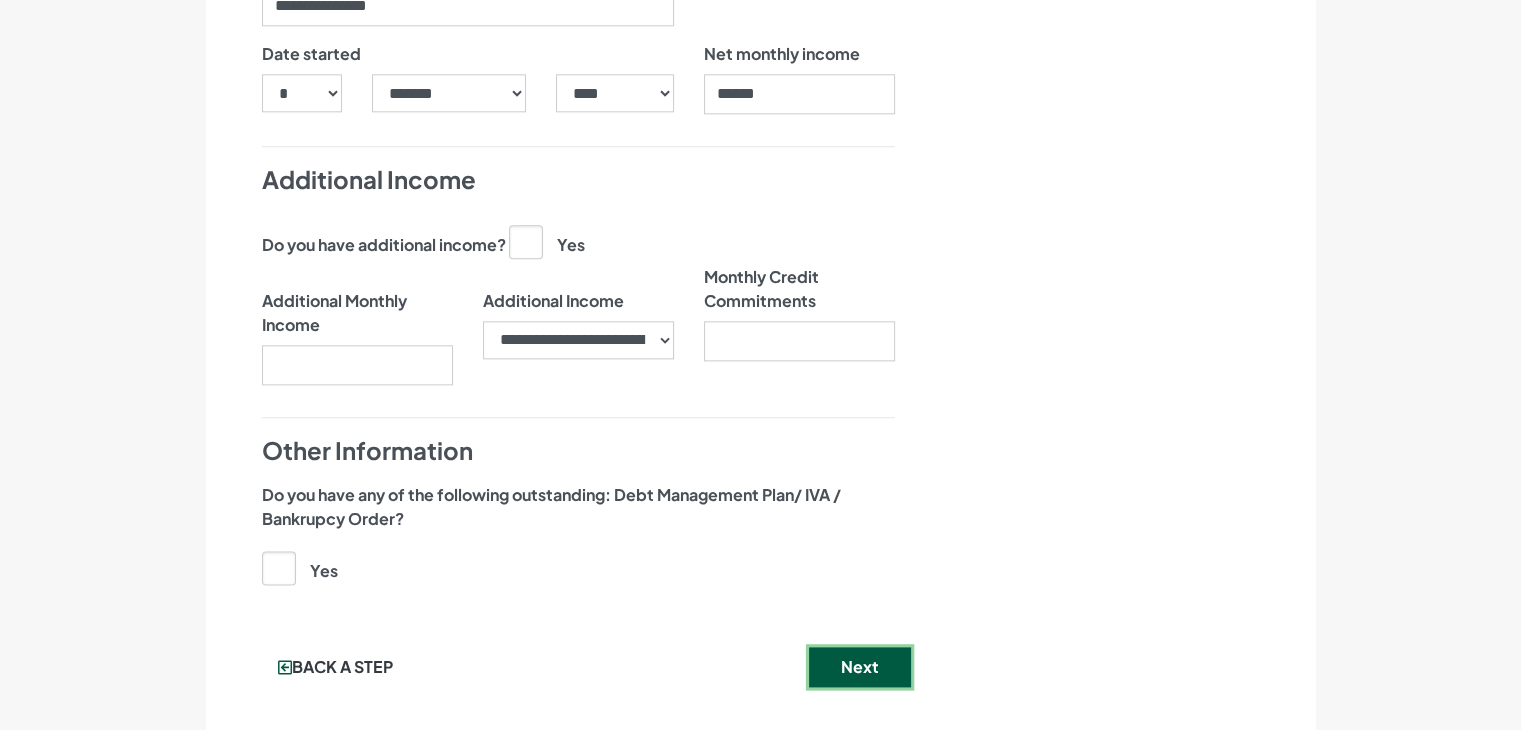 scroll, scrollTop: 0, scrollLeft: 0, axis: both 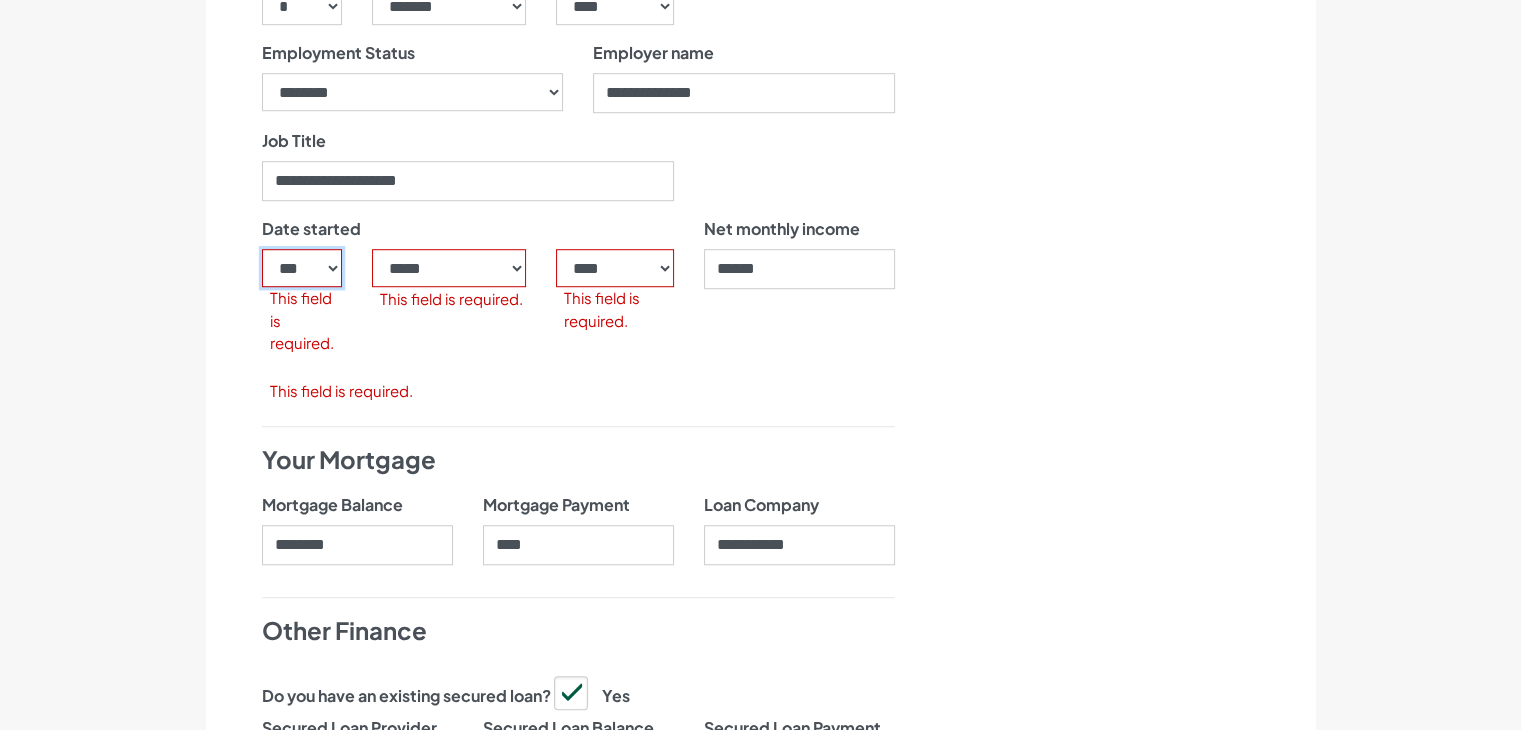 click on "***
* * * * * * * * * ** ** ** ** ** ** ** ** ** ** ** ** ** ** ** ** ** ** ** ** ** **" at bounding box center (302, 268) 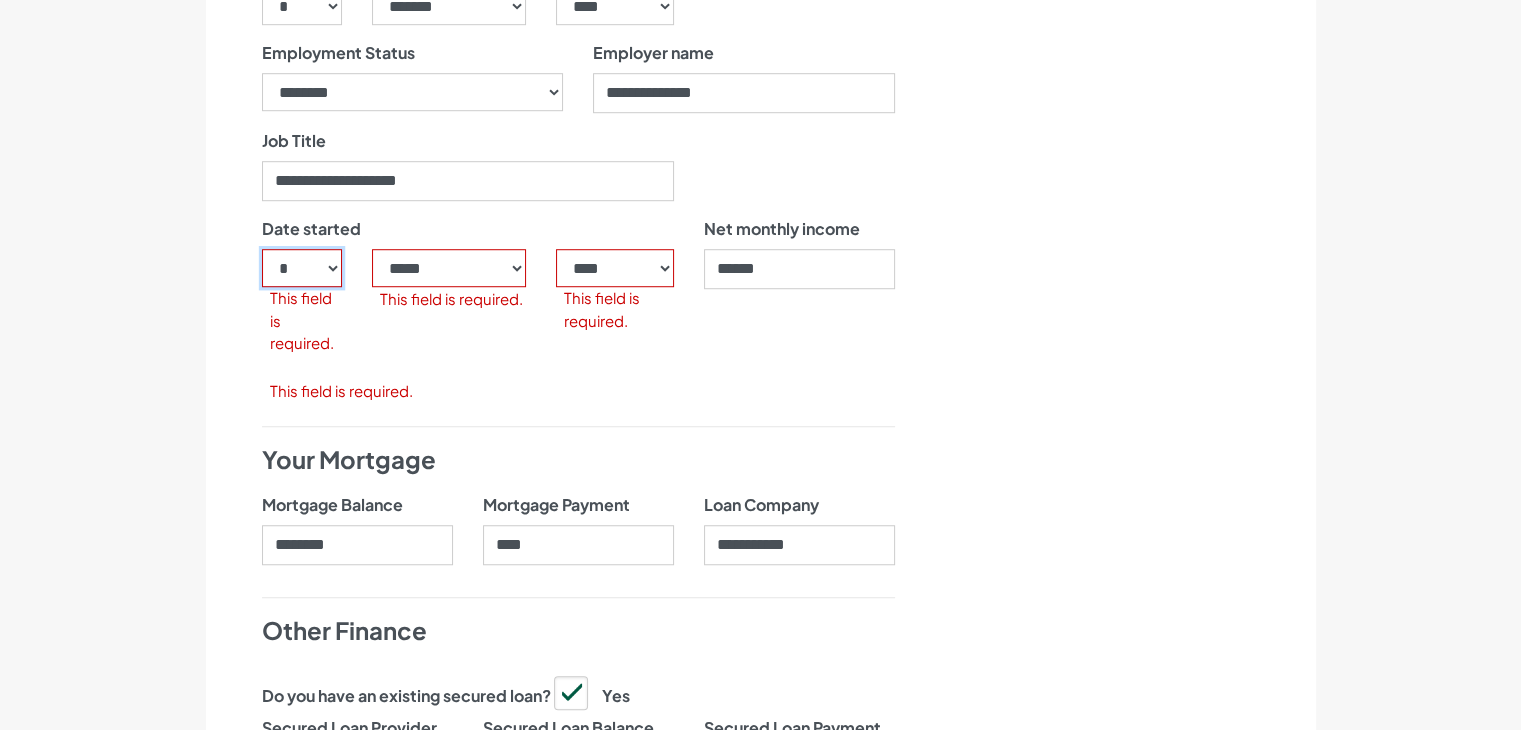click on "***
* * * * * * * * * ** ** ** ** ** ** ** ** ** ** ** ** ** ** ** ** ** ** ** ** ** **" at bounding box center [302, 268] 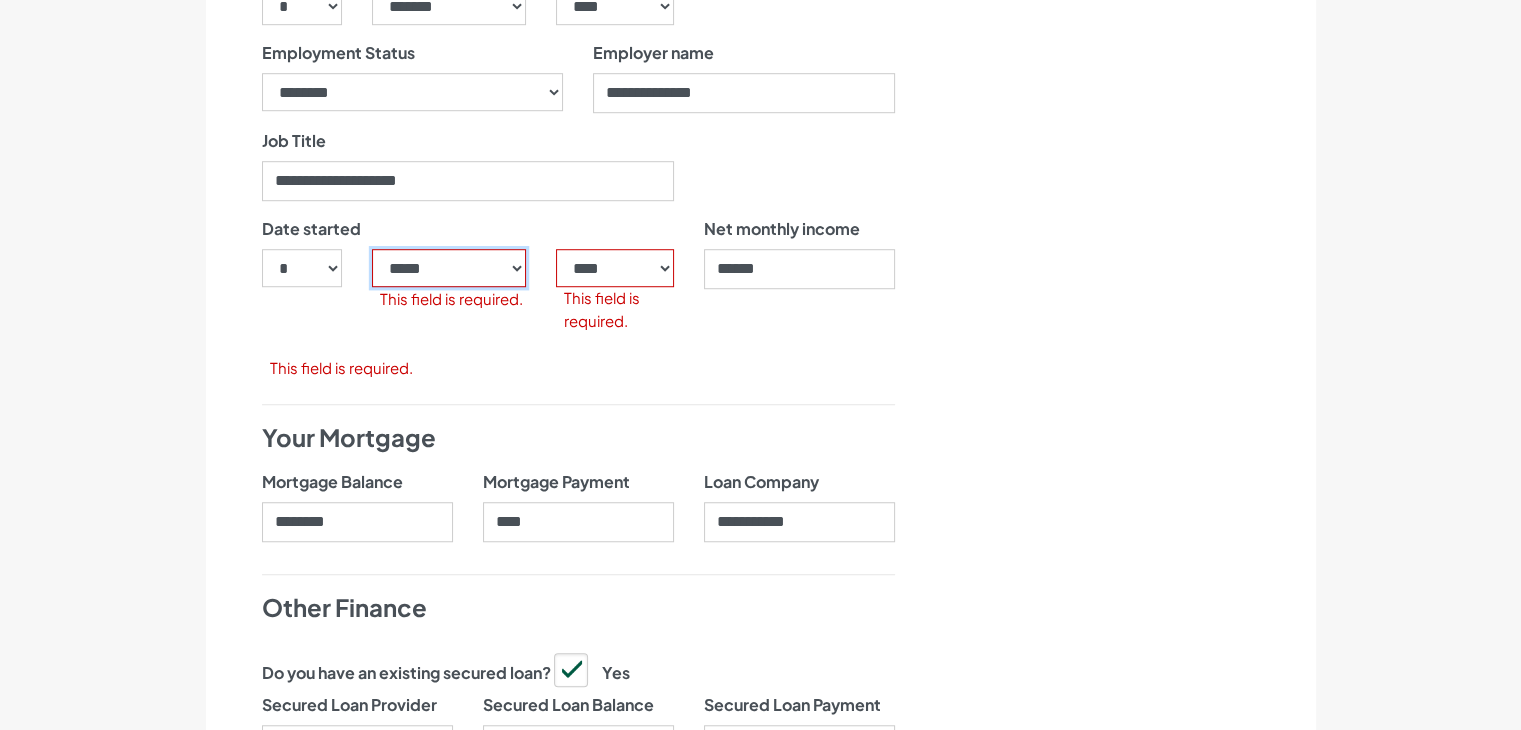 click on "*****
*******
********
*****
*****
***
****
****
******
*********
*******
********
********" at bounding box center (449, 268) 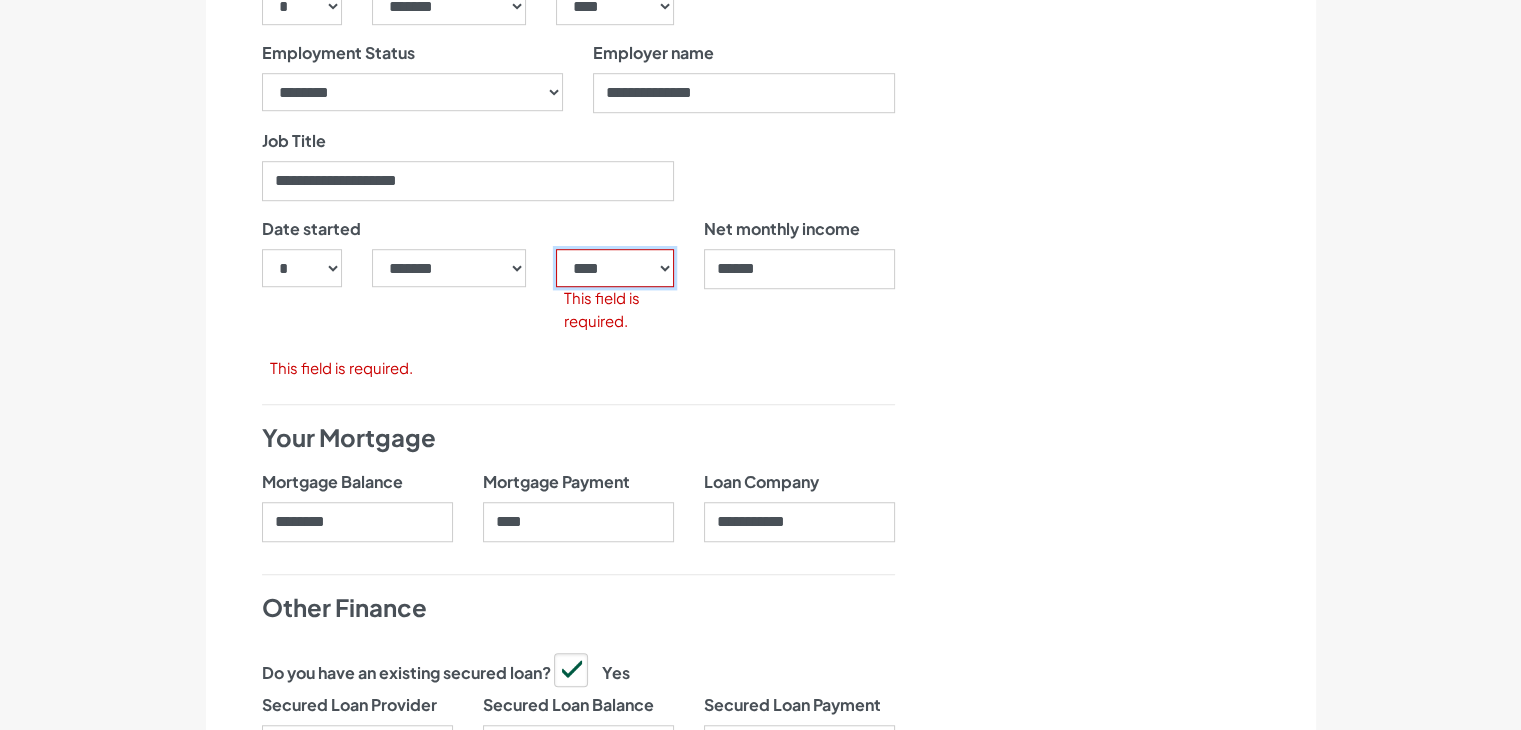 click on "****
**** **** **** **** **** **** **** **** **** **** **** **** **** **** **** **** **** **** **** **** **** **** **** **** **** **** **** **** **** **** **** **** **** **** **** **** **** **** **** **** **** **** **** **** **** **** **** **** **** **** **** **** **** **** **** **** **** **** **** **** **** **** **** **** **** **** **** **** **** **** **** **** **** **** **** **** **** **** **** **** **** **** **** **** **** **** **** **** **** **** **** **** **** **** **** **** **** **** **** **** **** **** **** **** **** **** **** **** **** **** **** **** **** **** **** **** **** **** **** **** **** **** **** **** **** ****" at bounding box center [614, 268] 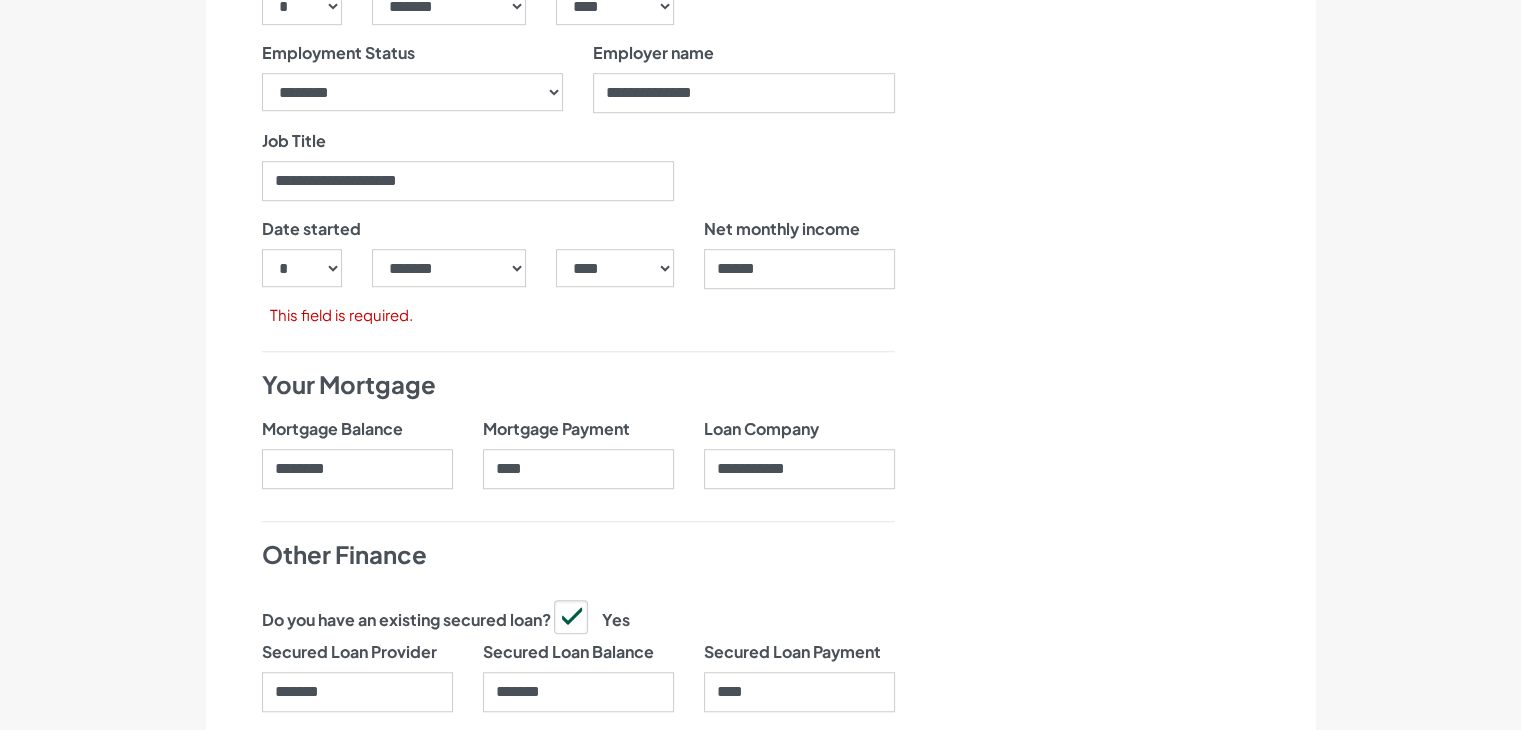 click on "Nearly there, we just need to know your address and employment details" at bounding box center [1129, 238] 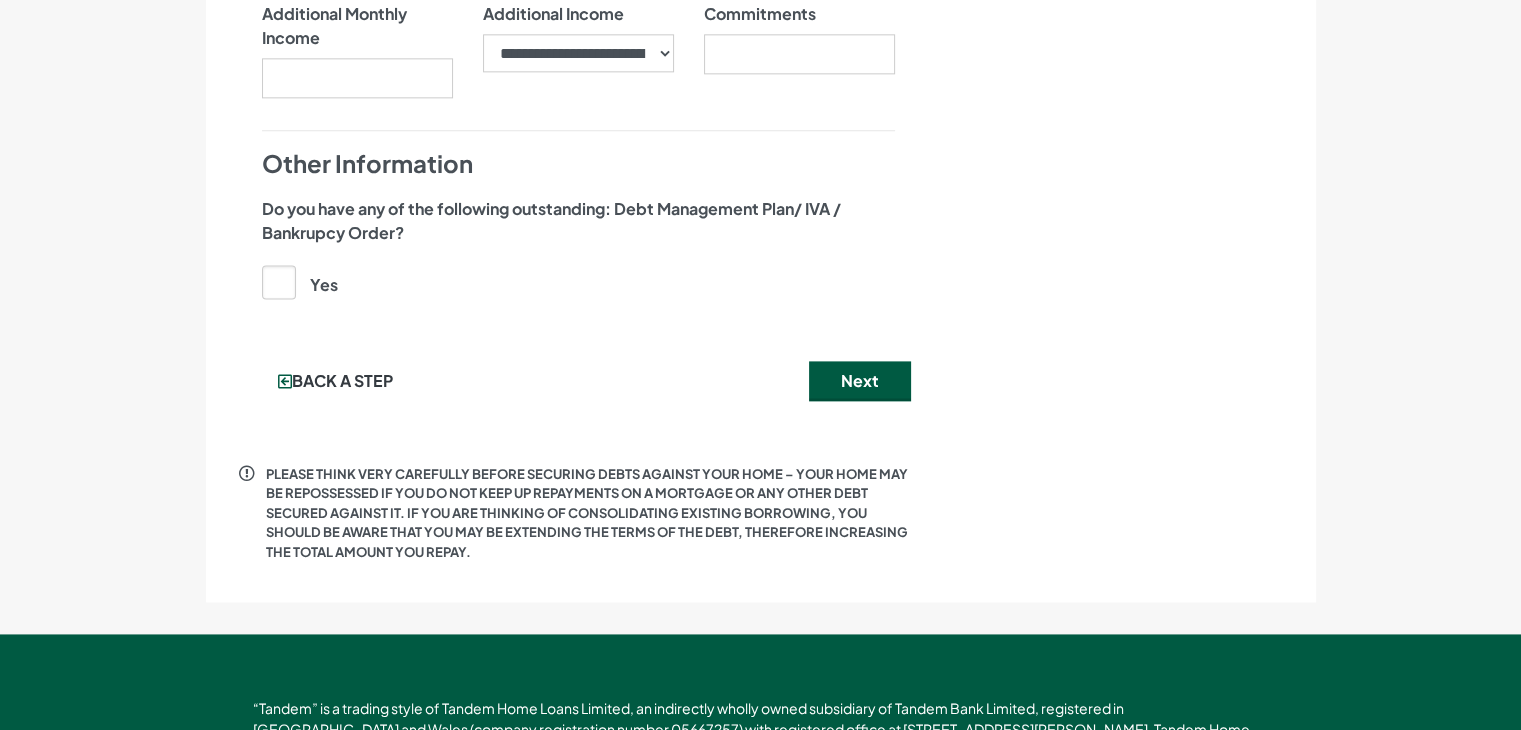 scroll, scrollTop: 2635, scrollLeft: 0, axis: vertical 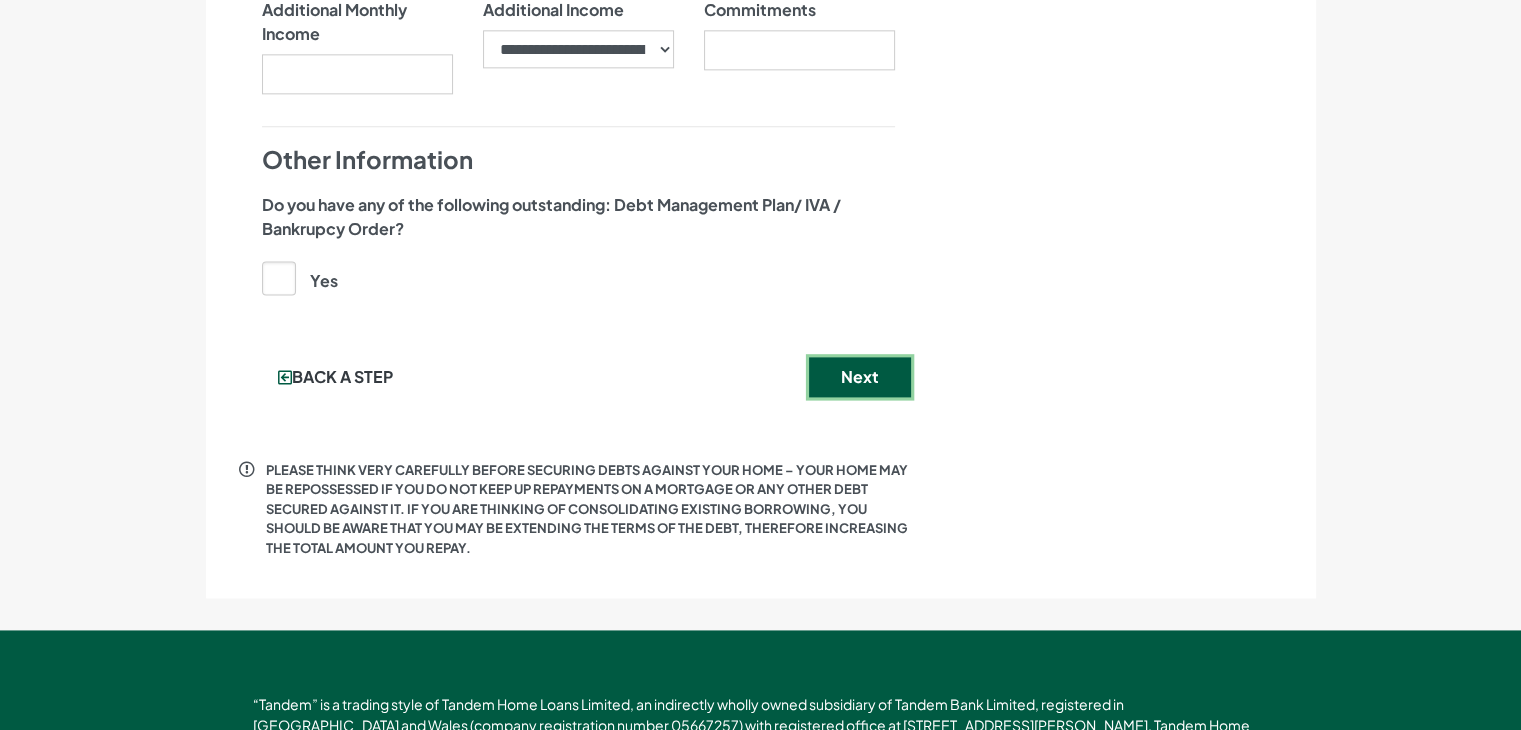 click on "Next" at bounding box center (860, 377) 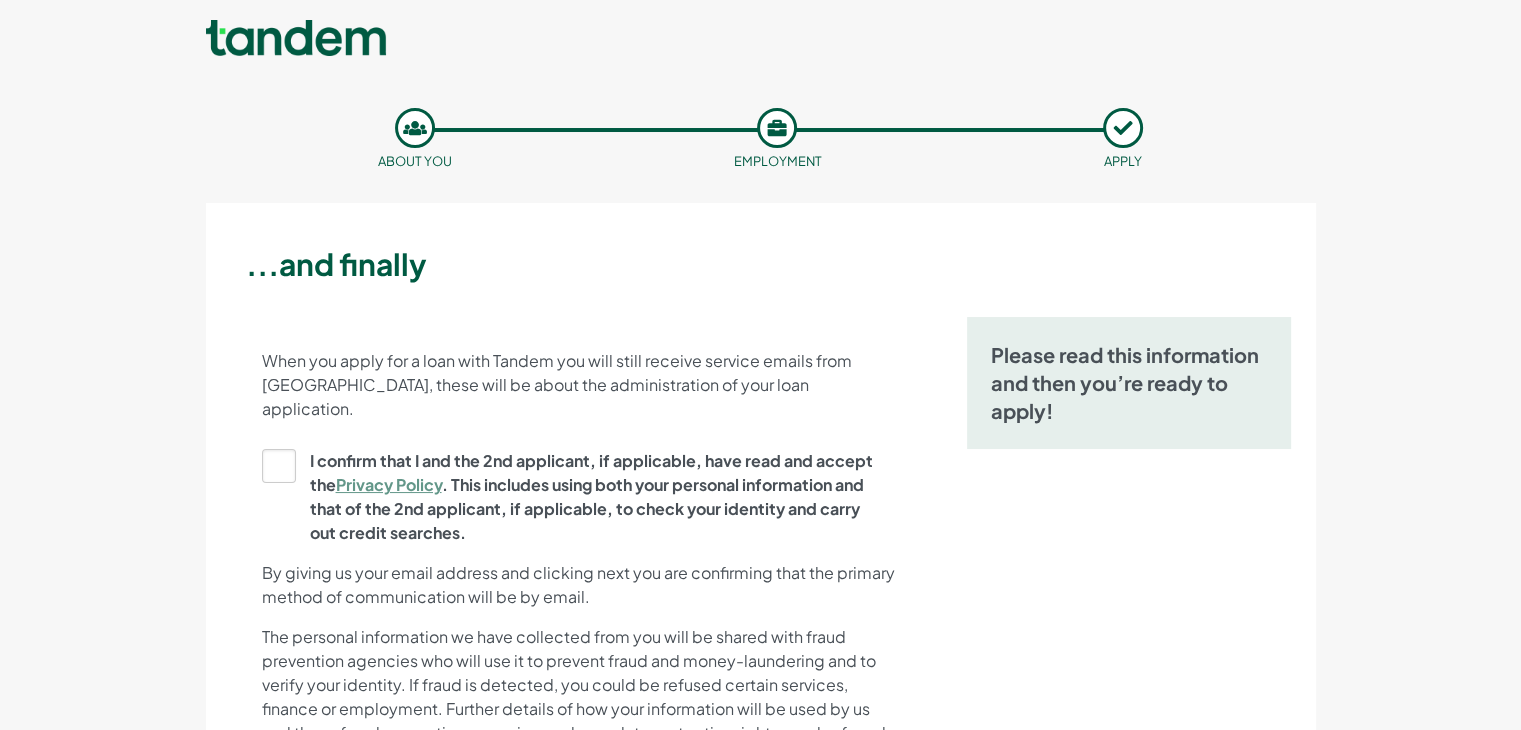 click on "I confirm that I and the 2nd applicant, if applicable, have read and accept the  Privacy Policy . This includes using both your personal information and that of the 2nd applicant, if applicable, to check your identity and carry out credit searches." at bounding box center [572, 497] 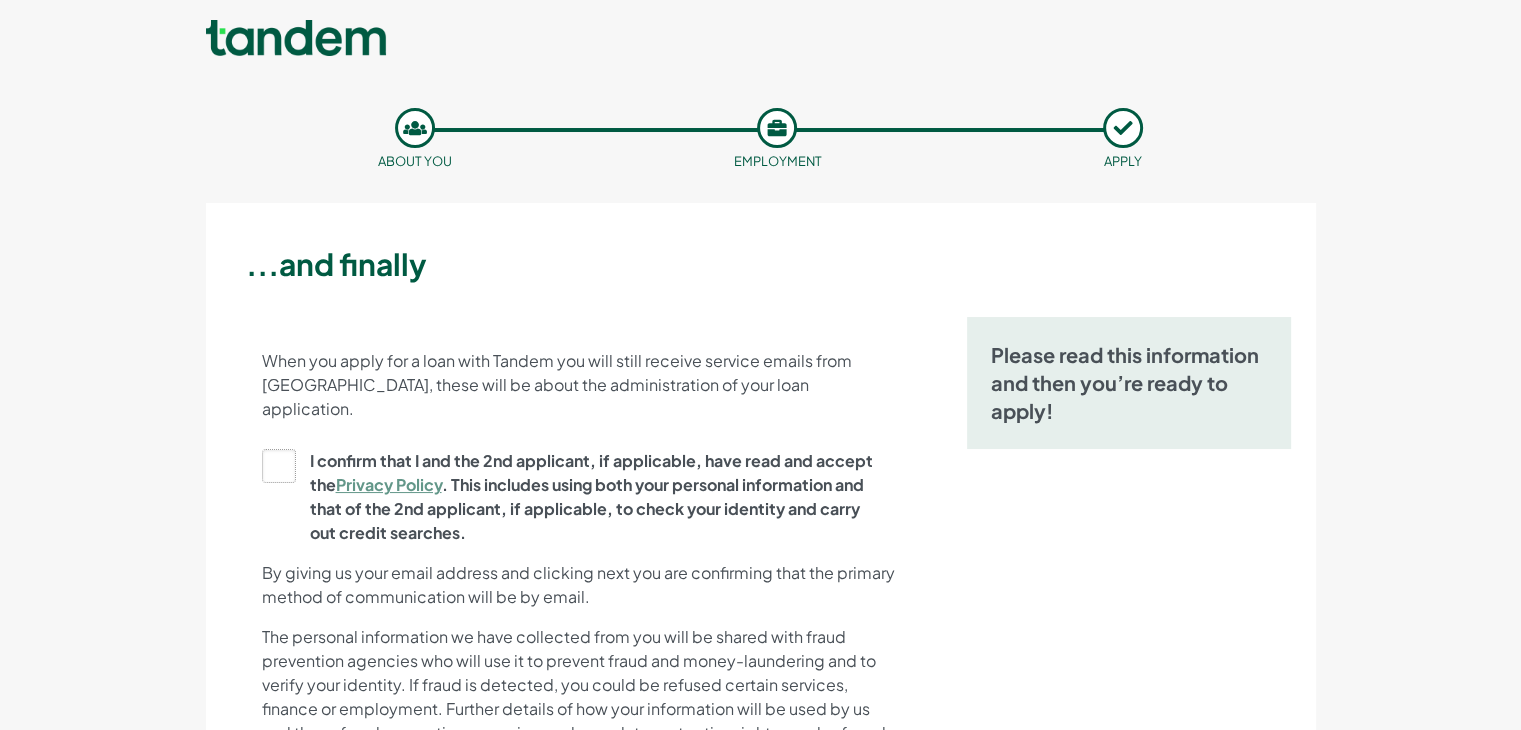 click on "I confirm that I and the 2nd applicant, if applicable, have read and accept the  Privacy Policy . This includes using both your personal information and that of the 2nd applicant, if applicable, to check your identity and carry out credit searches." at bounding box center [-9731, 497] 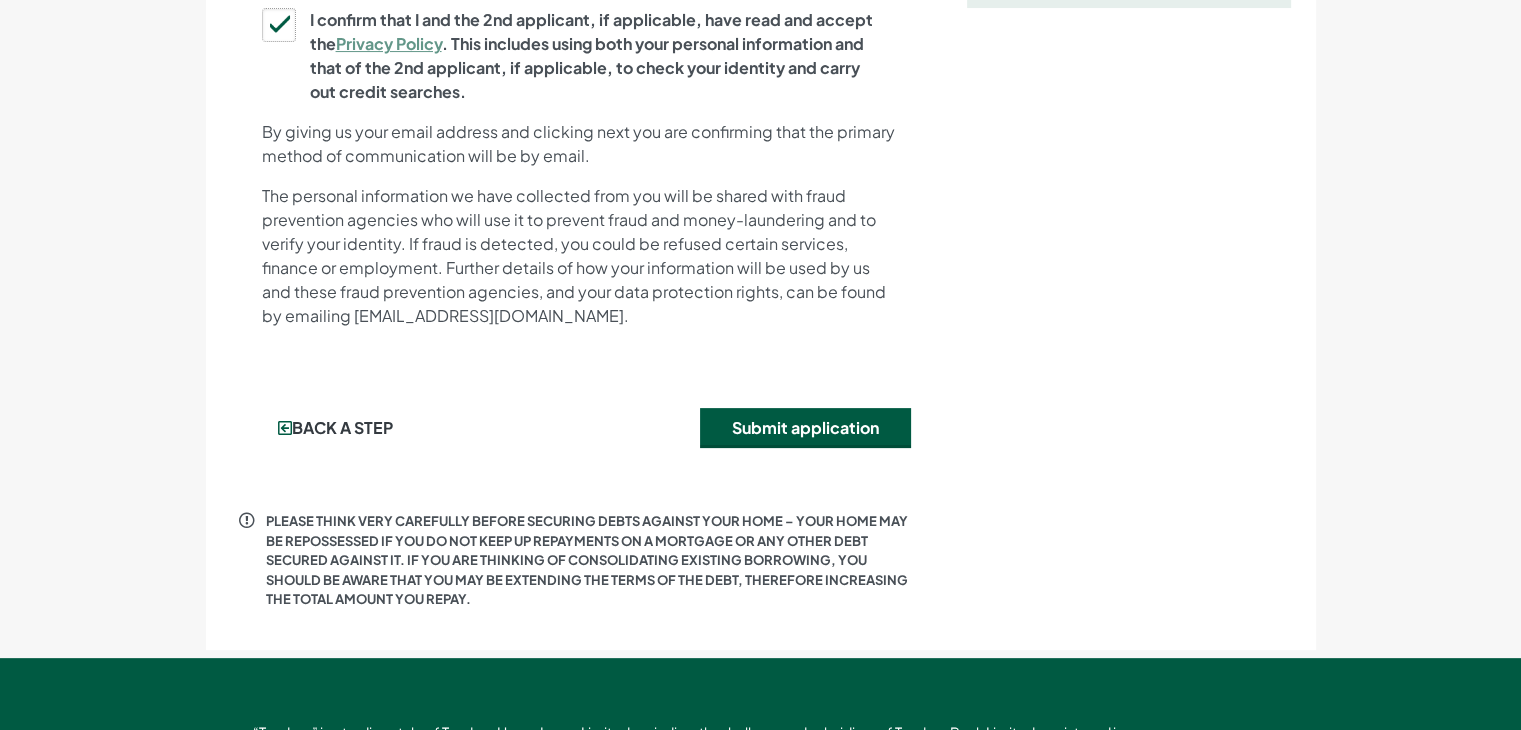 scroll, scrollTop: 444, scrollLeft: 0, axis: vertical 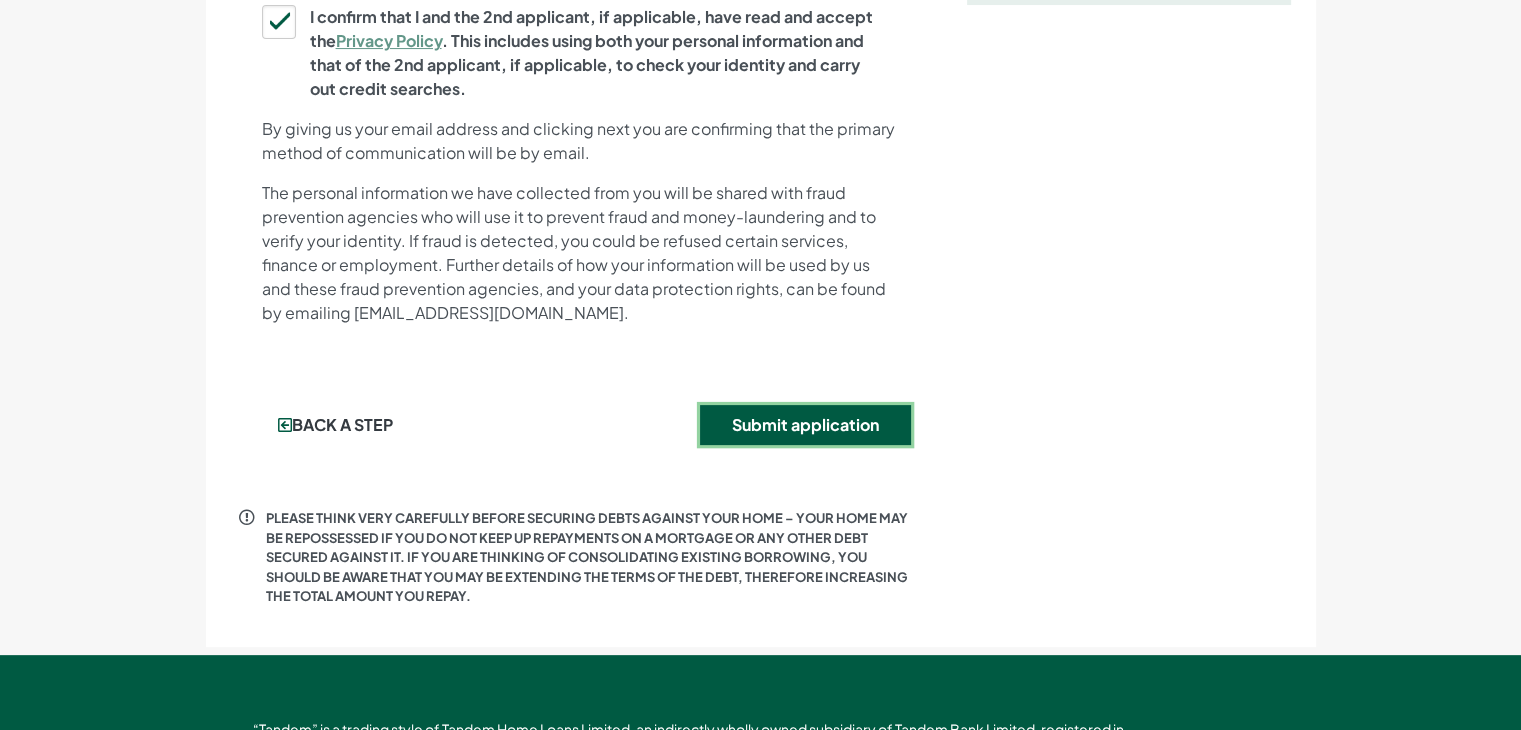 click on "Submit application" at bounding box center (805, 425) 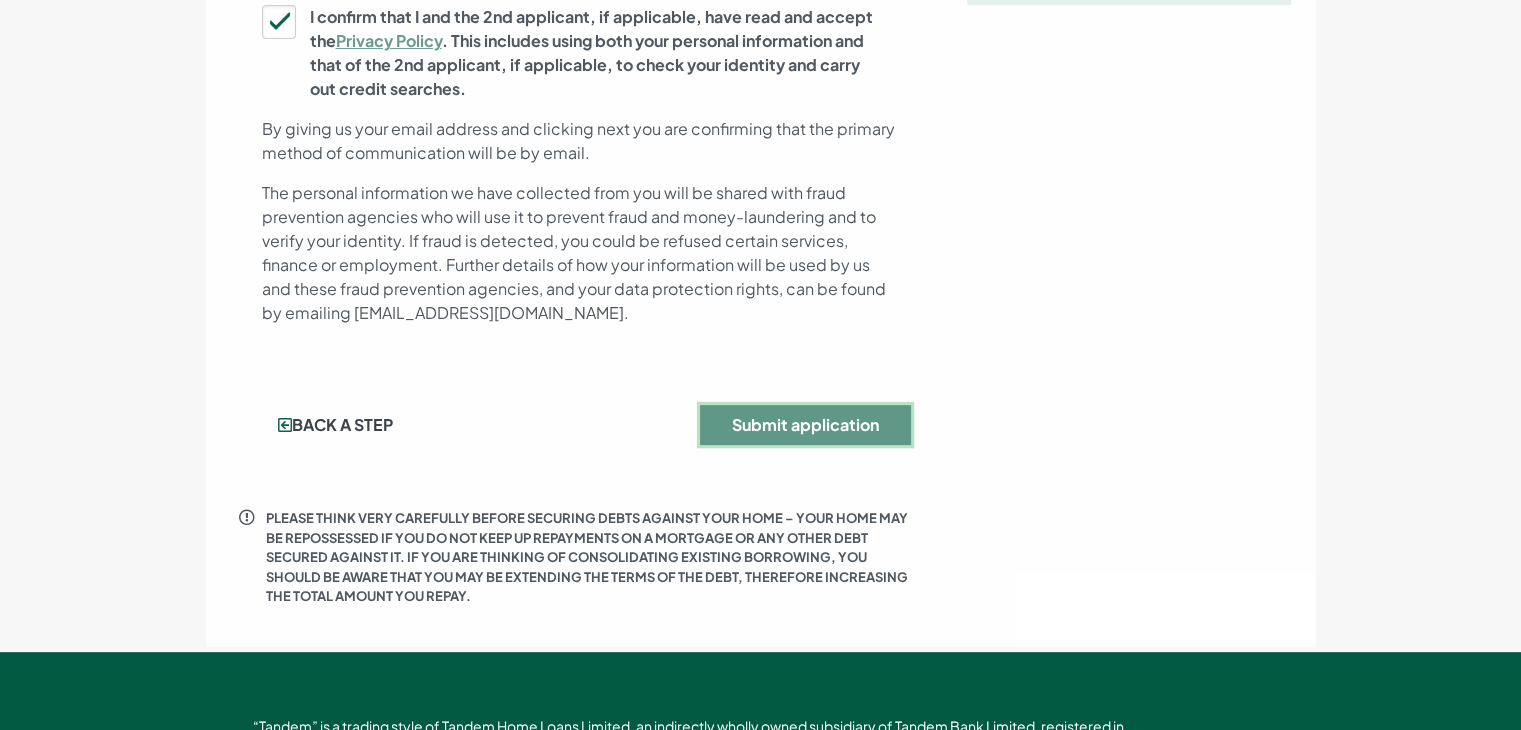 scroll, scrollTop: 0, scrollLeft: 0, axis: both 